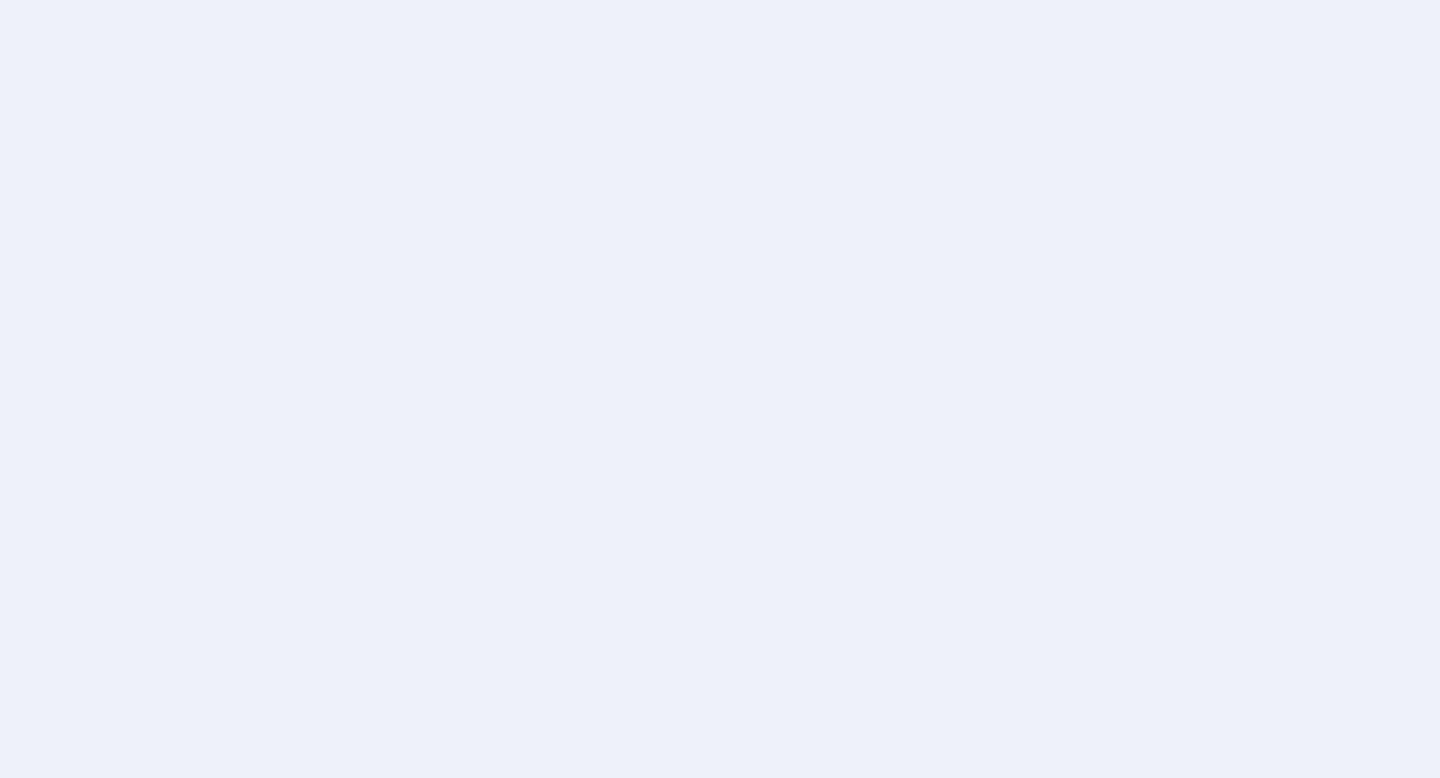 scroll, scrollTop: 0, scrollLeft: 0, axis: both 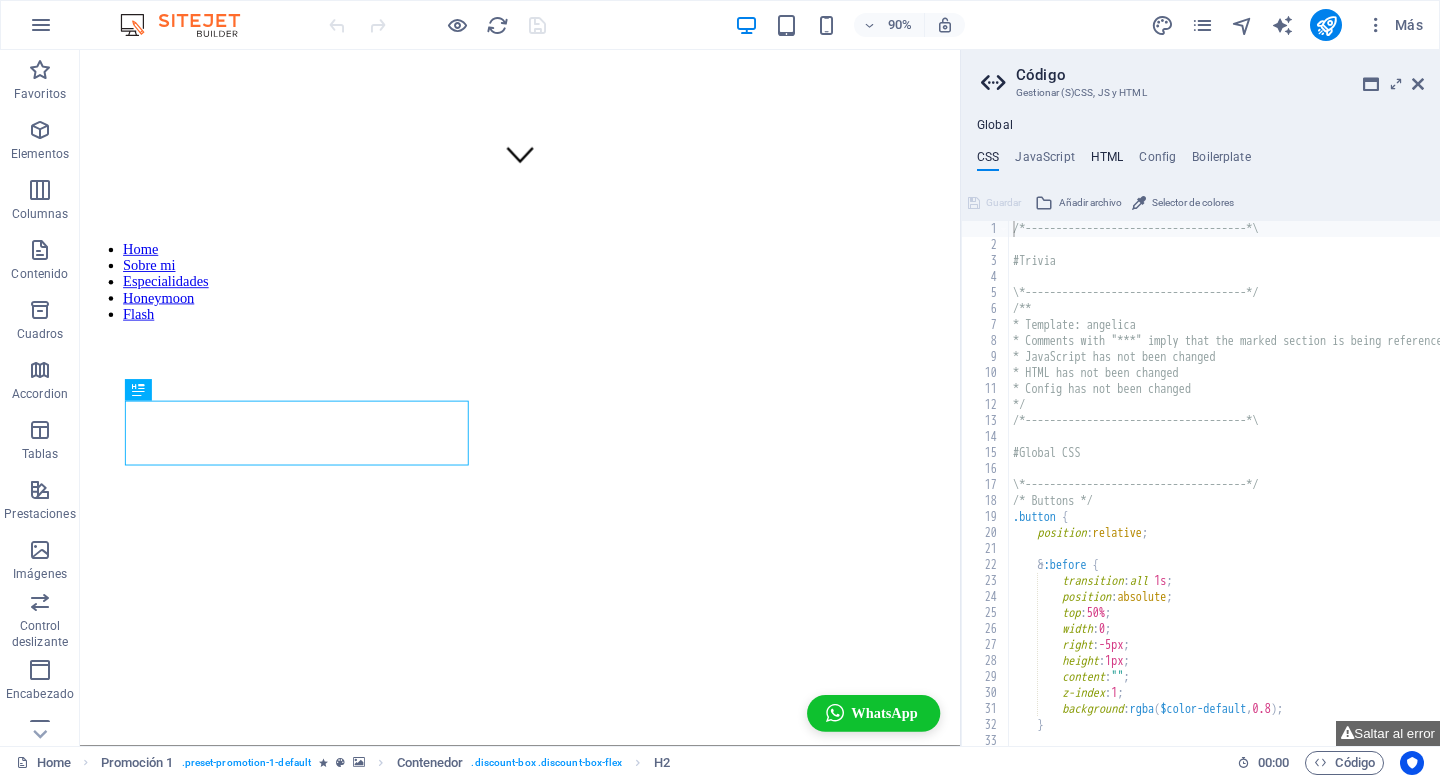 click on "HTML" at bounding box center [1107, 161] 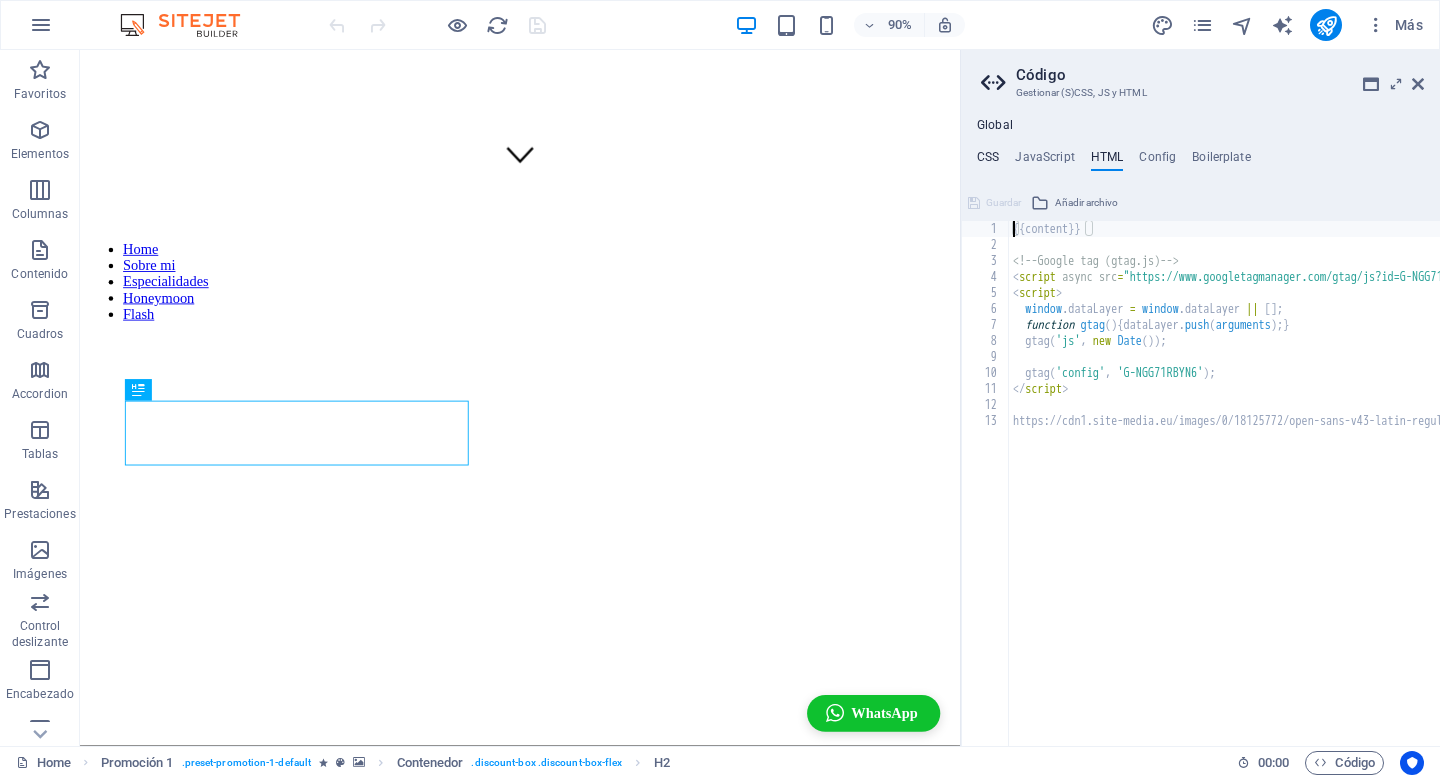 click on "CSS" at bounding box center (988, 161) 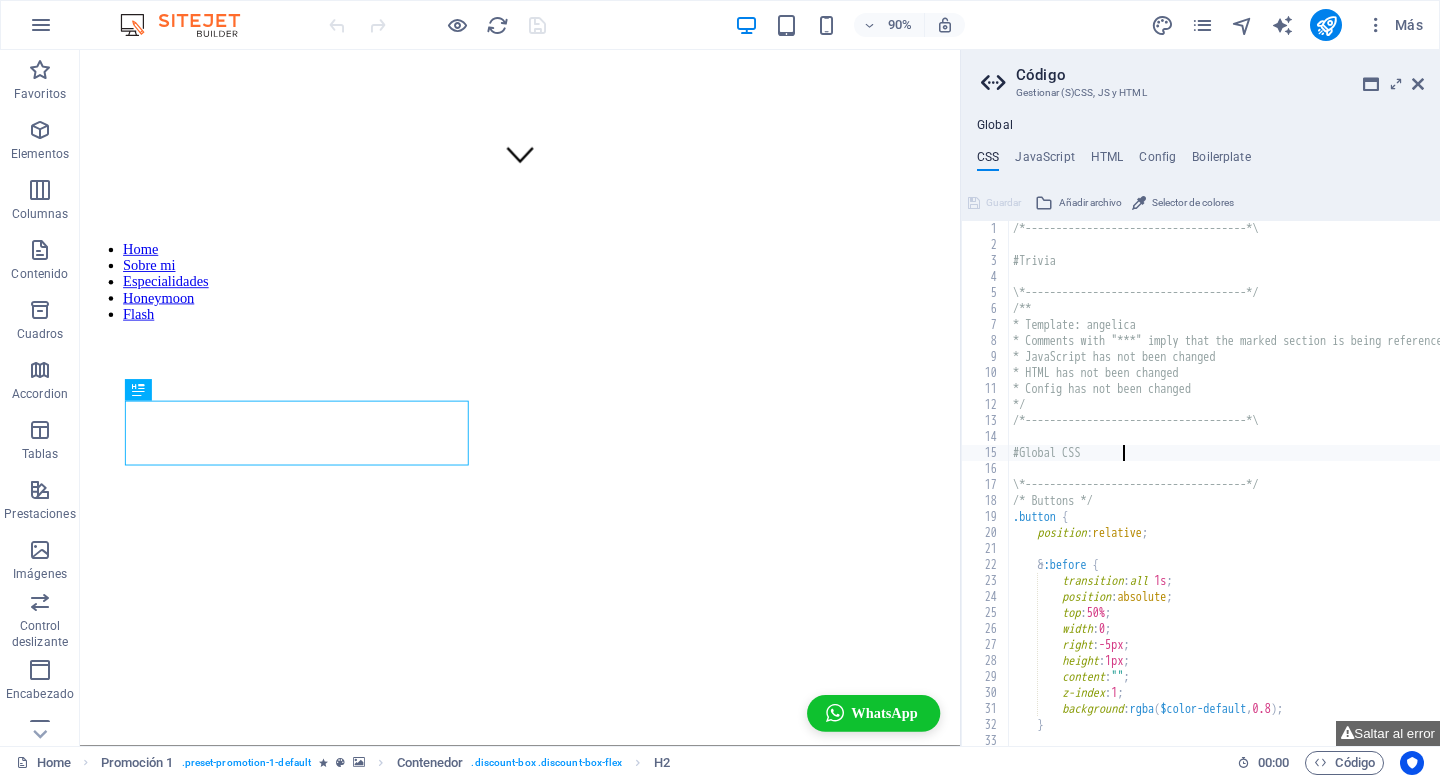 click on "/*------------------------------------*\     #Trivia  \*------------------------------------*/ /**   * Template: angelica   * Comments with "***" imply that the marked section is being referenced somewhere else   * JavaScript has not been changed   * HTML has not been changed   * Config has not been changed   */ /*------------------------------------*\     #Global CSS \*------------------------------------*/ /* Buttons */ .button   {      position :  relative ;      & :before   {           transition :  all   1s ;           position :  absolute ;           top :  50% ;           width :  0 ;           right :  -5px ;           height :  1px ;           content :  "" ;           z-index :  1 ;           background :  rgba ( $color-default ,  0.8 ) ;      }      & :hover ," at bounding box center (1336, 499) 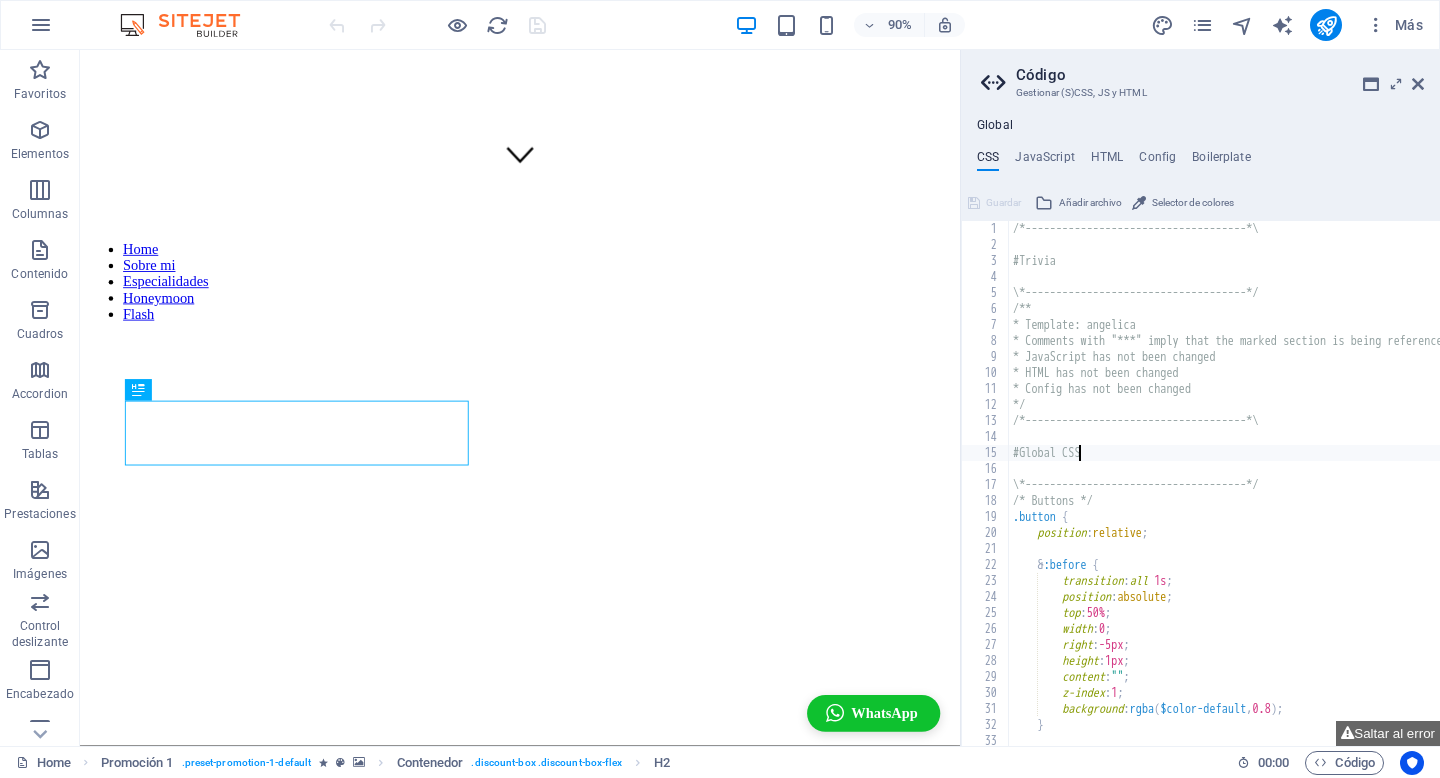 click on "/*------------------------------------*\     #Trivia  \*------------------------------------*/ /**   * Template: angelica   * Comments with "***" imply that the marked section is being referenced somewhere else   * JavaScript has not been changed   * HTML has not been changed   * Config has not been changed   */ /*------------------------------------*\     #Global CSS \*------------------------------------*/ /* Buttons */ .button   {      position :  relative ;      & :before   {           transition :  all   1s ;           position :  absolute ;           top :  50% ;           width :  0 ;           right :  -5px ;           height :  1px ;           content :  "" ;           z-index :  1 ;           background :  rgba ( $color-default ,  0.8 ) ;      }      & :hover ," at bounding box center (1336, 499) 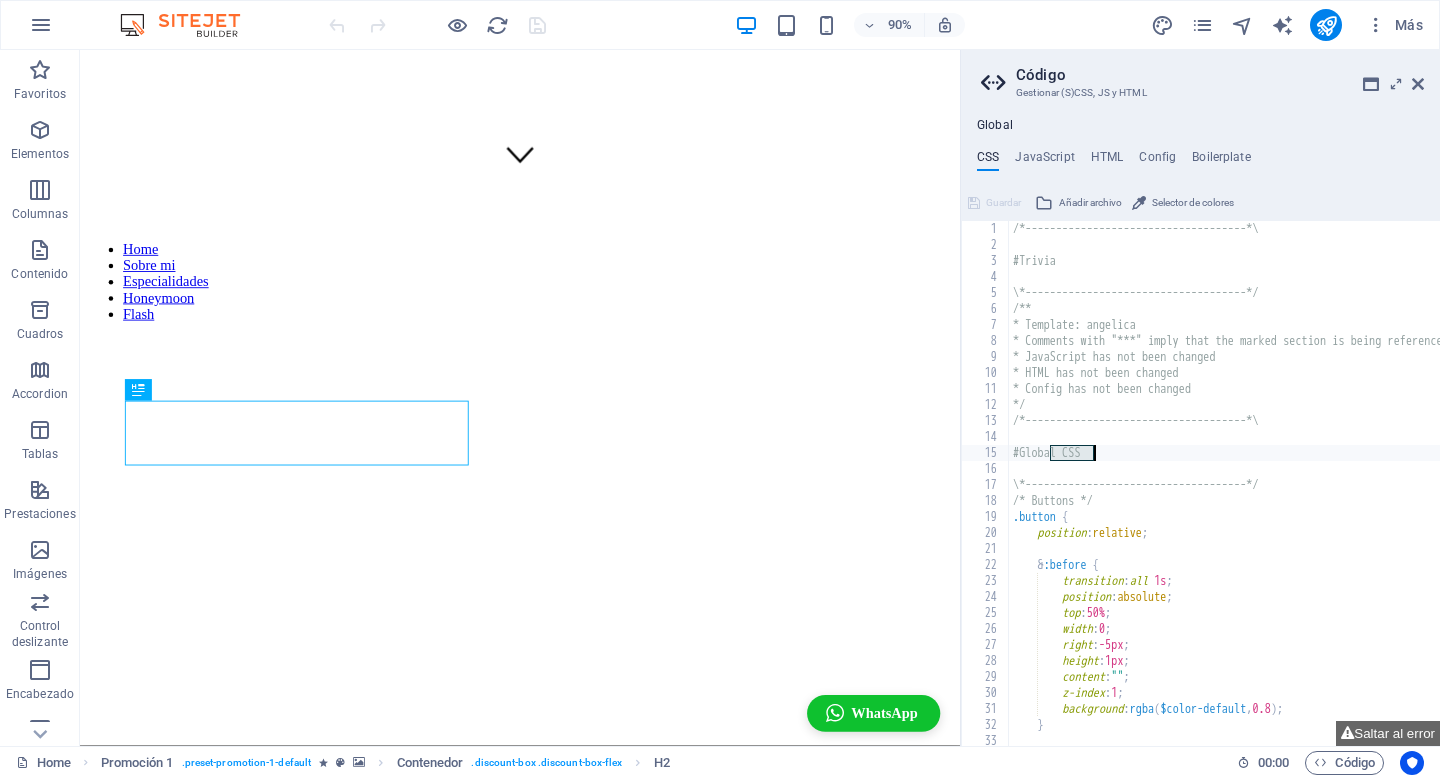 click on "/*------------------------------------*\     #Trivia  \*------------------------------------*/ /**   * Template: angelica   * Comments with "***" imply that the marked section is being referenced somewhere else   * JavaScript has not been changed   * HTML has not been changed   * Config has not been changed   */ /*------------------------------------*\     #Global CSS \*------------------------------------*/ /* Buttons */ .button   {      position :  relative ;      & :before   {           transition :  all   1s ;           position :  absolute ;           top :  50% ;           width :  0 ;           right :  -5px ;           height :  1px ;           content :  "" ;           z-index :  1 ;           background :  rgba ( $color-default ,  0.8 ) ;      }      & :hover ," at bounding box center (1336, 499) 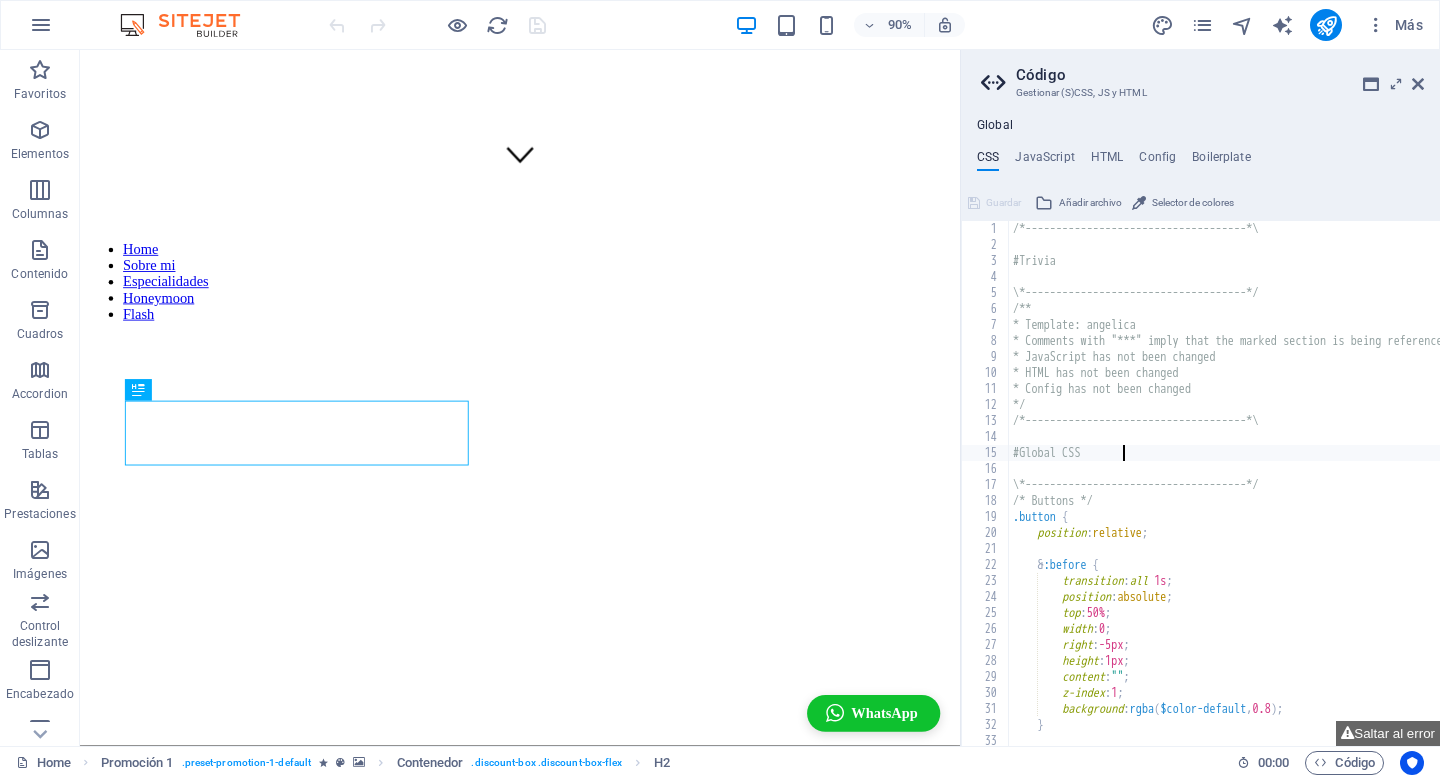 click on "/*------------------------------------*\     #Trivia  \*------------------------------------*/ /**   * Template: angelica   * Comments with "***" imply that the marked section is being referenced somewhere else   * JavaScript has not been changed   * HTML has not been changed   * Config has not been changed   */ /*------------------------------------*\     #Global CSS \*------------------------------------*/ /* Buttons */ .button   {      position :  relative ;      & :before   {           transition :  all   1s ;           position :  absolute ;           top :  50% ;           width :  0 ;           right :  -5px ;           height :  1px ;           content :  "" ;           z-index :  1 ;           background :  rgba ( $color-default ,  0.8 ) ;      }      & :hover ," at bounding box center (1336, 499) 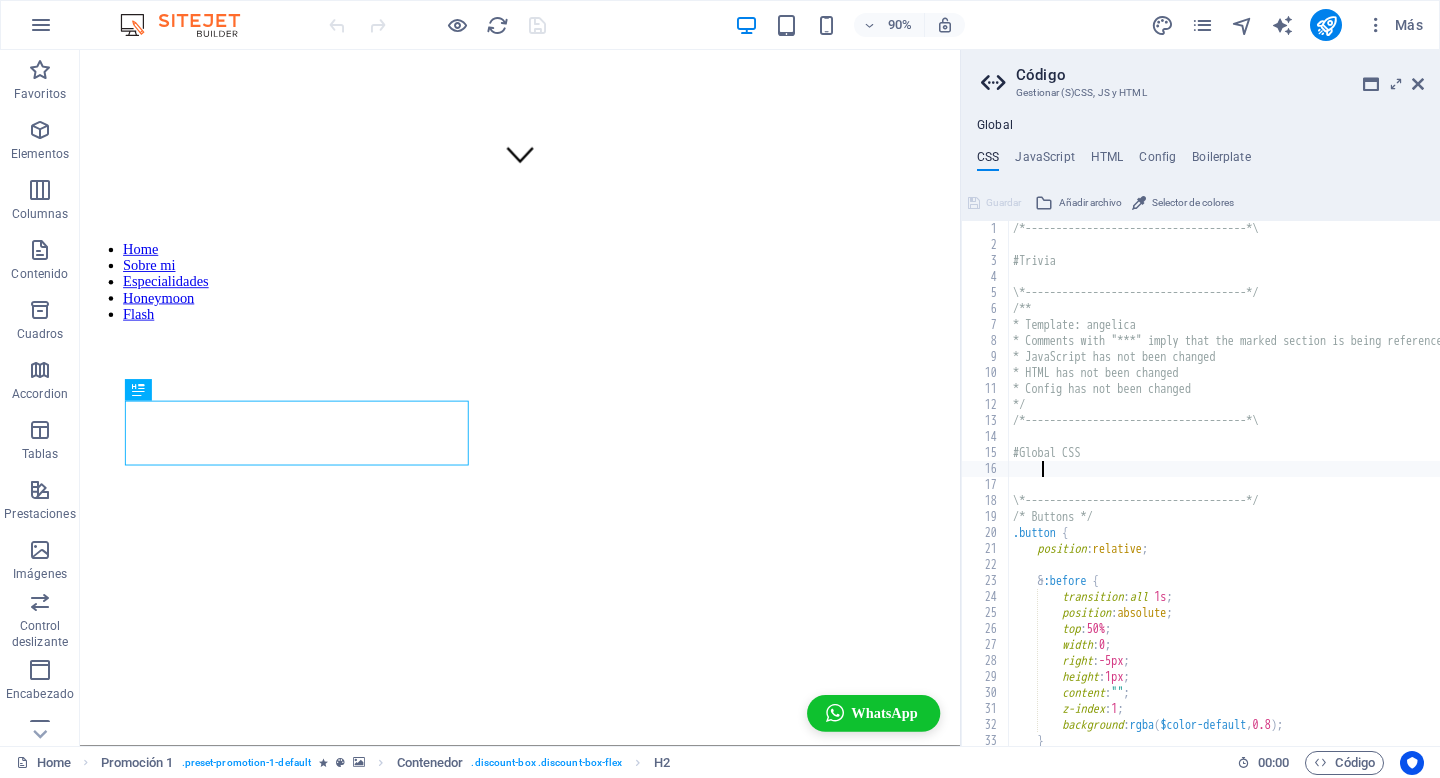 scroll, scrollTop: 0, scrollLeft: 1, axis: horizontal 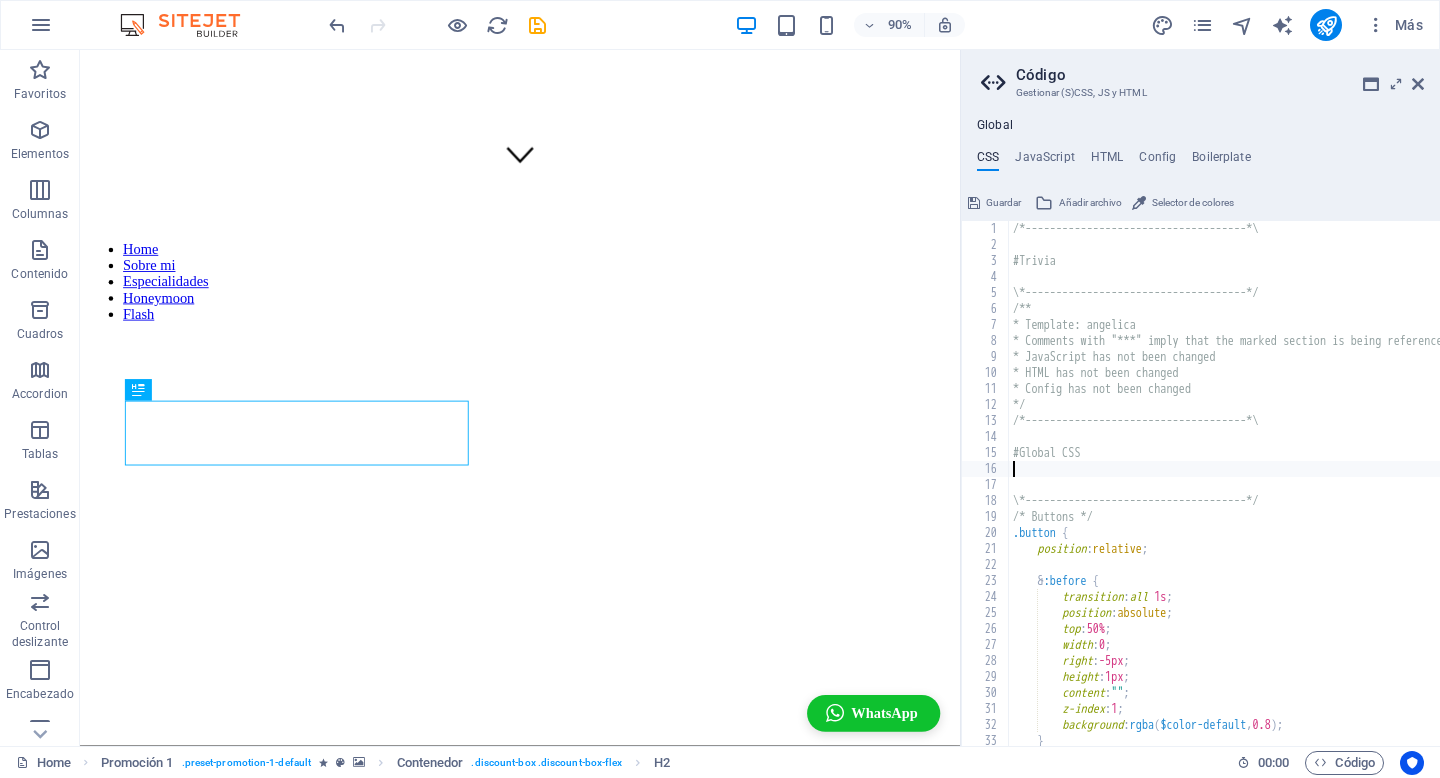 type on "#Global CSS" 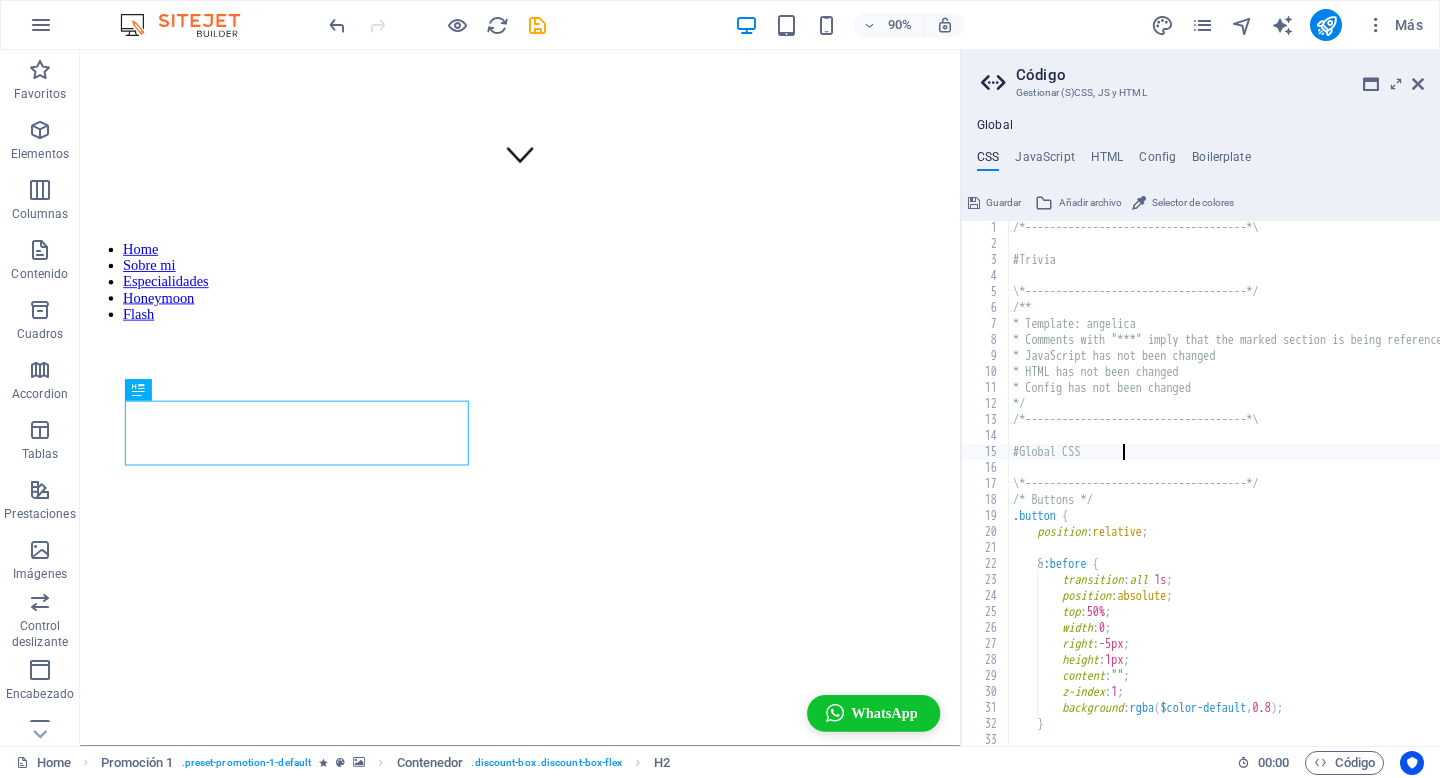 scroll, scrollTop: 571, scrollLeft: 0, axis: vertical 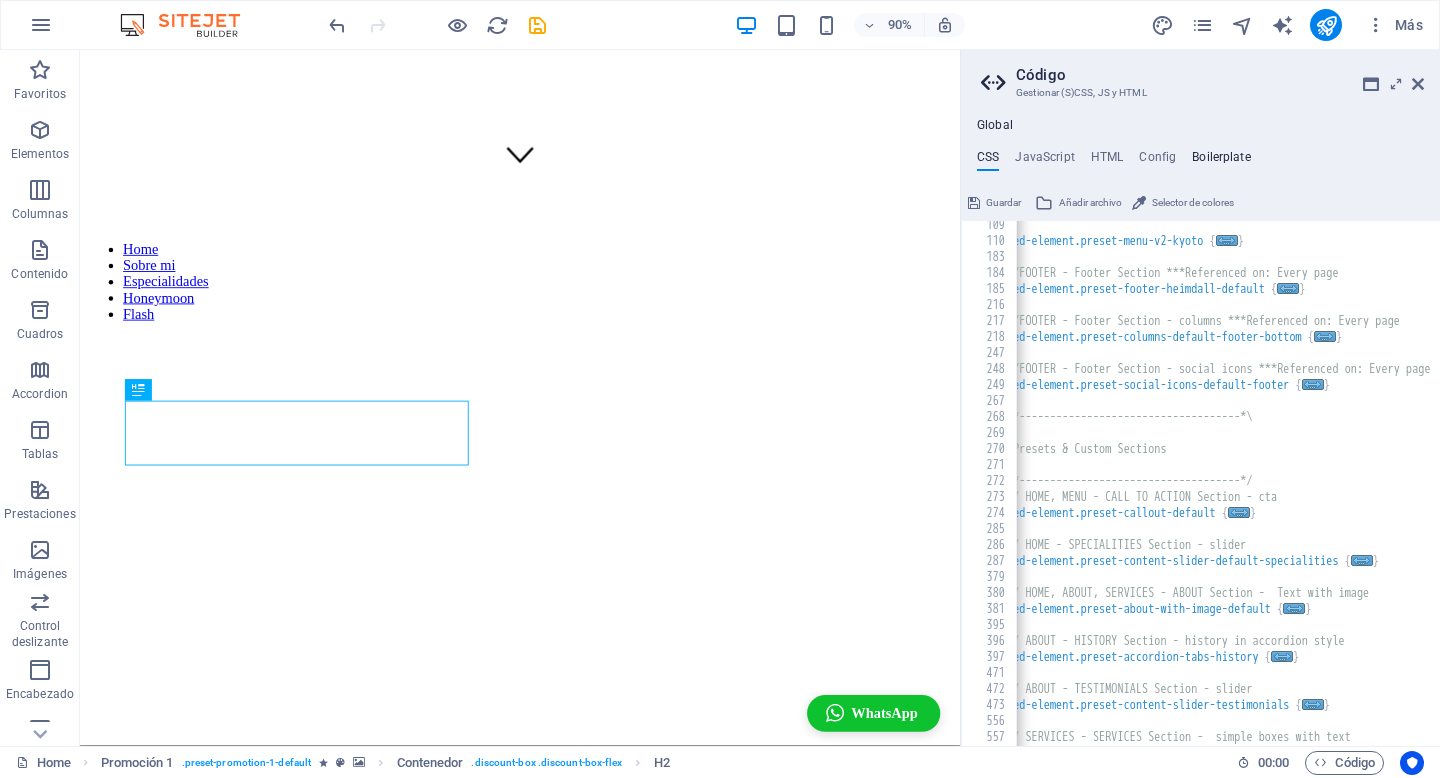 click on "Boilerplate" at bounding box center [1221, 161] 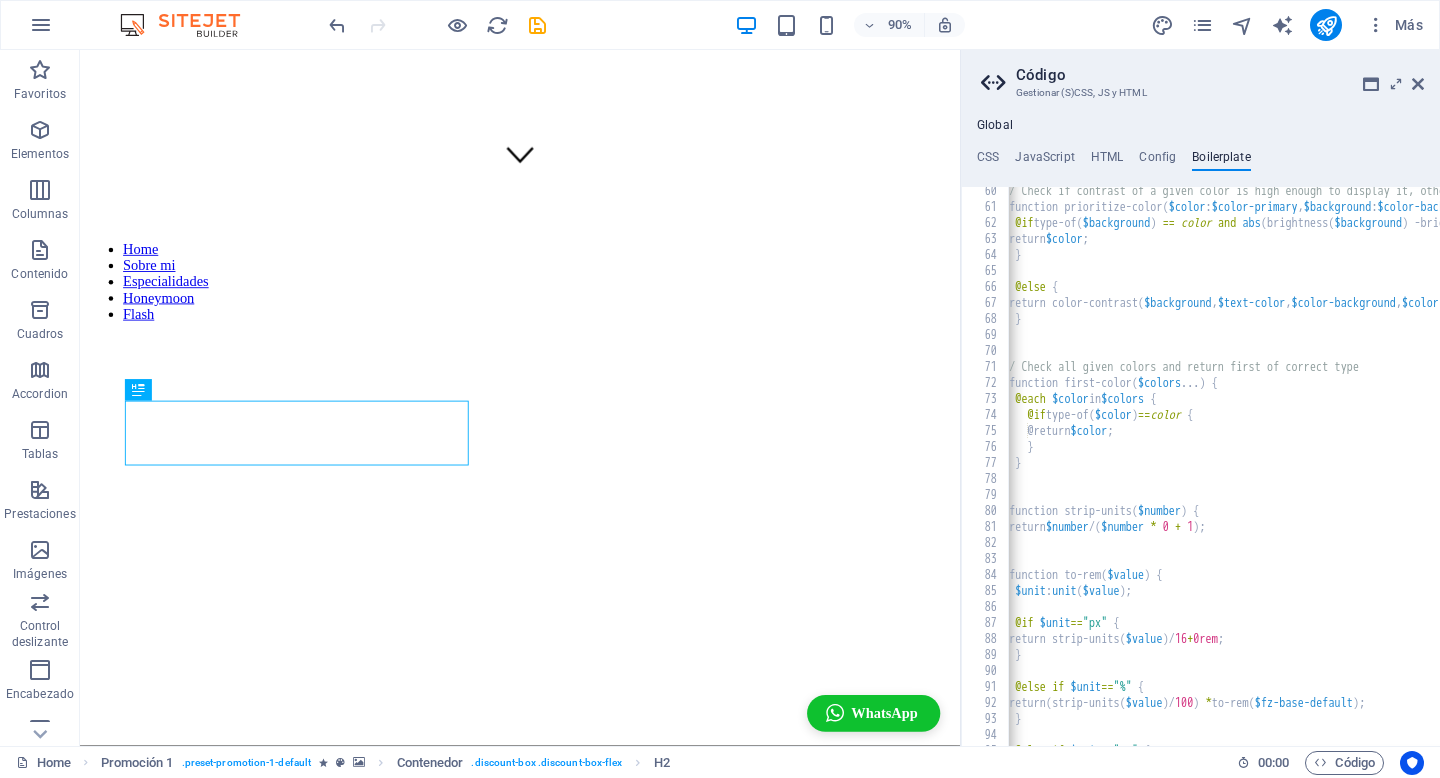 scroll, scrollTop: 559, scrollLeft: 0, axis: vertical 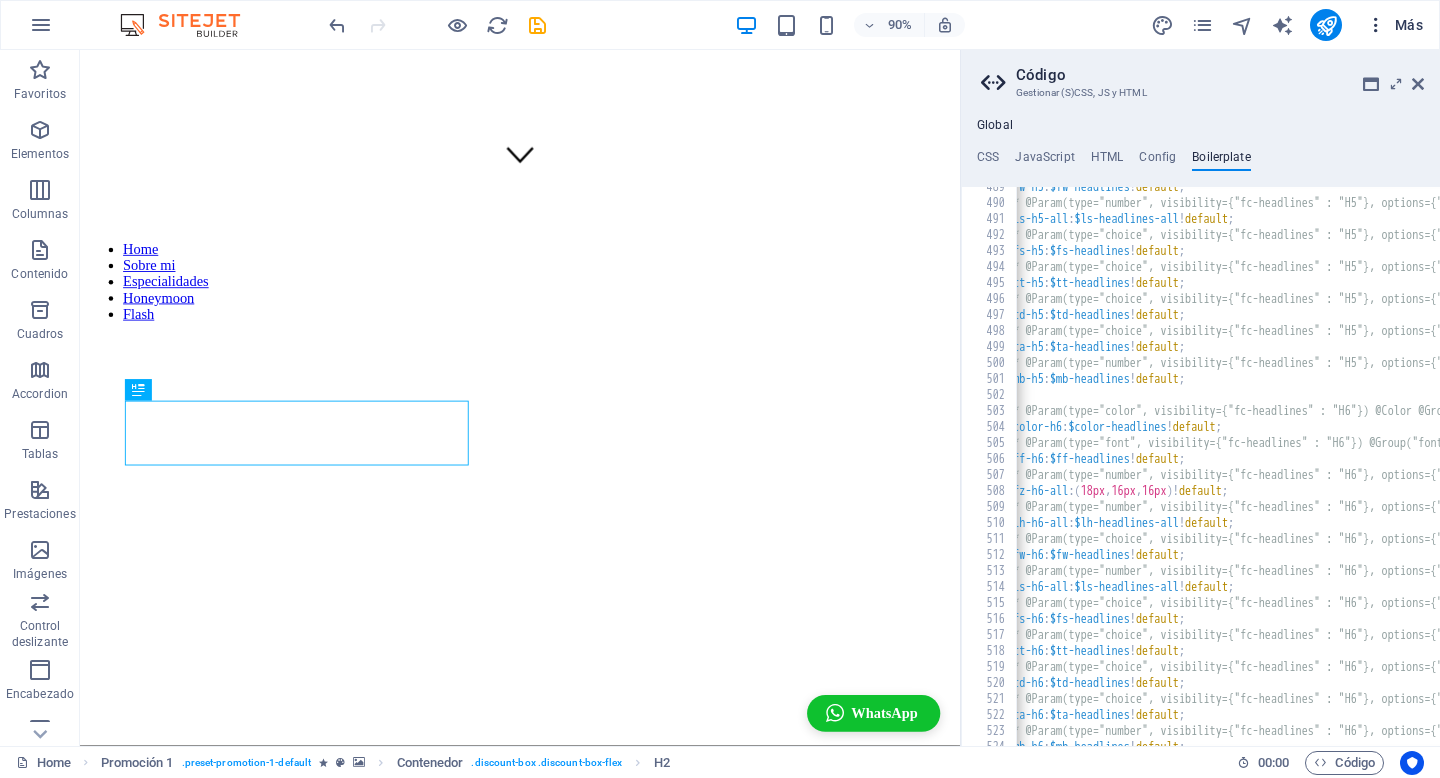 click at bounding box center (1376, 25) 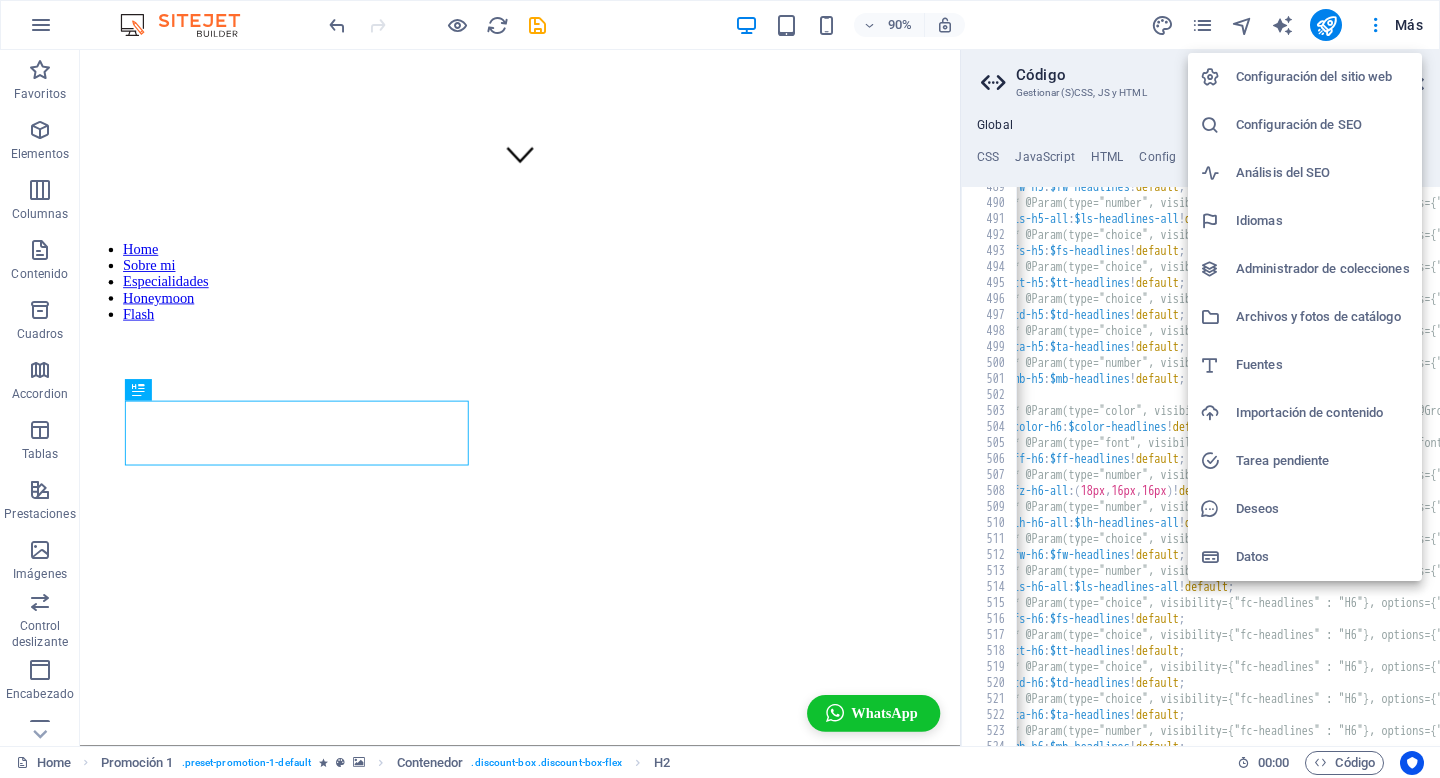click on "Fuentes" at bounding box center (1323, 365) 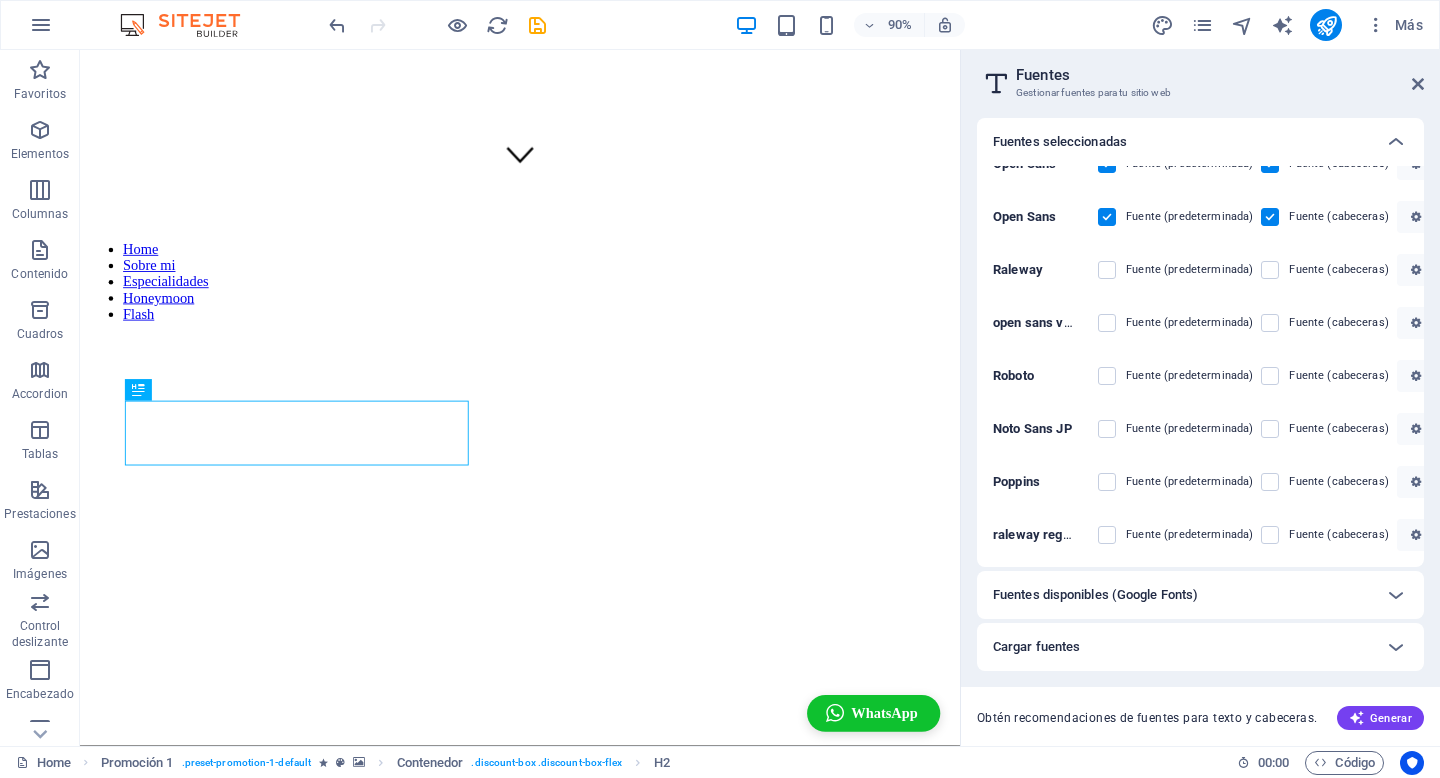 scroll, scrollTop: 41, scrollLeft: 0, axis: vertical 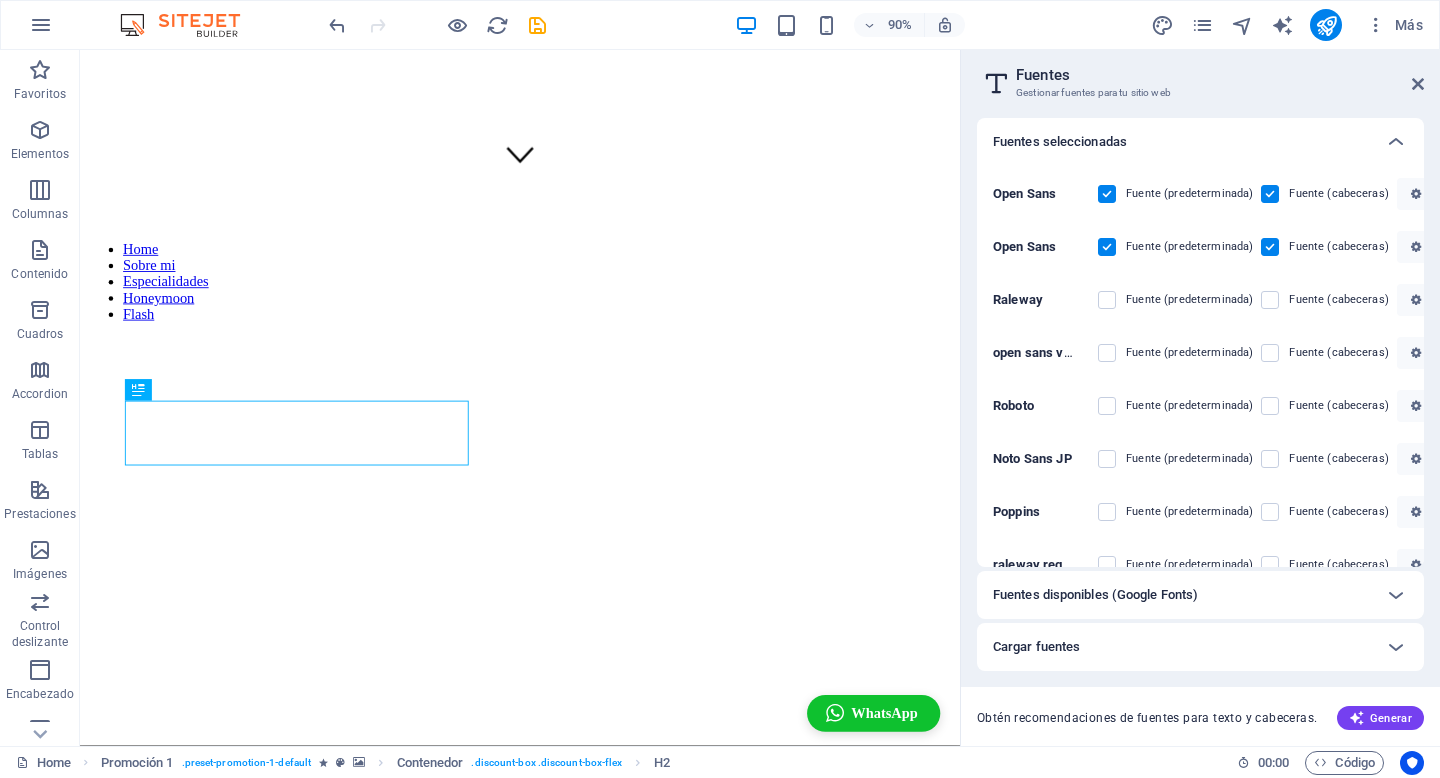 click on "Fuentes disponibles (Google Fonts)" at bounding box center (1200, 595) 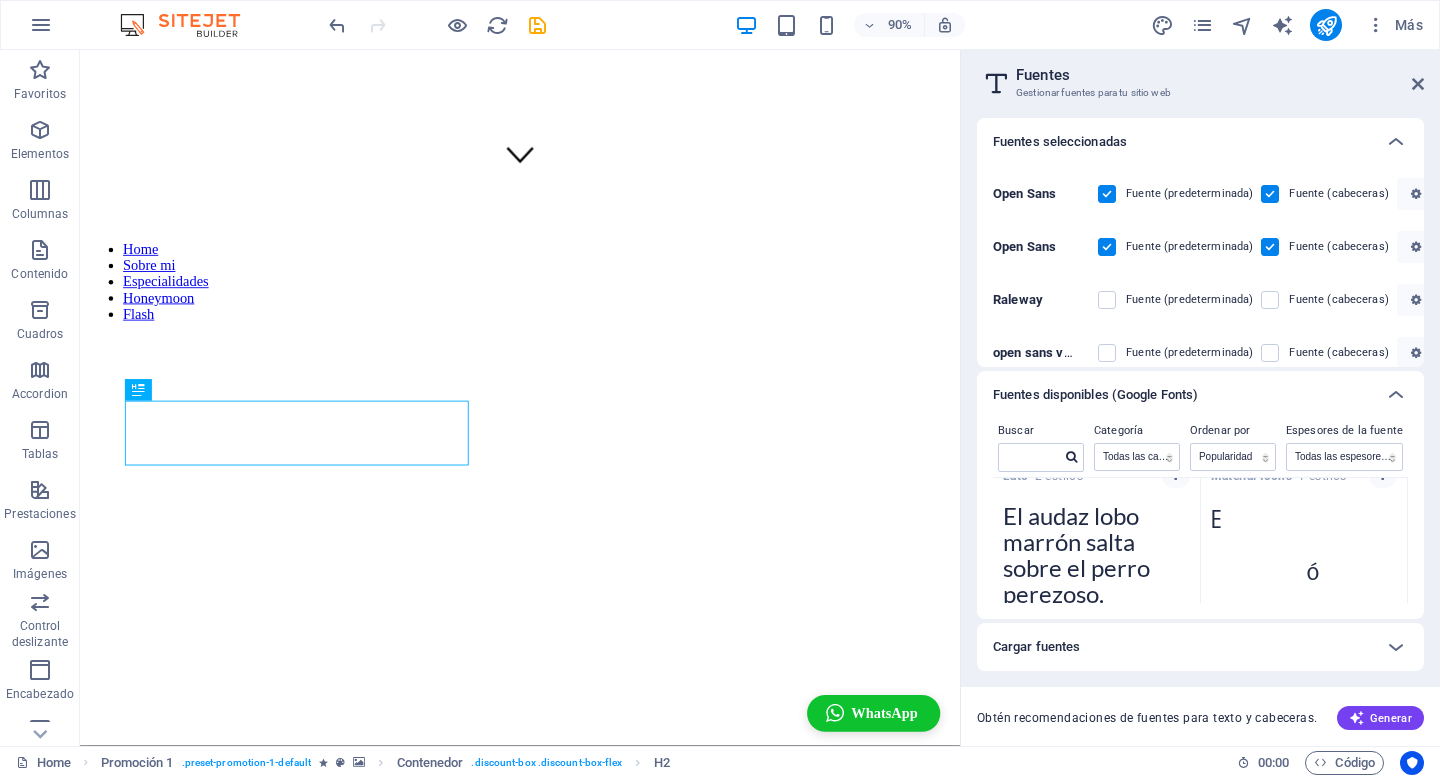 scroll, scrollTop: 0, scrollLeft: 0, axis: both 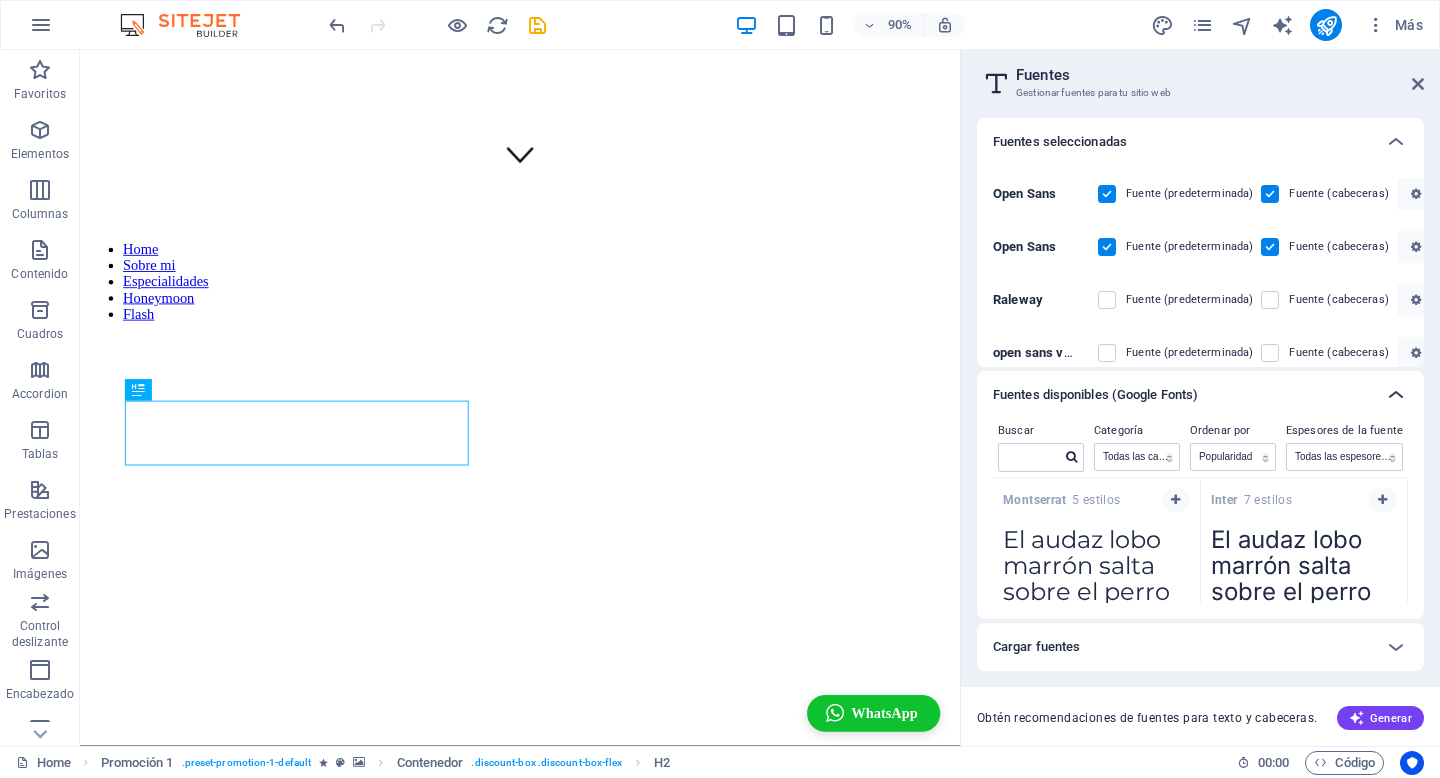 click at bounding box center (1396, 395) 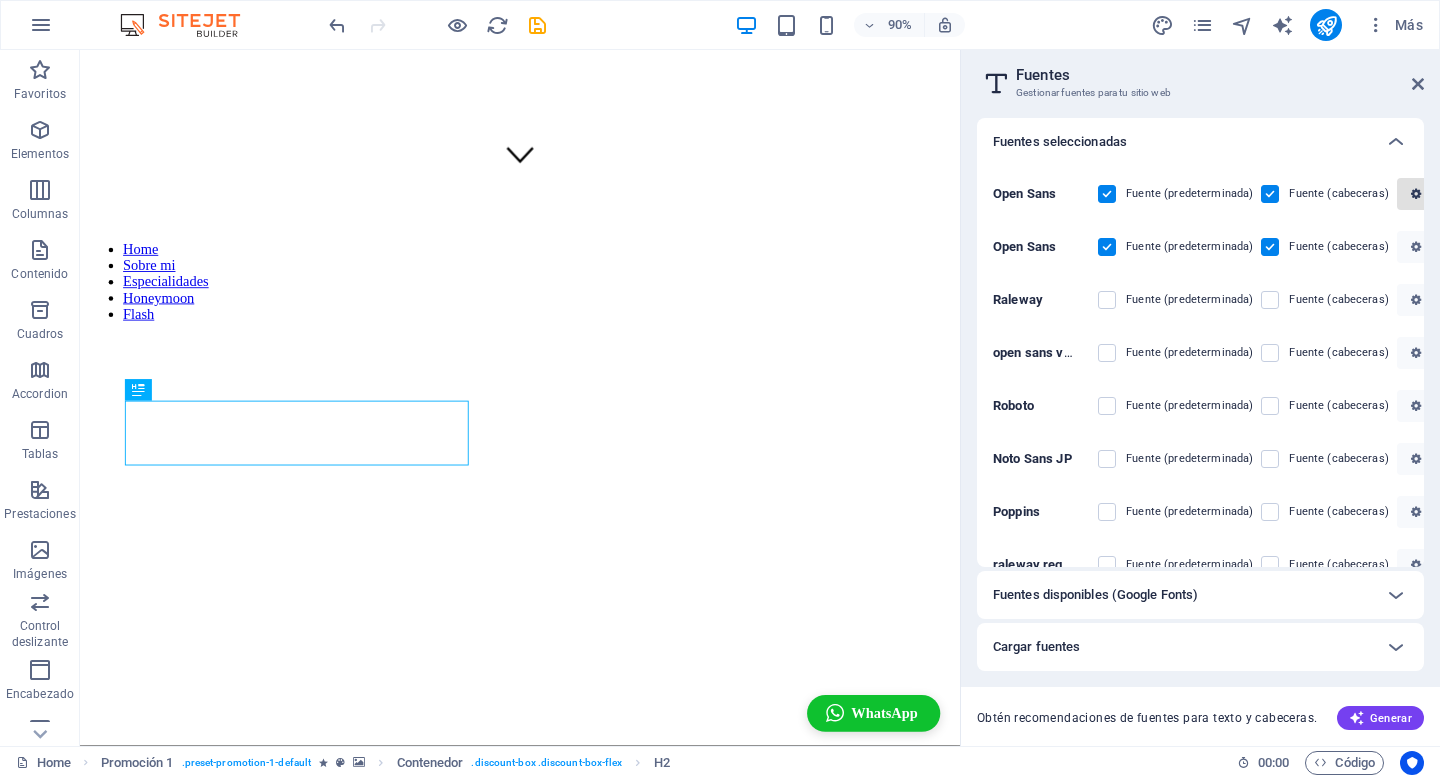 click at bounding box center [1416, 194] 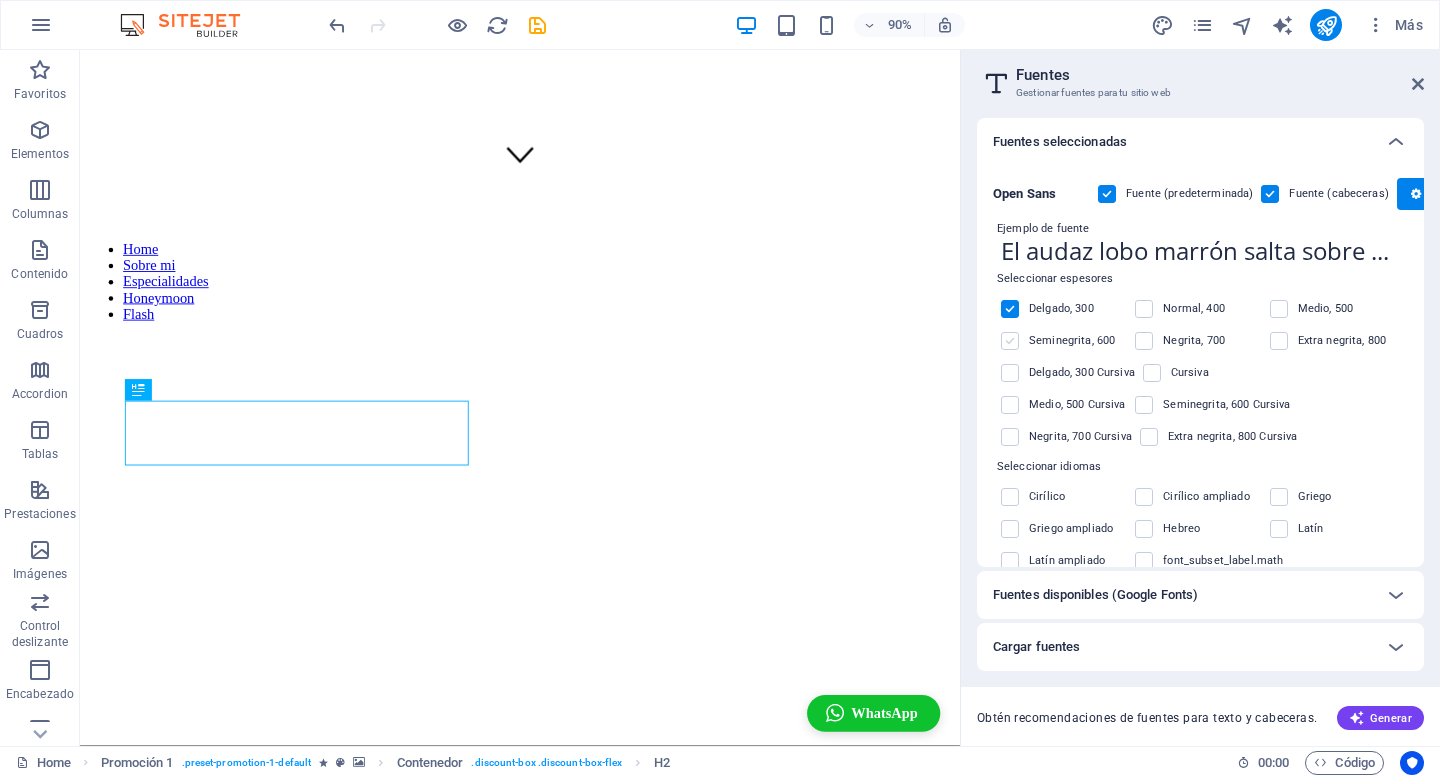 click at bounding box center [1010, 341] 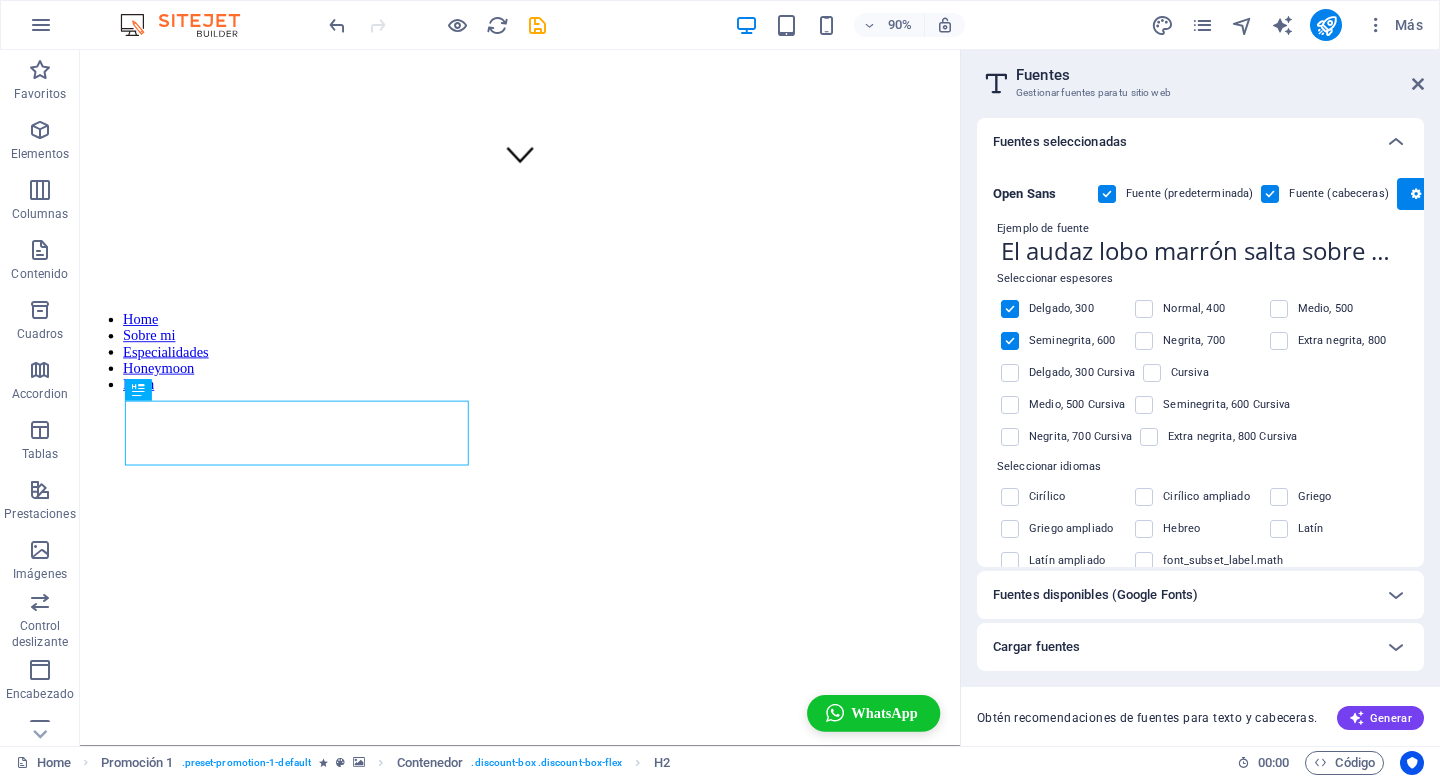 click on "Delgado, 300 Cursiva" at bounding box center (1068, 373) 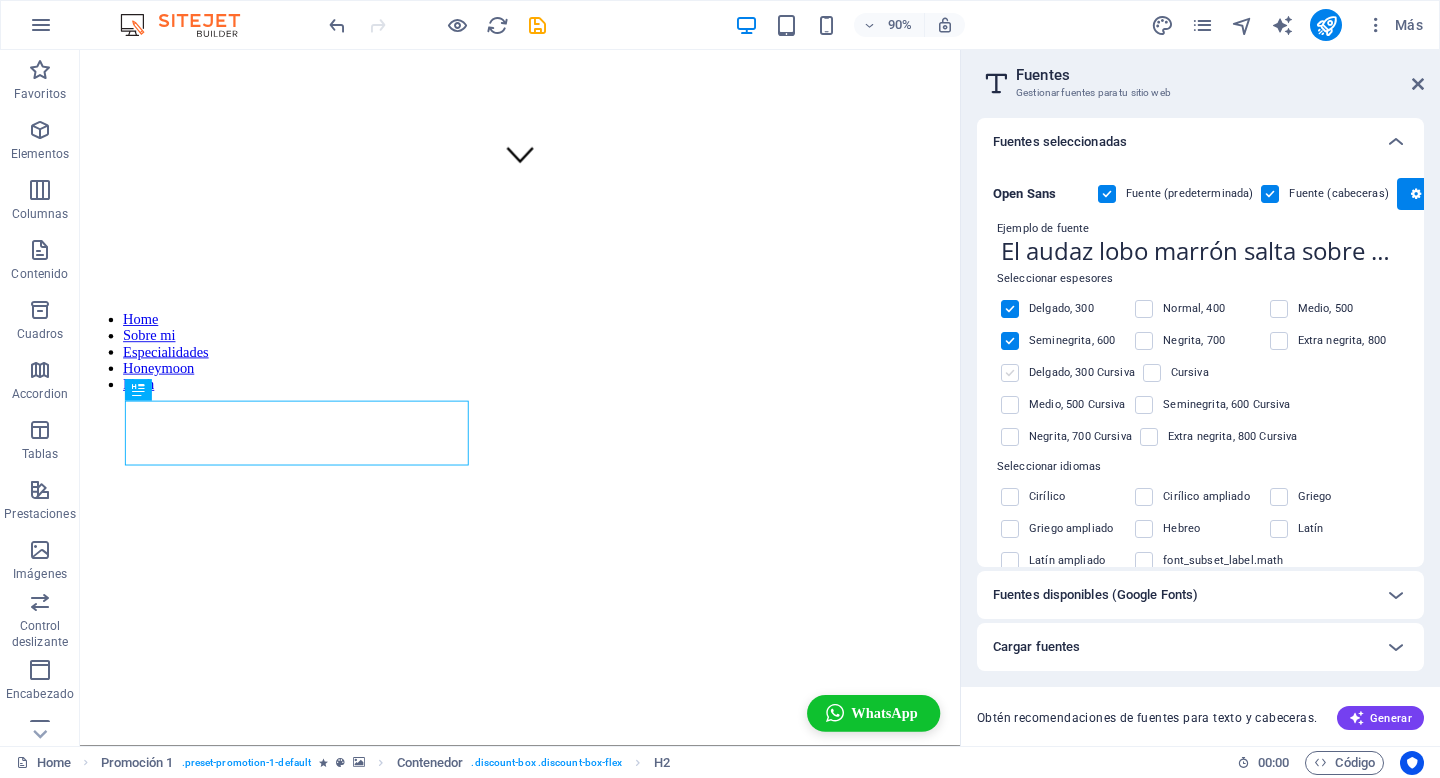 click at bounding box center (1010, 373) 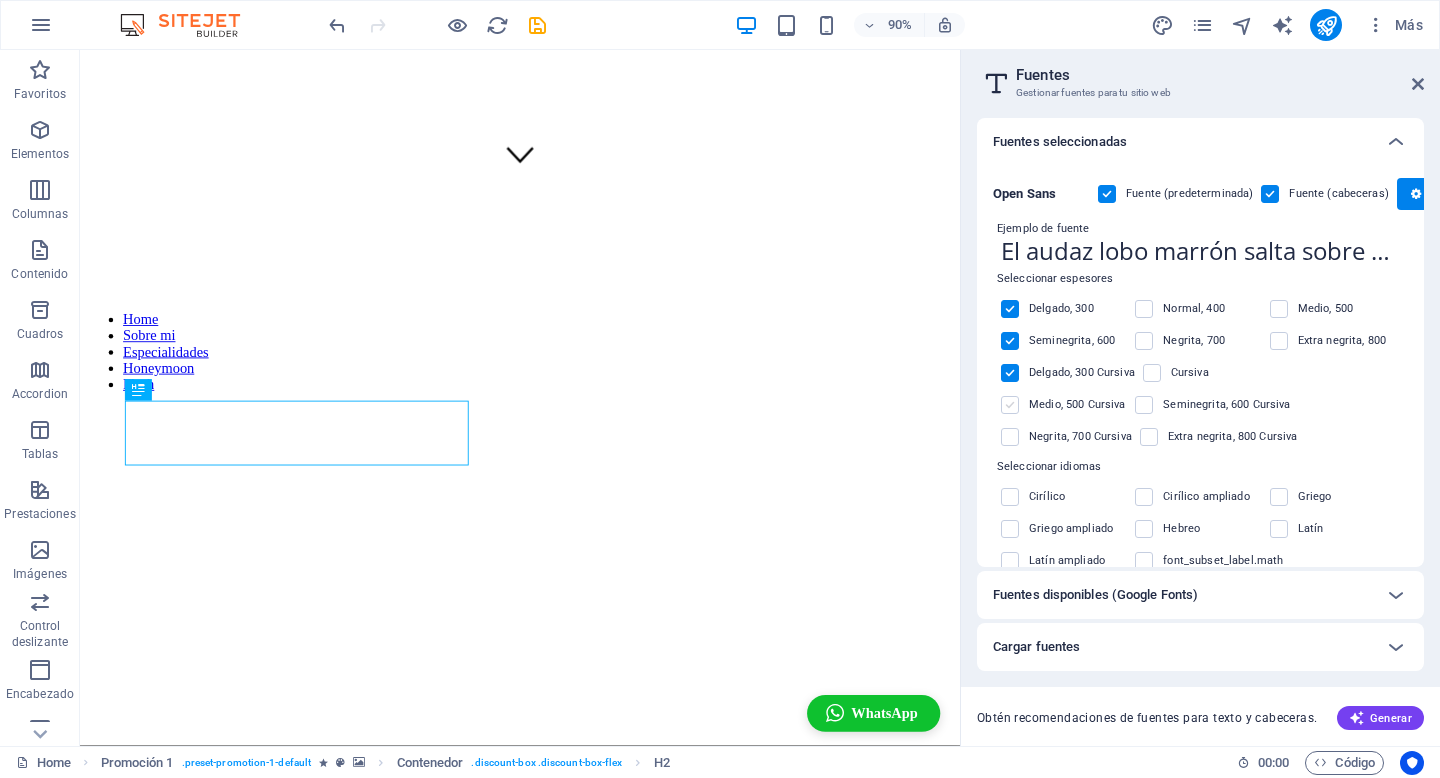 click at bounding box center [1010, 405] 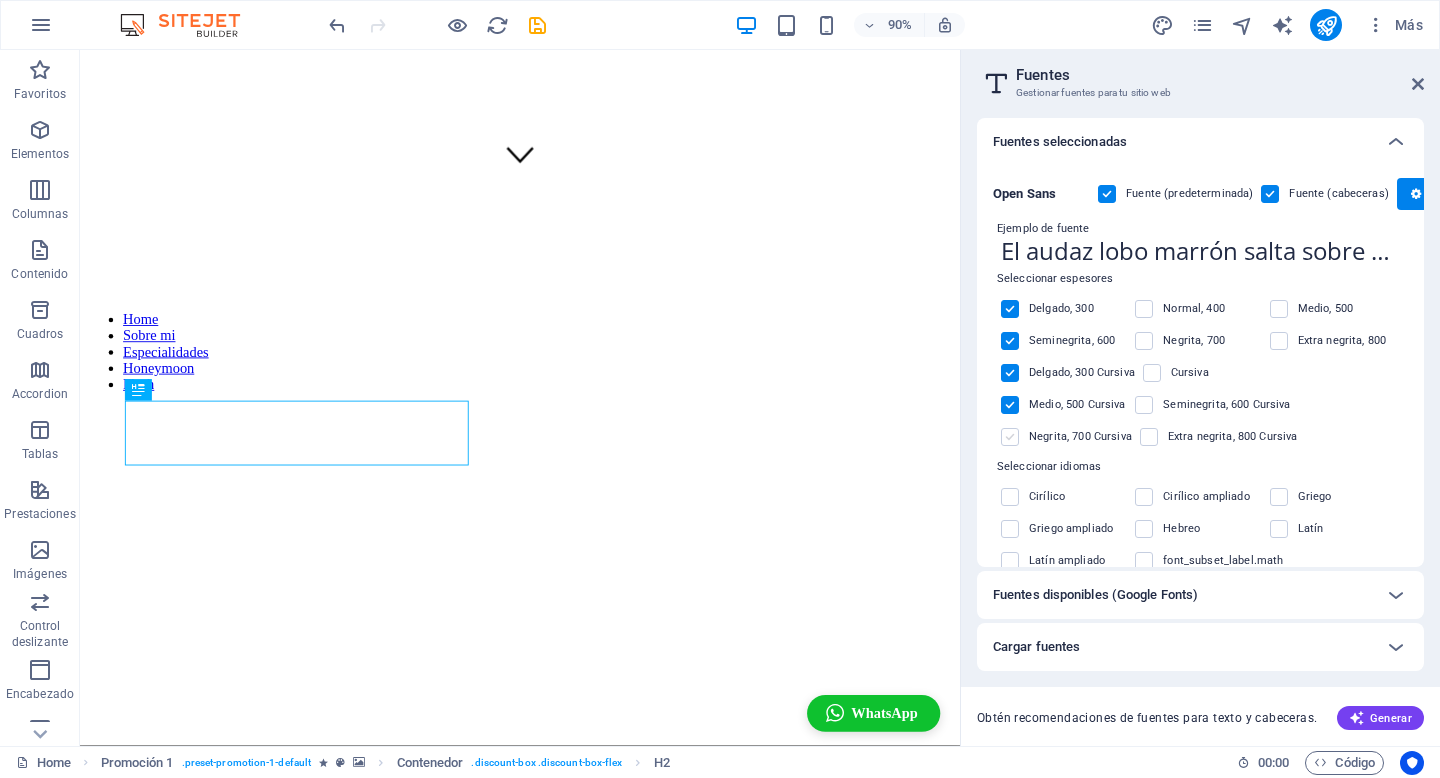 click at bounding box center (1010, 437) 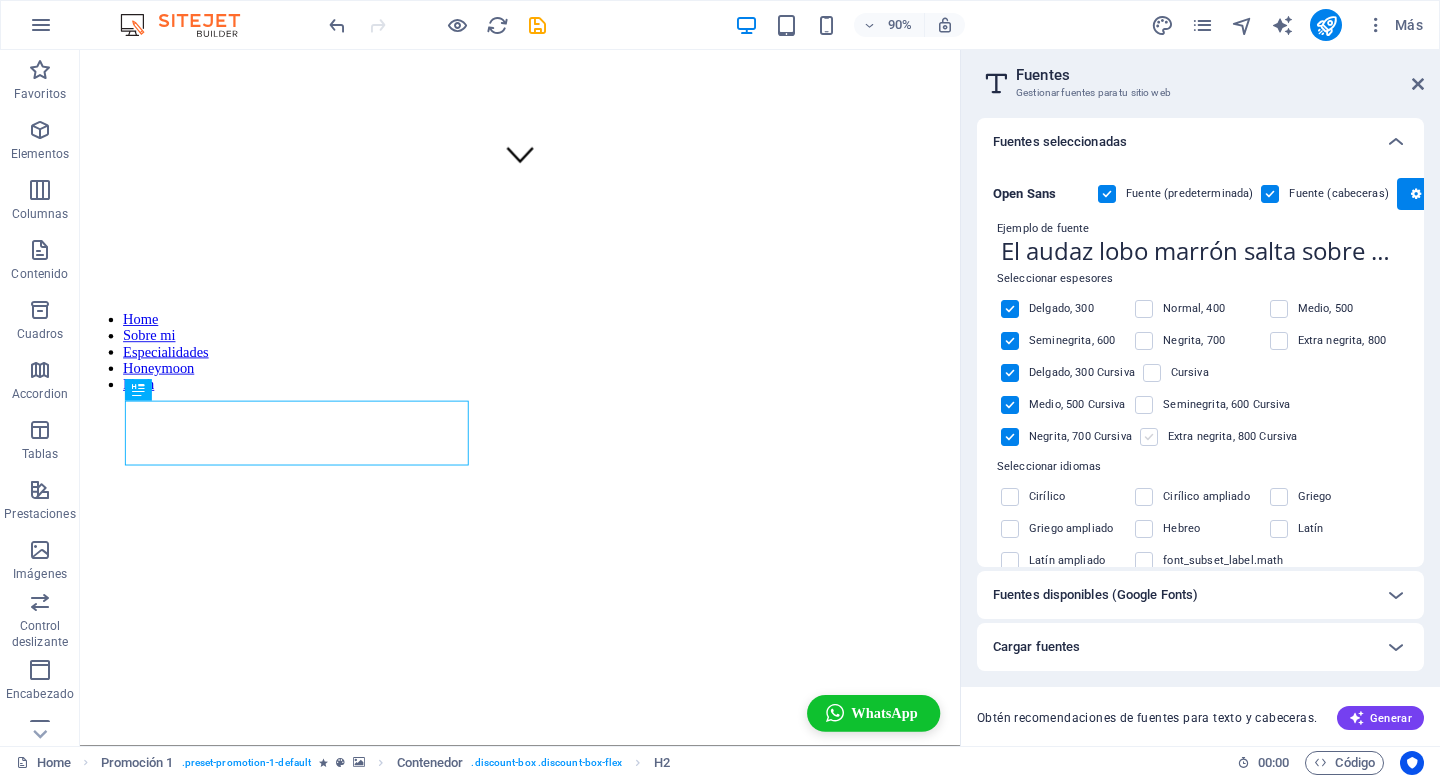 click at bounding box center [1149, 437] 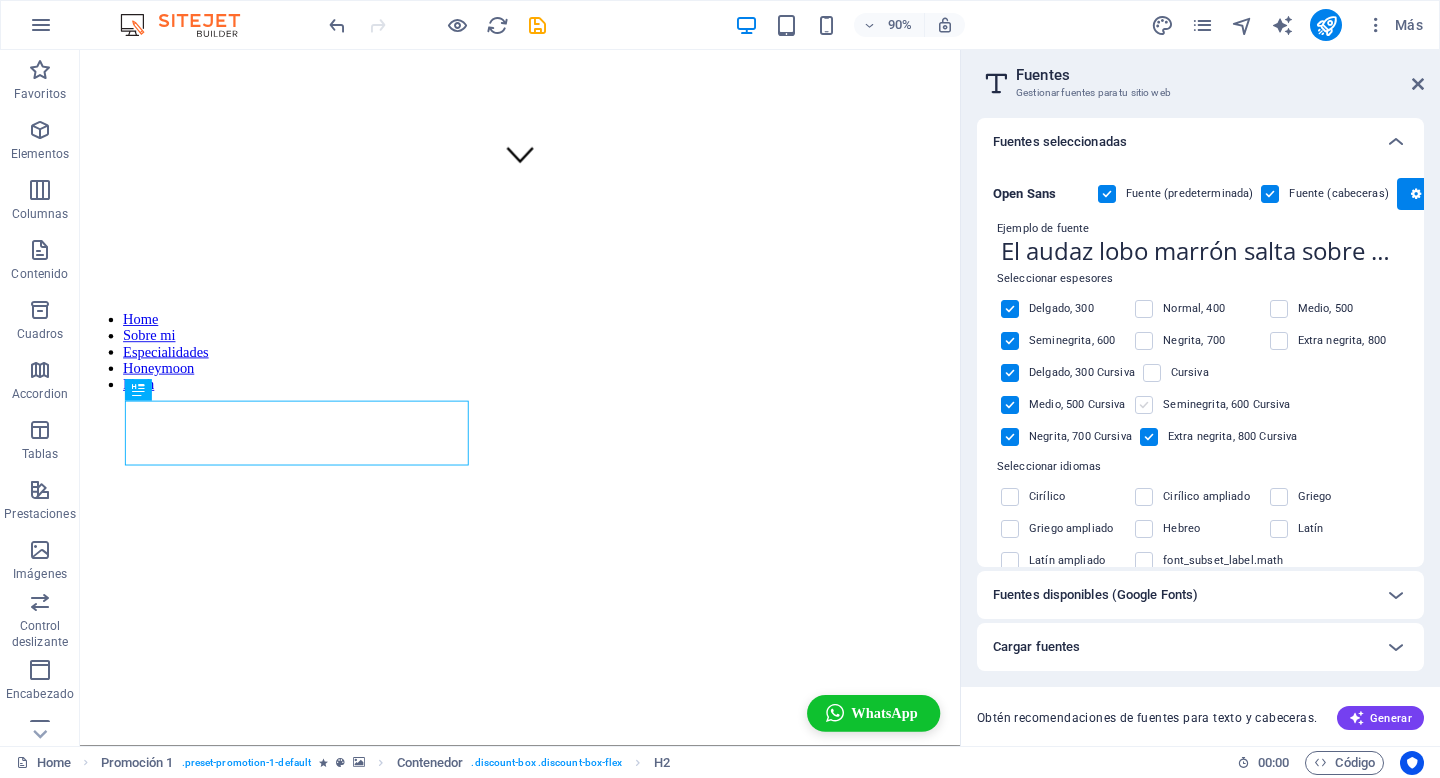 click at bounding box center [1144, 405] 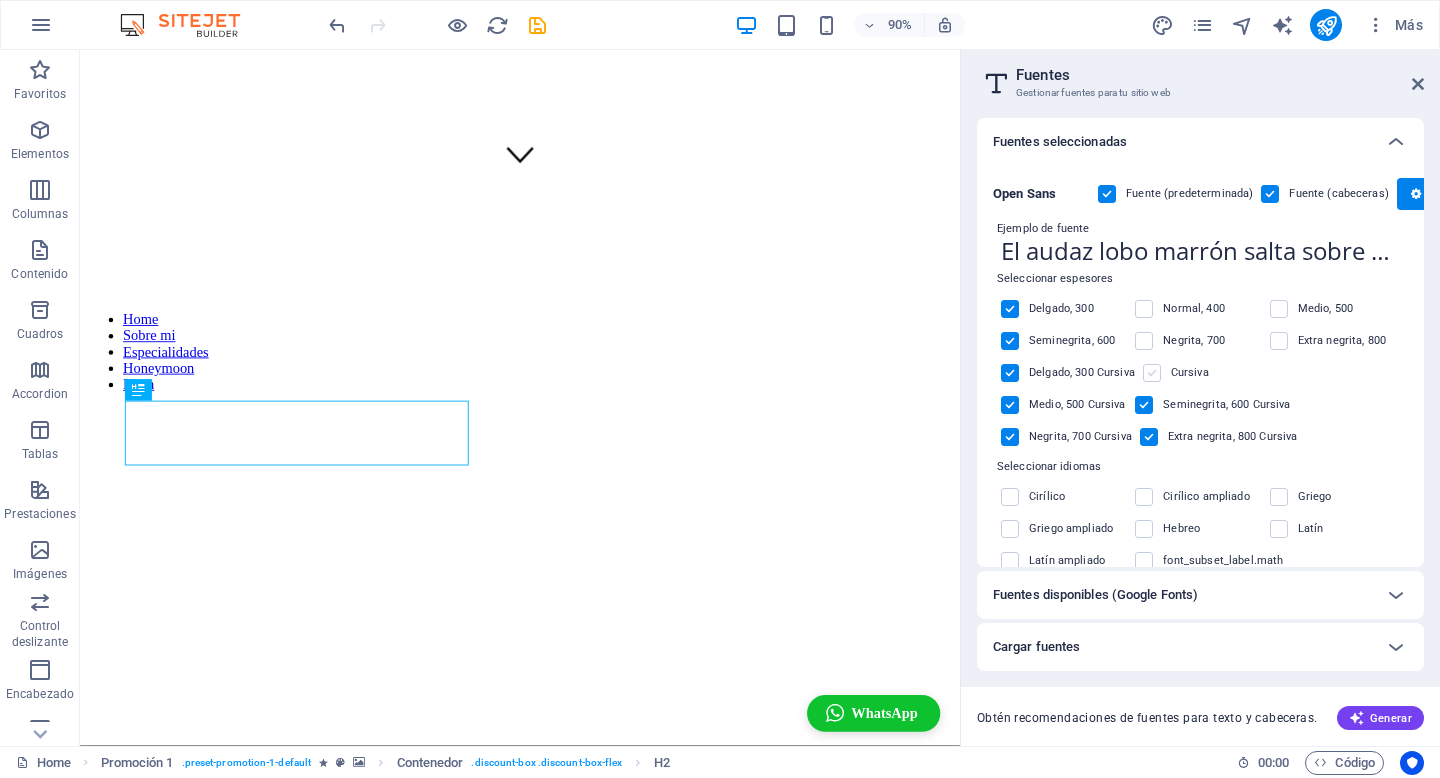 click at bounding box center [1152, 373] 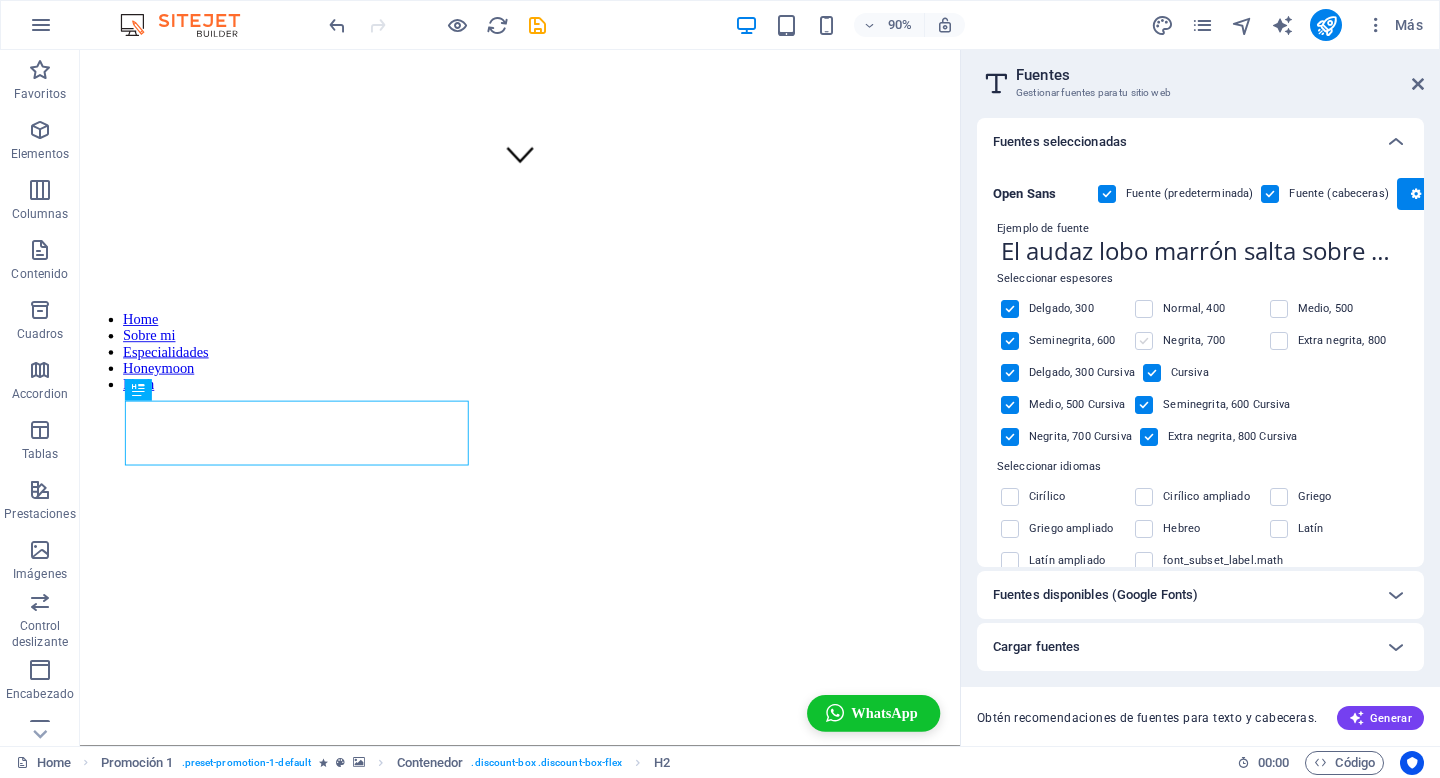 click at bounding box center (1144, 341) 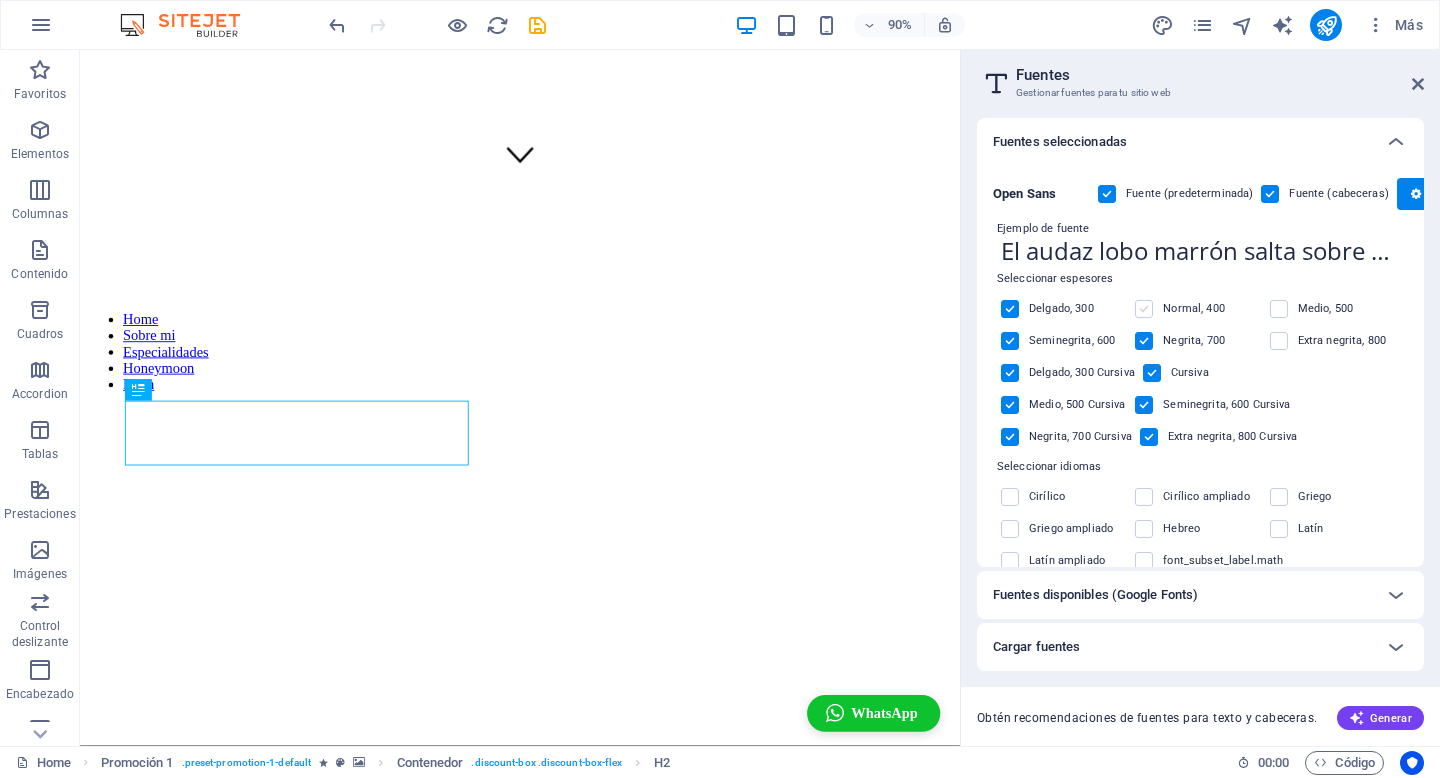 click at bounding box center [1144, 309] 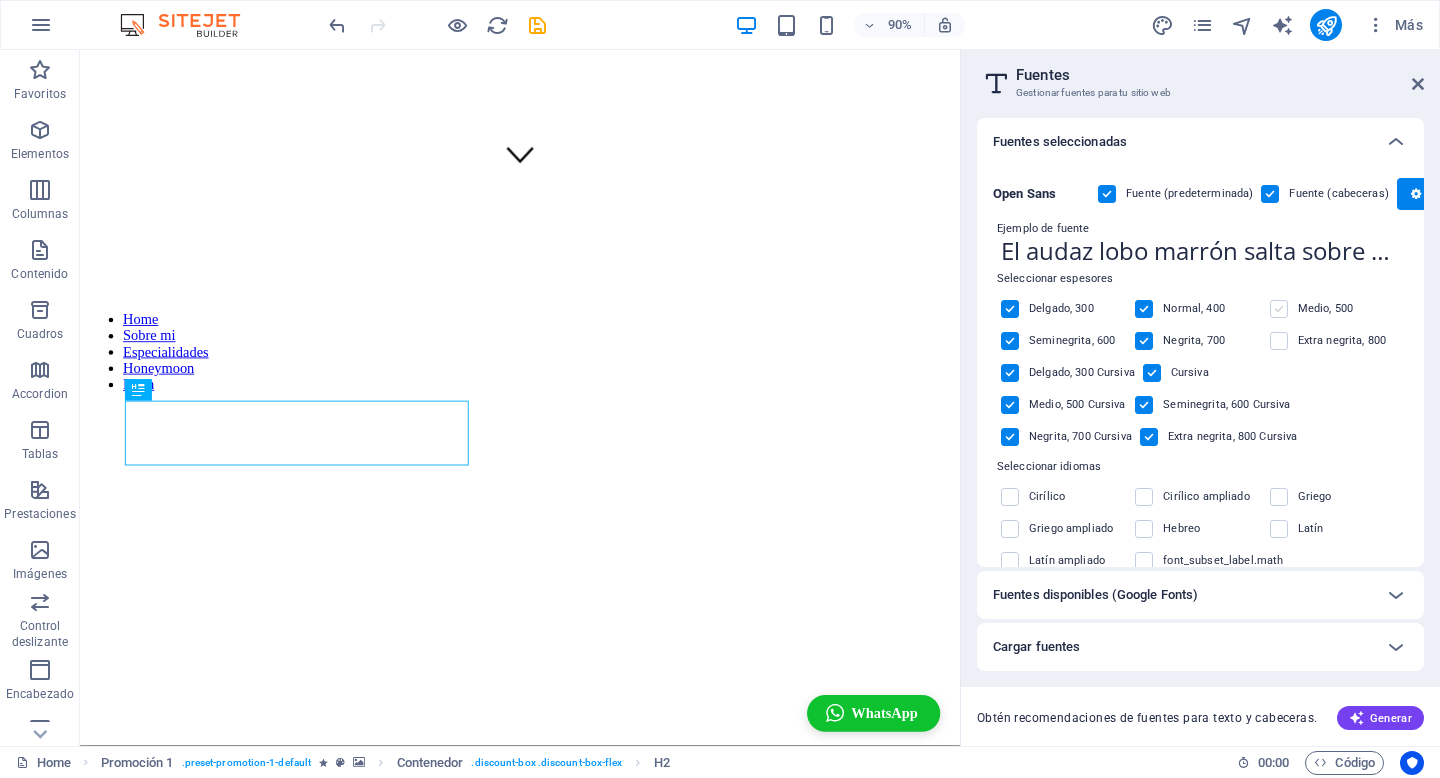 click at bounding box center (1279, 309) 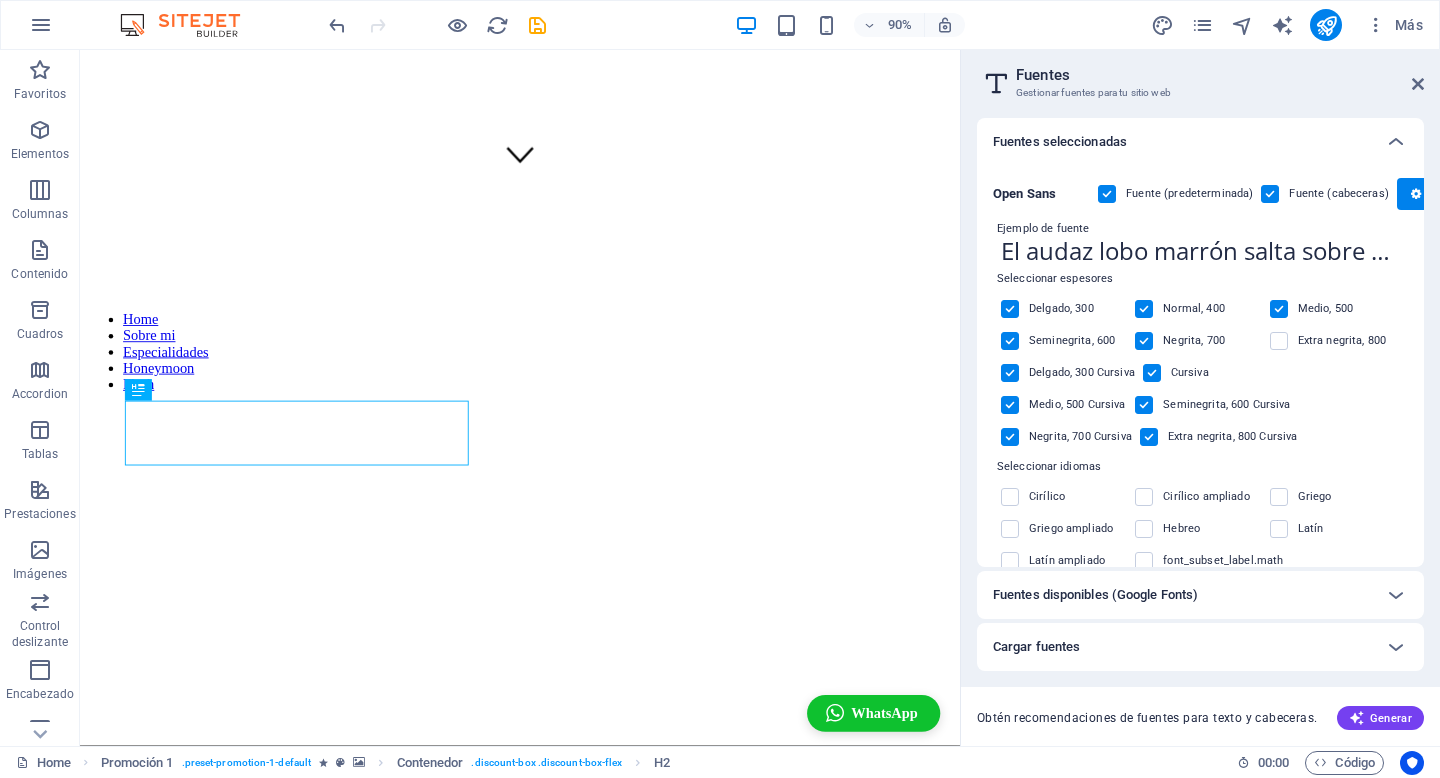 click on "Extra negrita, 800" at bounding box center (1333, 341) 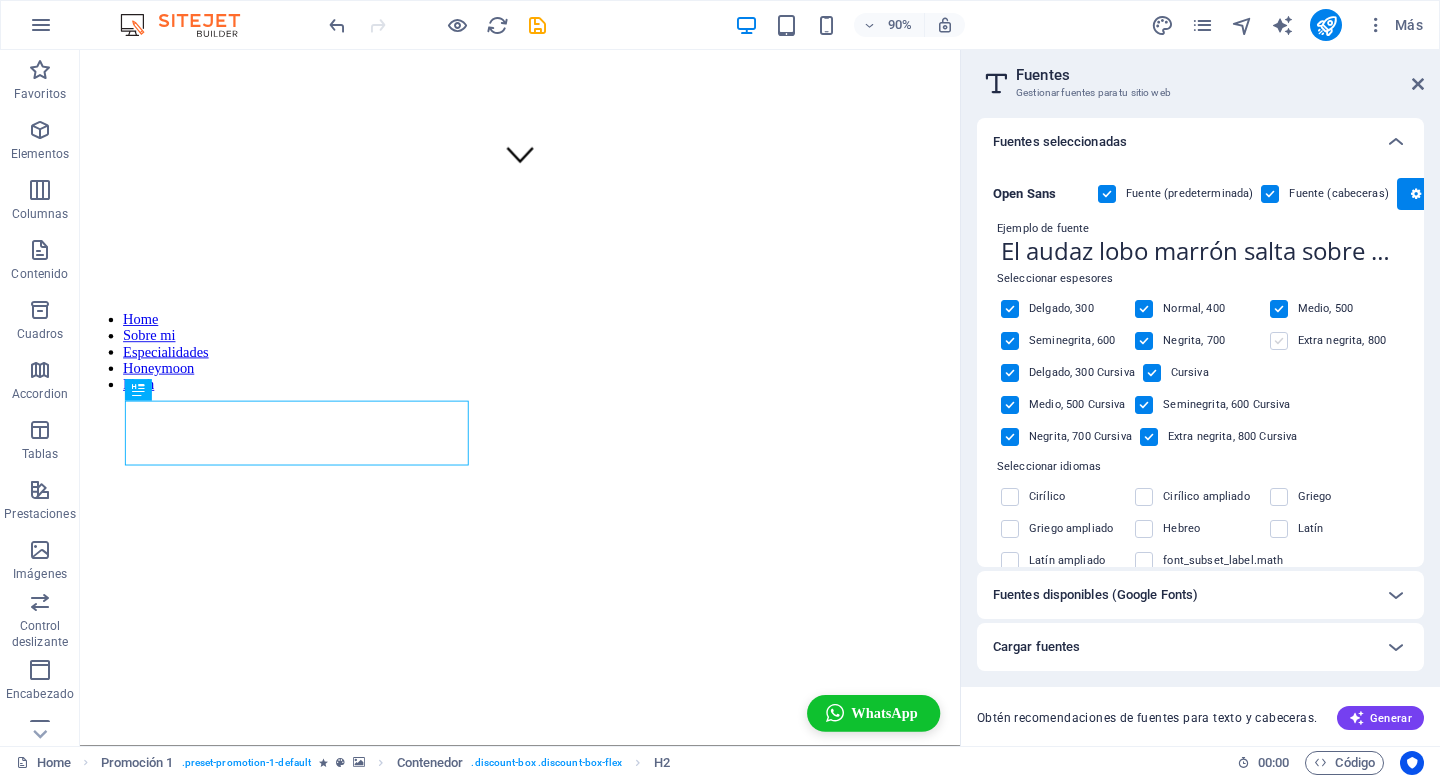 click at bounding box center [1279, 341] 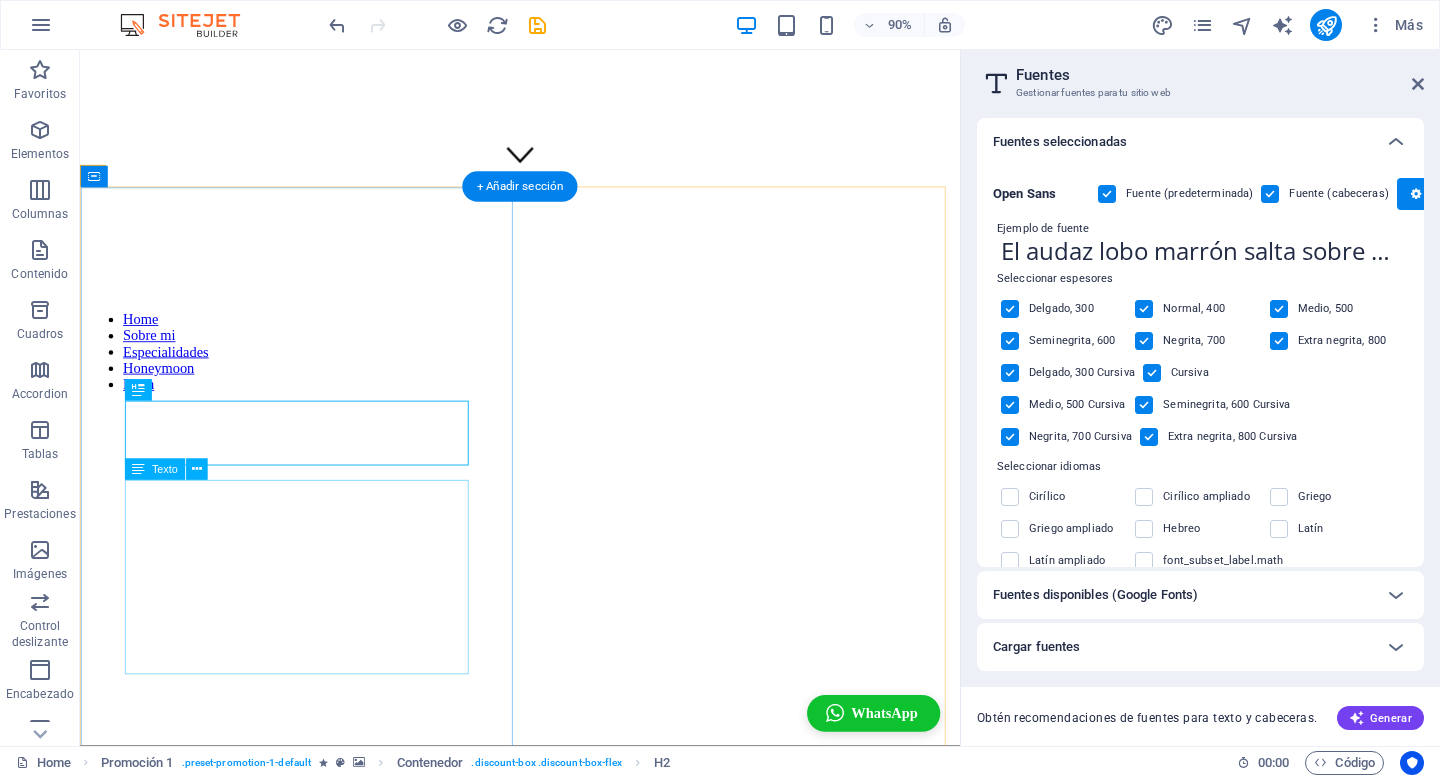 click on "Descubre nuestros servicios exclusivos para novias,  creados para acompañarte en cada paso de este momento único. Ahora con una experiencia especial: Incluye prueba de maquillaje profesional con entrada al Hotel Sheraton Vive la preparación que mereces, con dedicación, cuidado y estilo.  Haz clic aquí y conoce todos los detalles." at bounding box center (569, 1484) 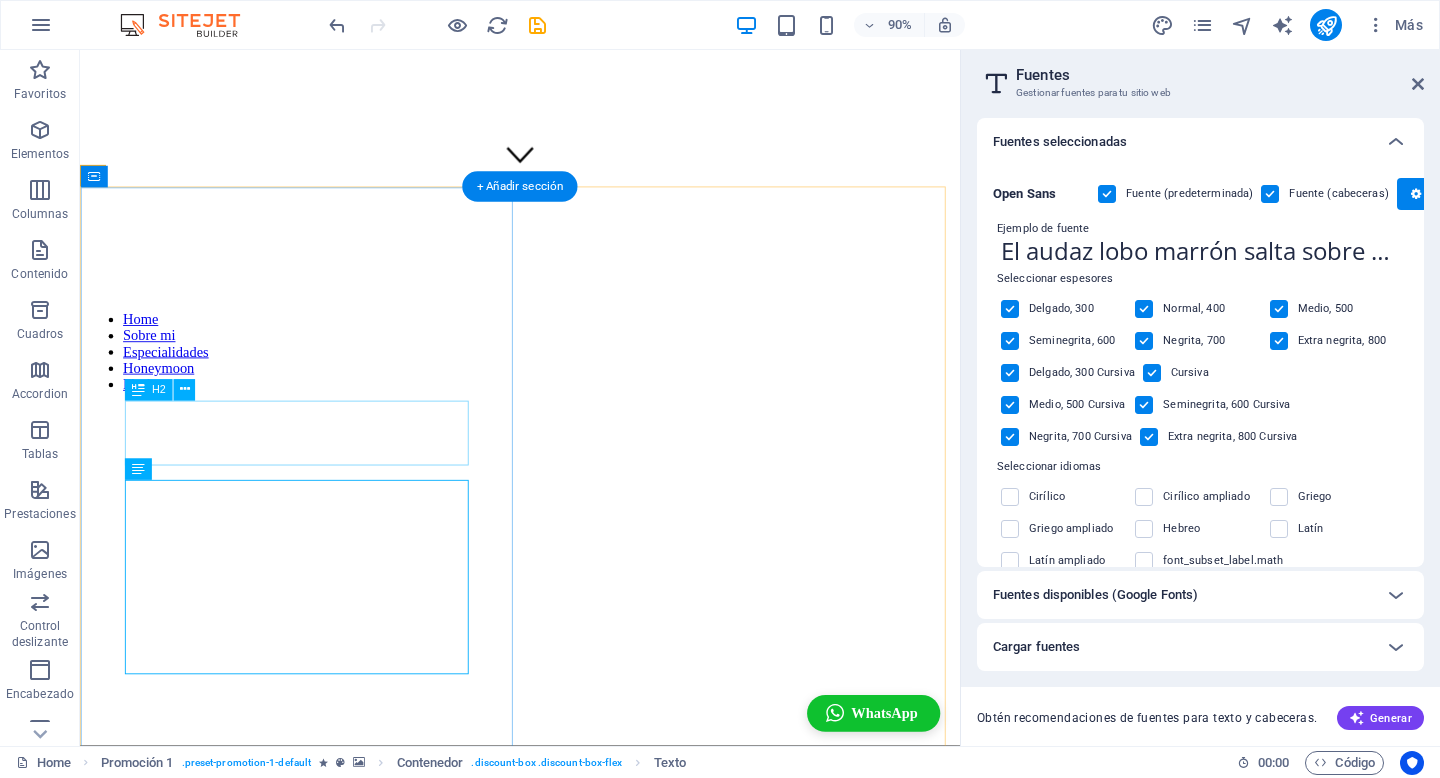 click on "Nuevos planes pensados para ti" at bounding box center (569, 1352) 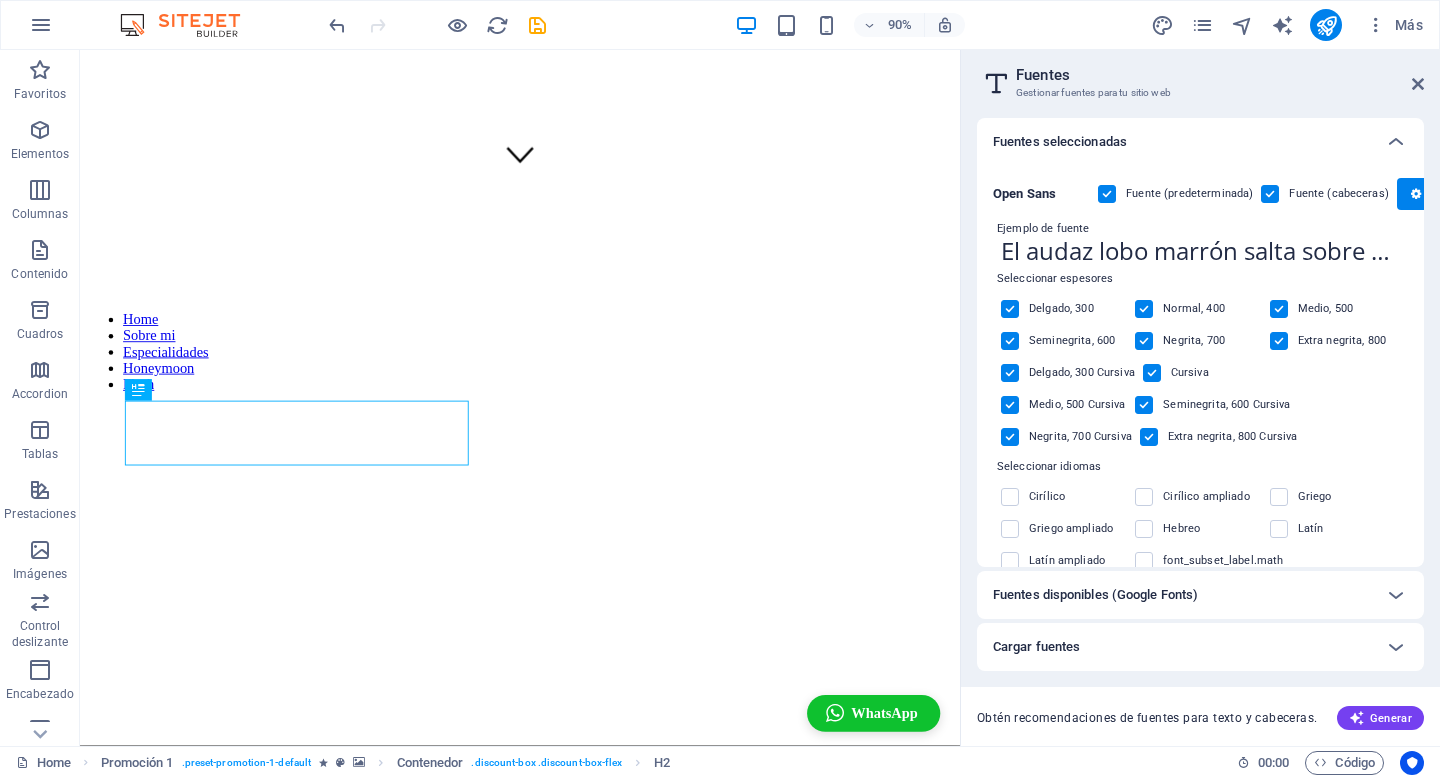click at bounding box center [1010, 309] 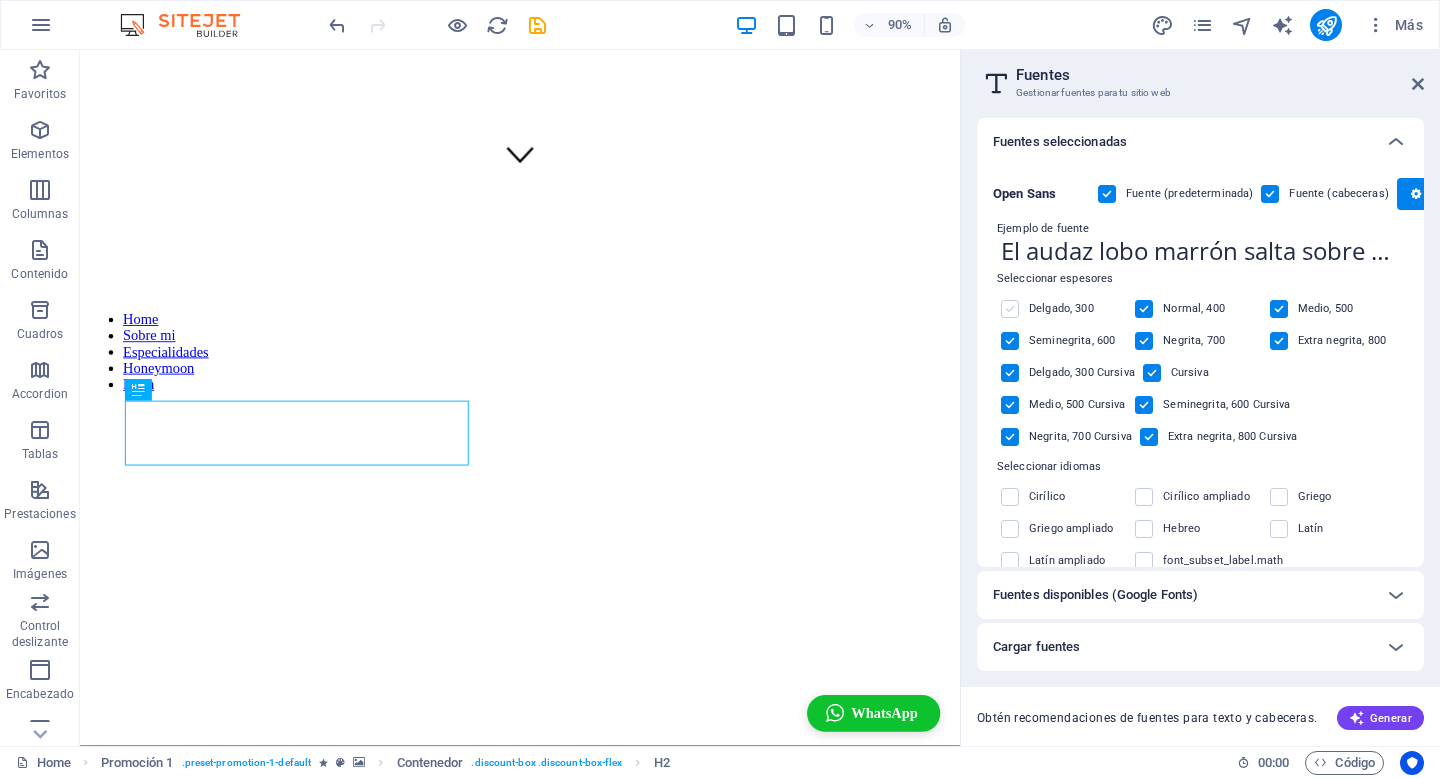 click at bounding box center (1010, 309) 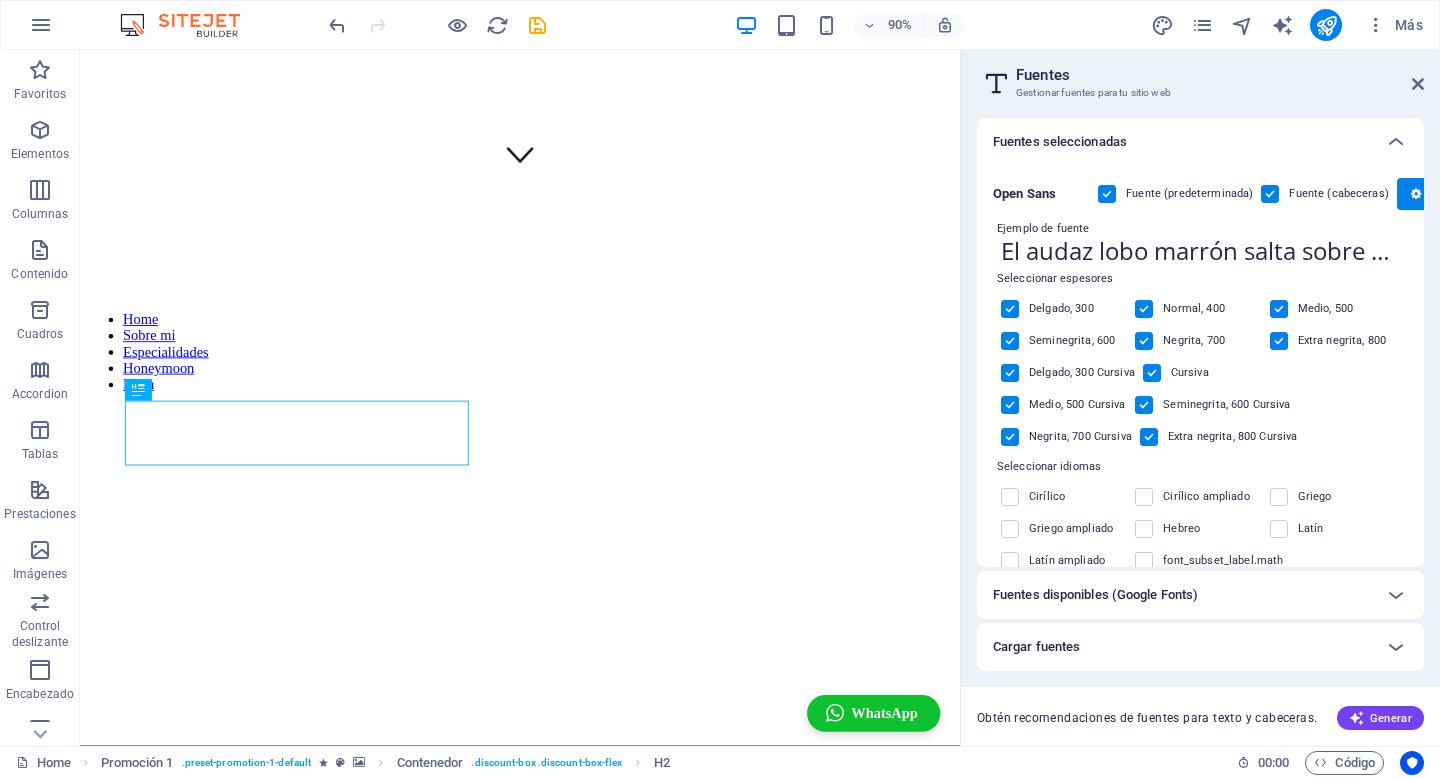 click at bounding box center [1279, 341] 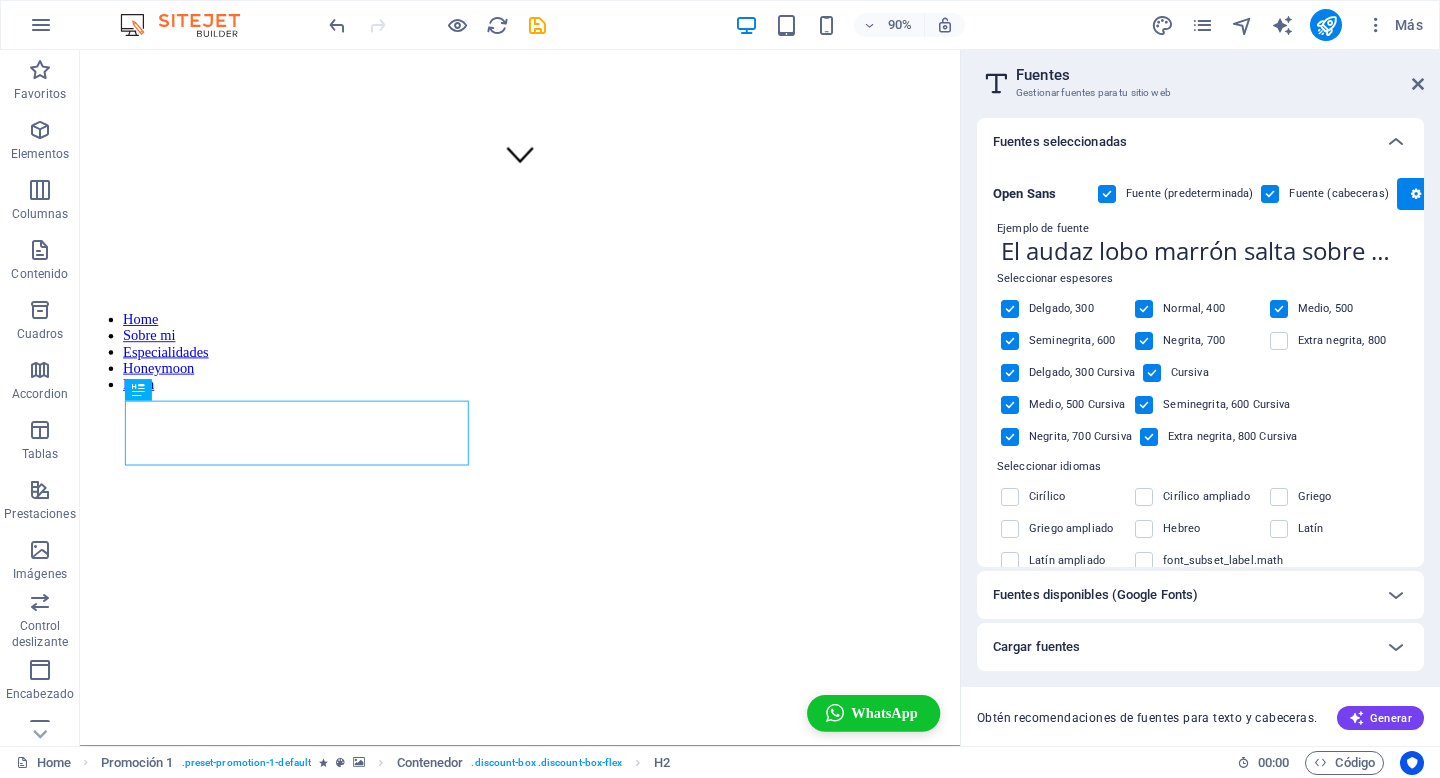 click at bounding box center [1279, 309] 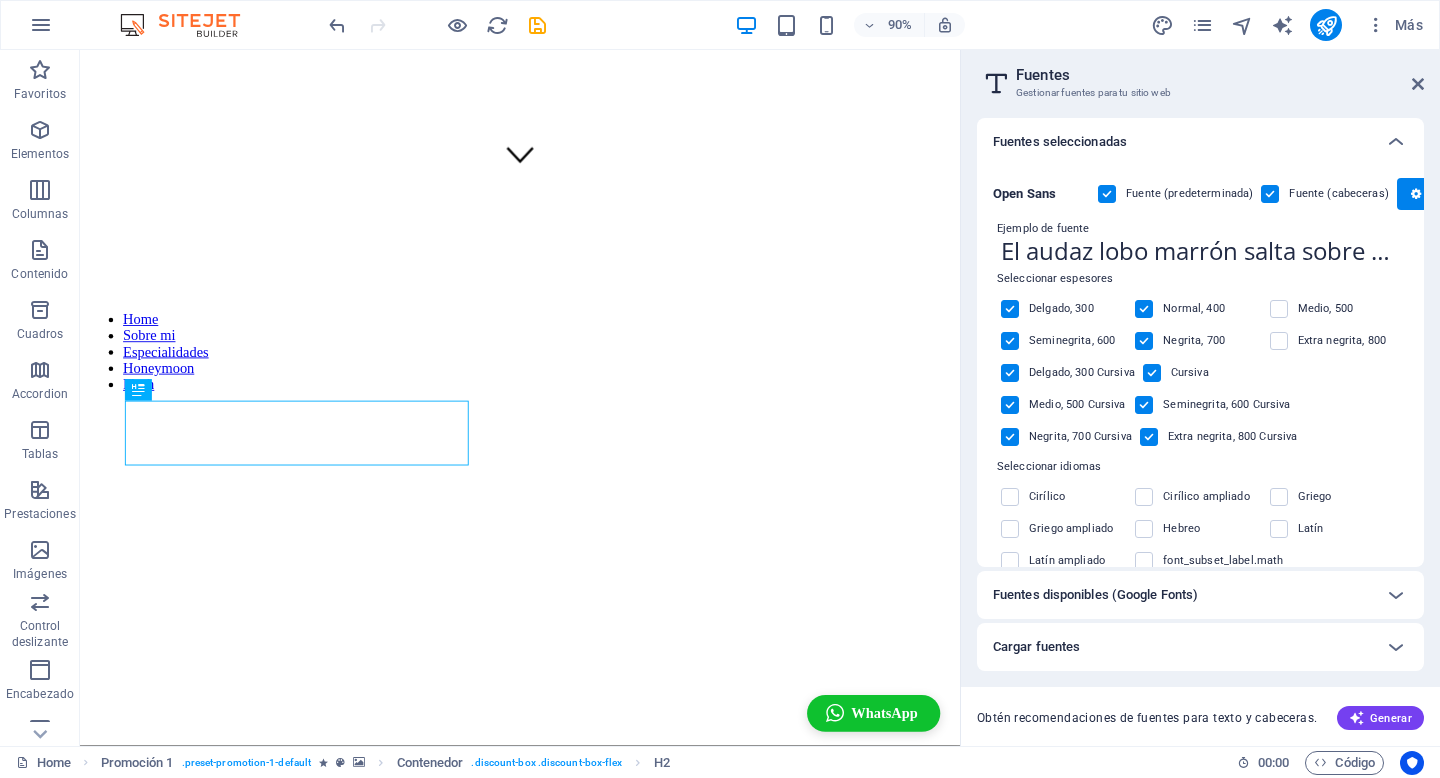 click at bounding box center (1144, 309) 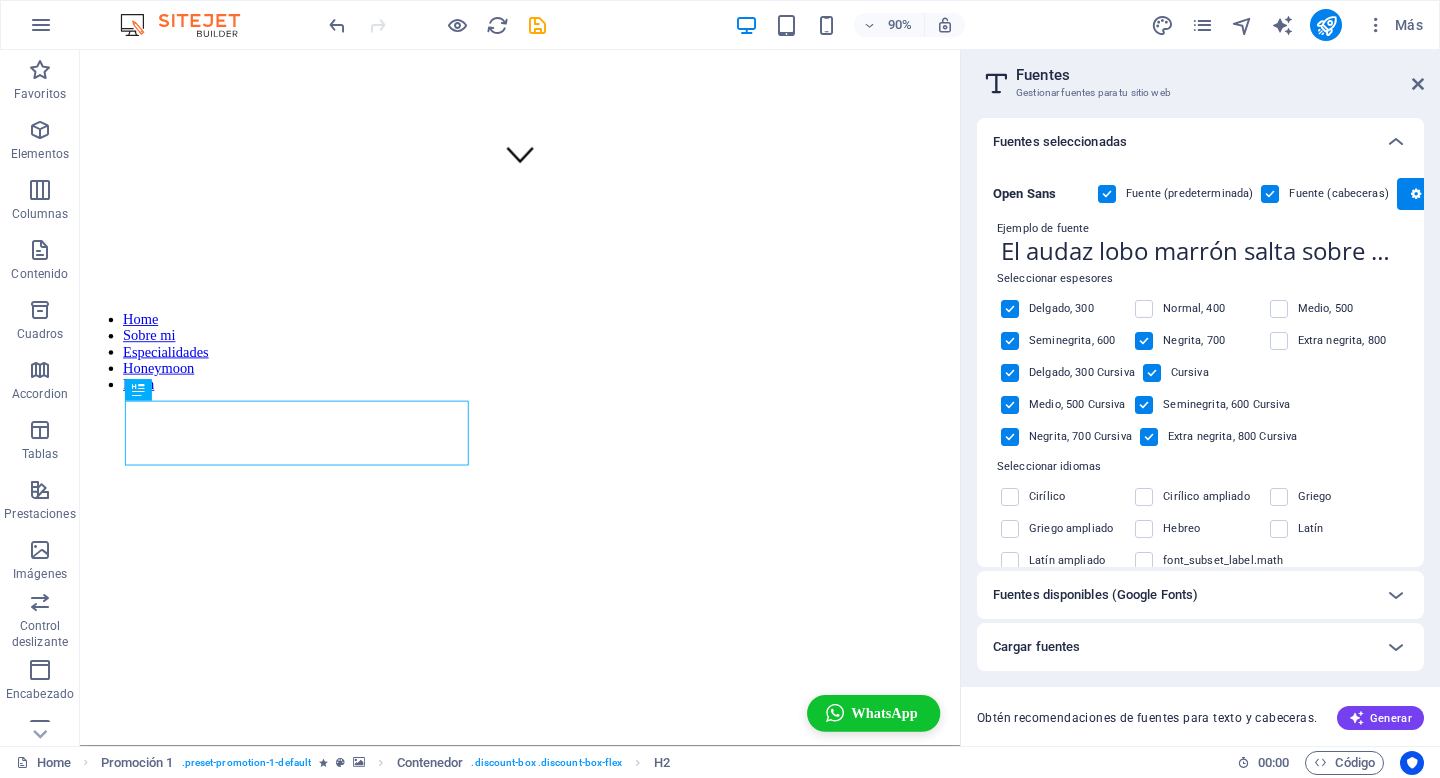 click at bounding box center [1144, 341] 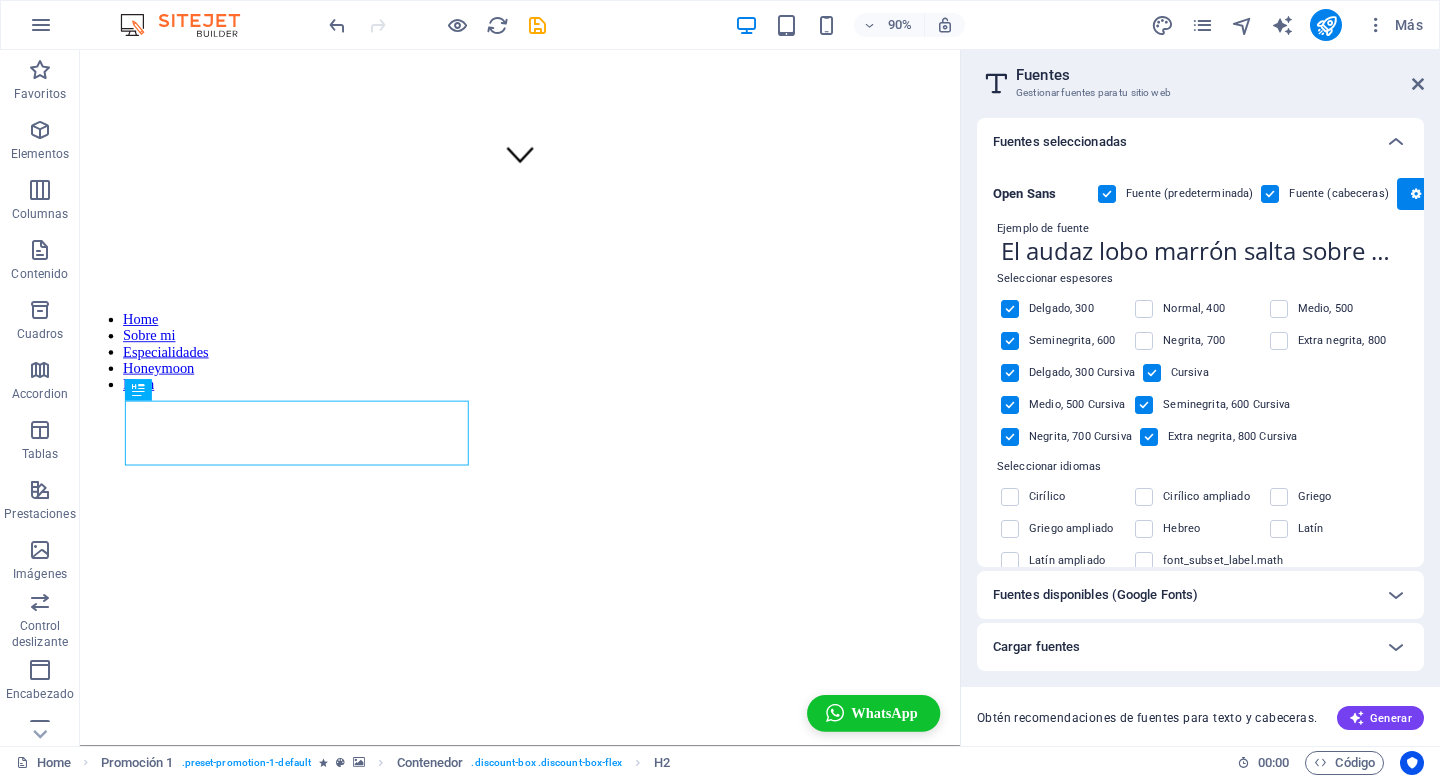 click at bounding box center [1152, 373] 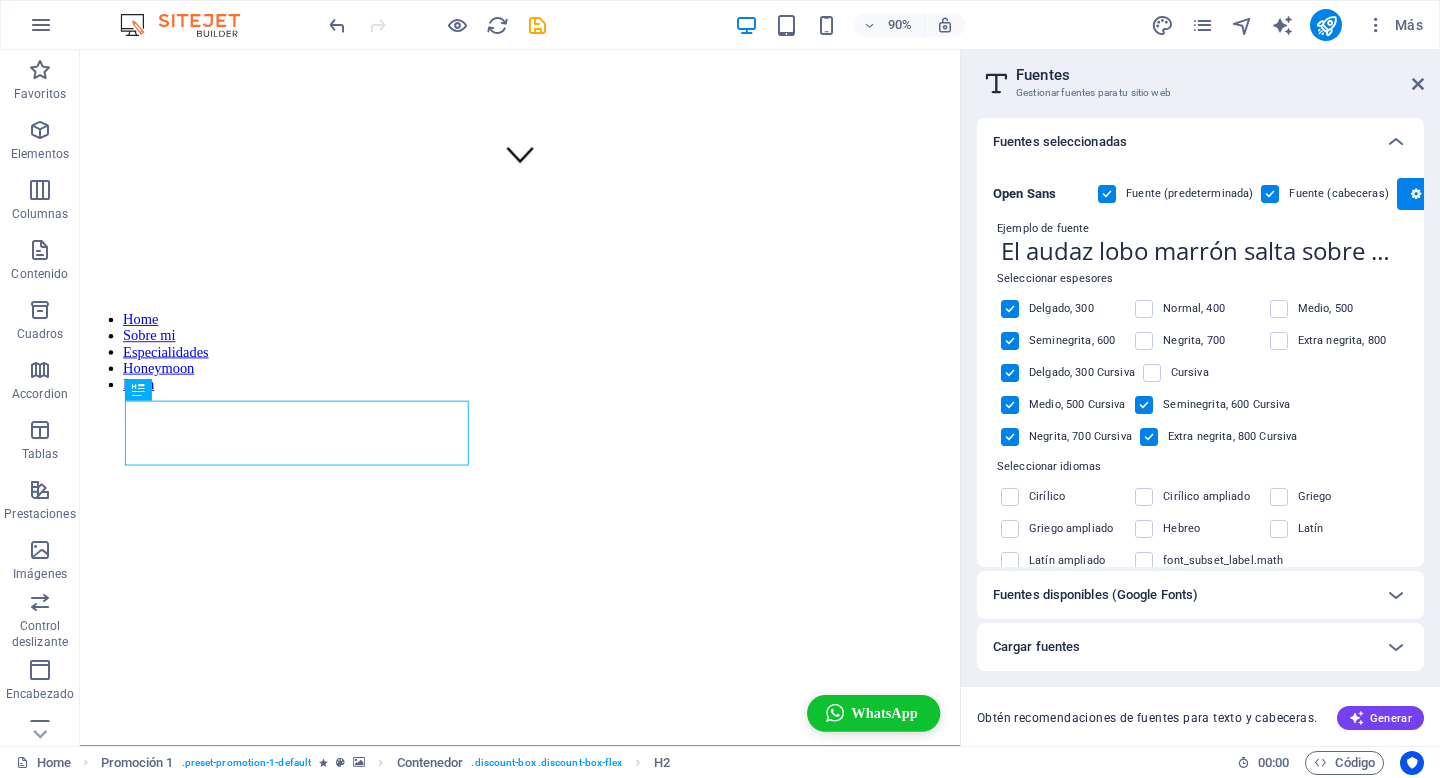 click at bounding box center (1144, 405) 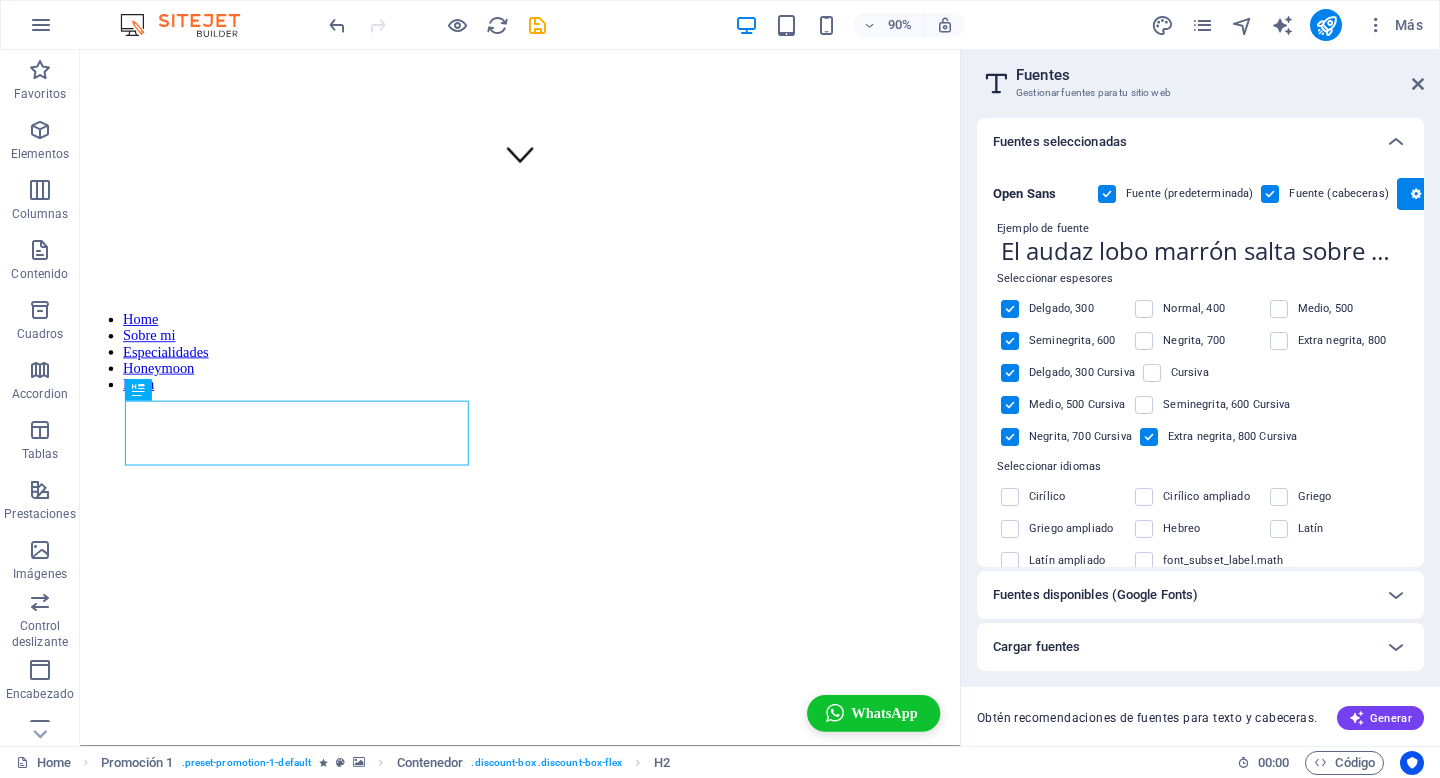 click at bounding box center (1149, 437) 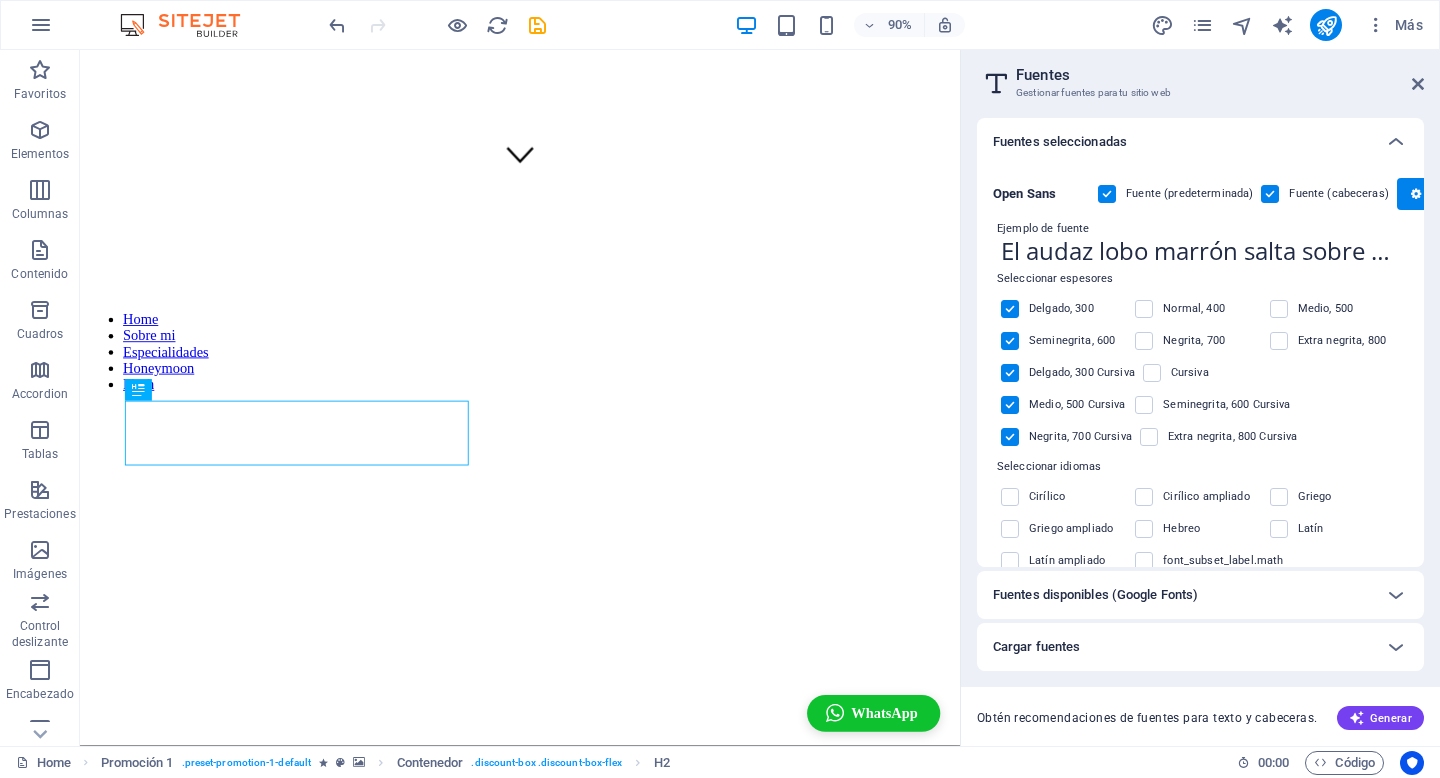 click at bounding box center [1010, 437] 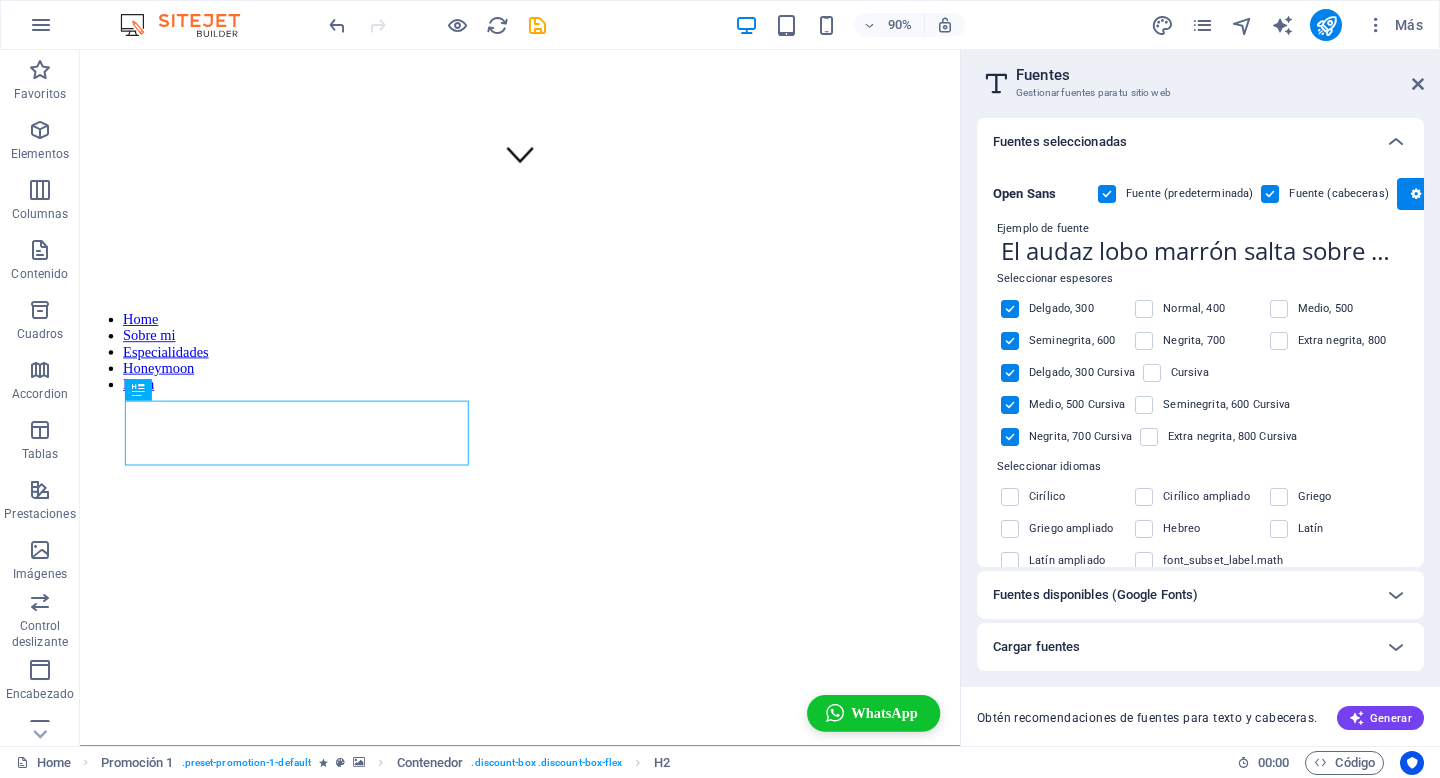 click at bounding box center [0, 0] 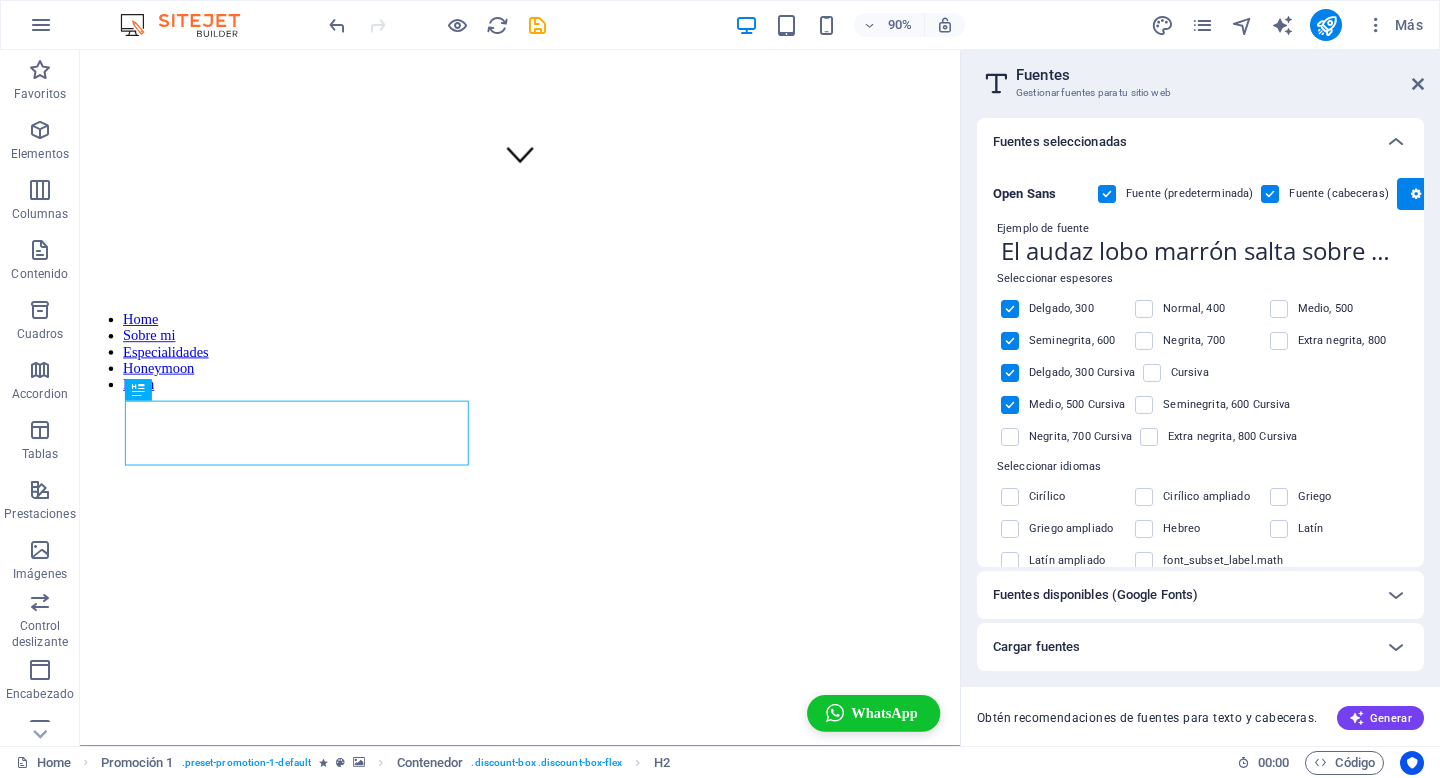 click at bounding box center (1010, 405) 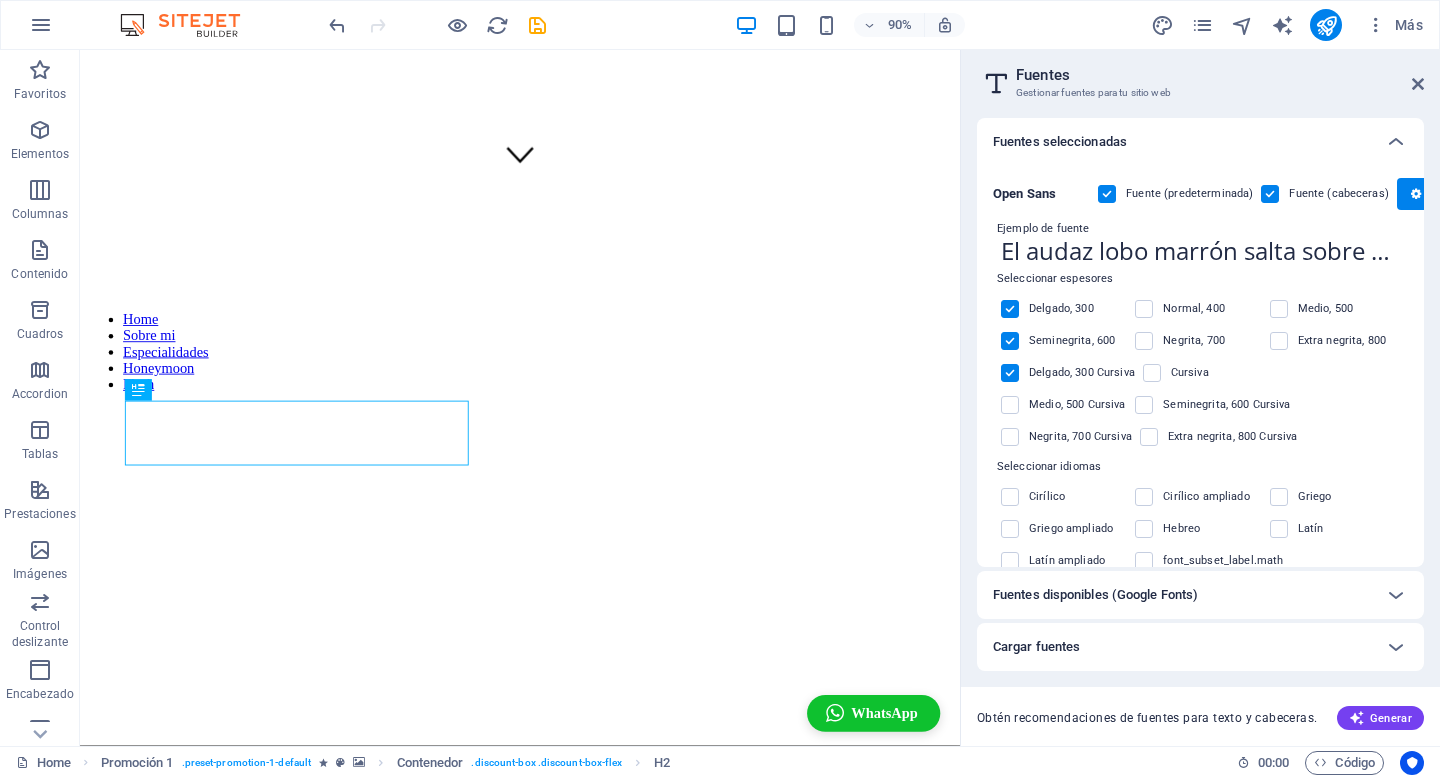 click at bounding box center (1010, 373) 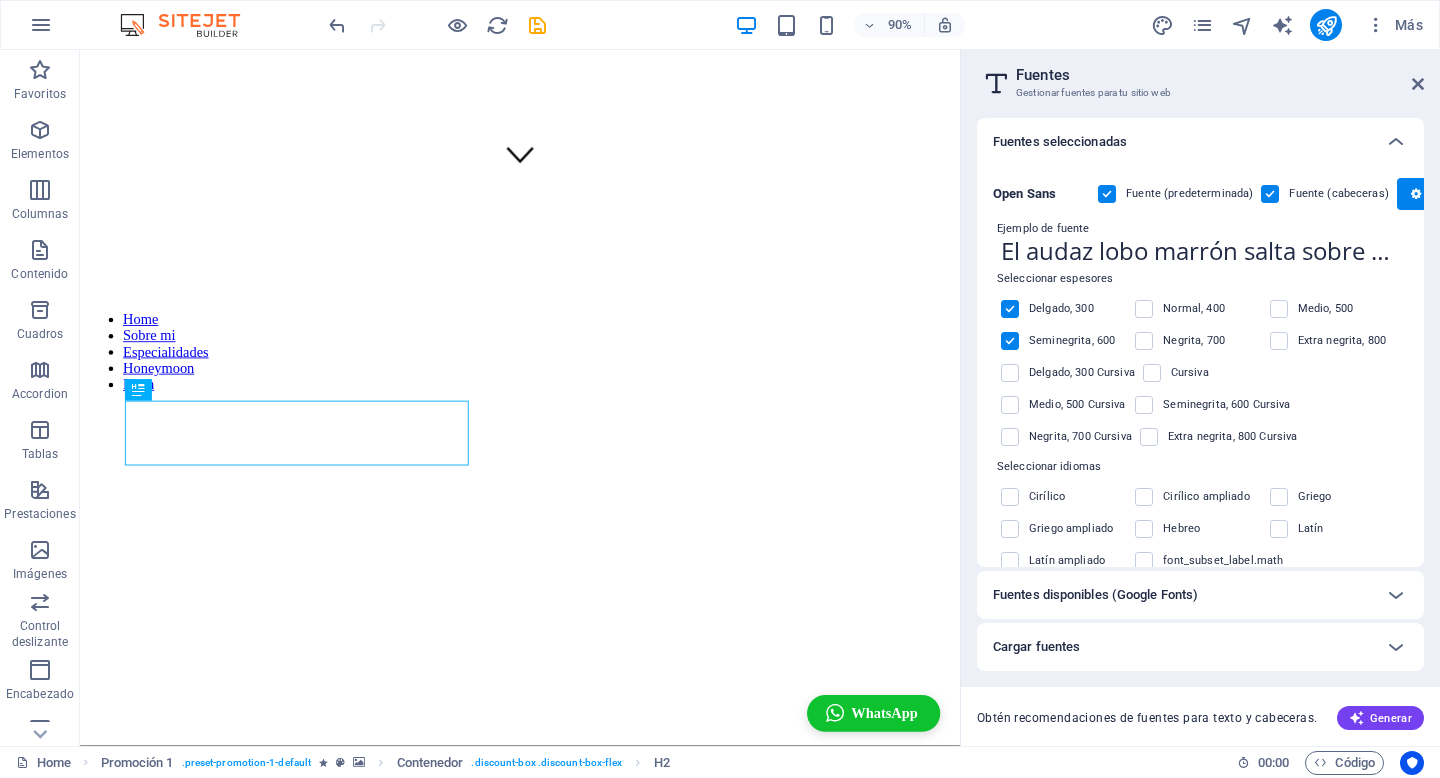 click at bounding box center (1010, 341) 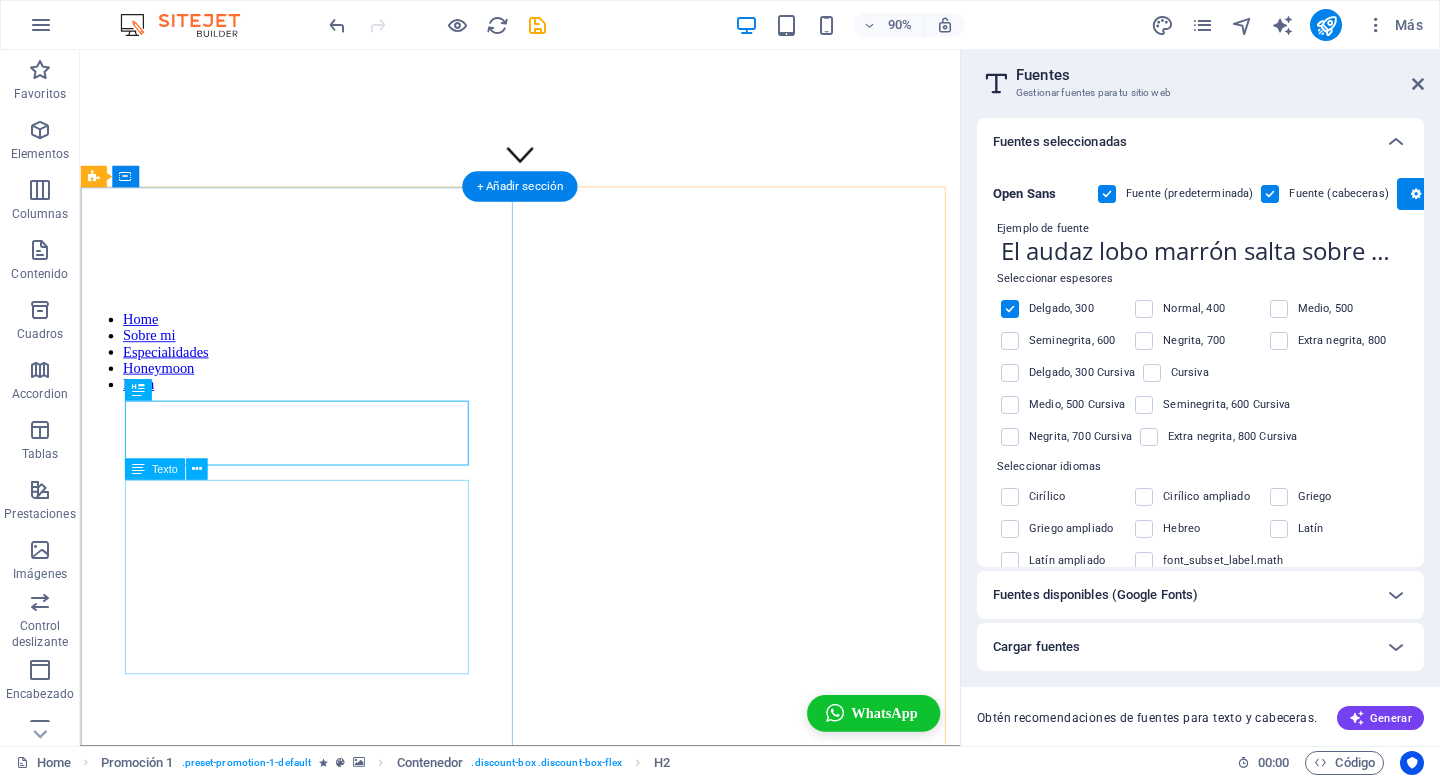 click on "Descubre nuestros servicios exclusivos para novias,  creados para acompañarte en cada paso de este momento único. Ahora con una experiencia especial: Incluye prueba de maquillaje profesional con entrada al Hotel Sheraton Vive la preparación que mereces, con dedicación, cuidado y estilo.  Haz clic aquí y conoce todos los detalles." at bounding box center (569, 1484) 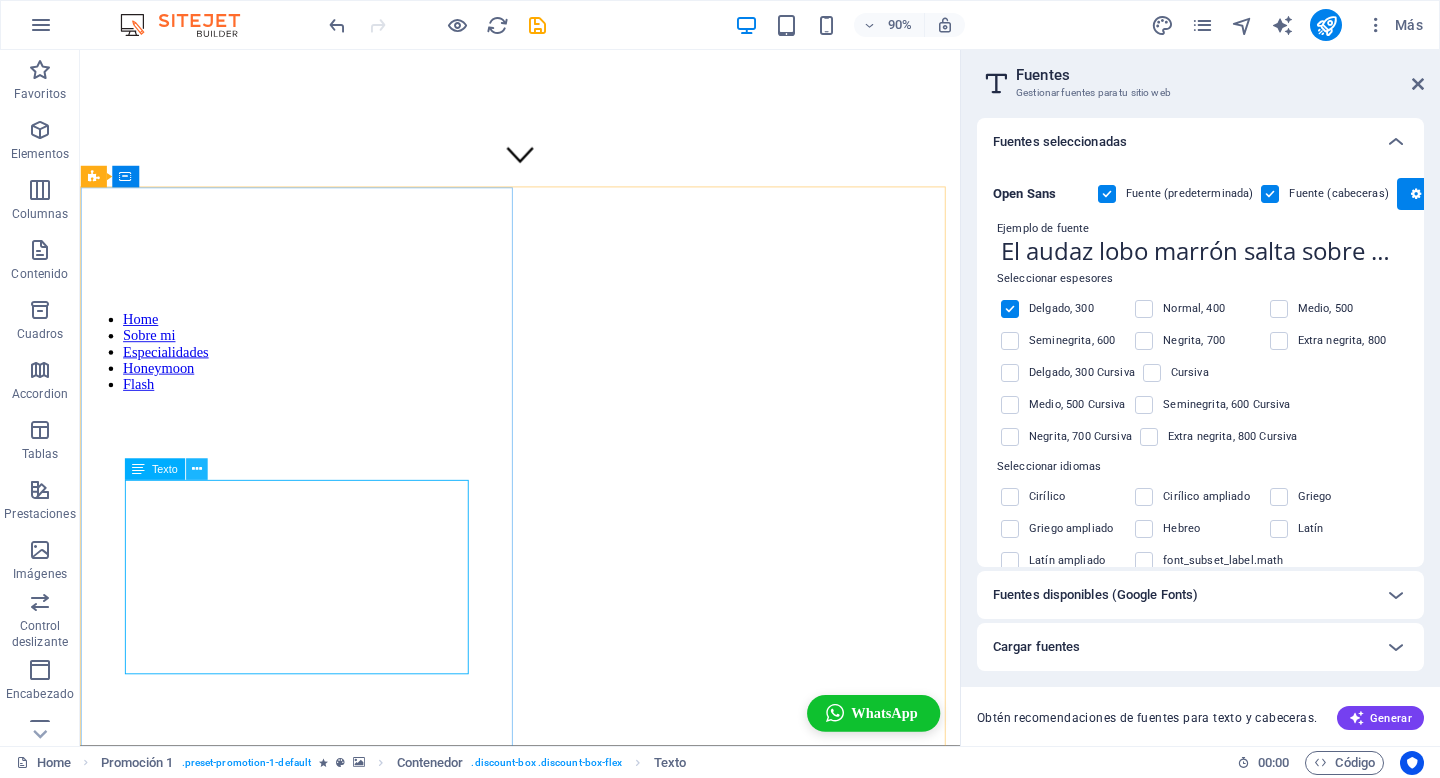 click at bounding box center (197, 469) 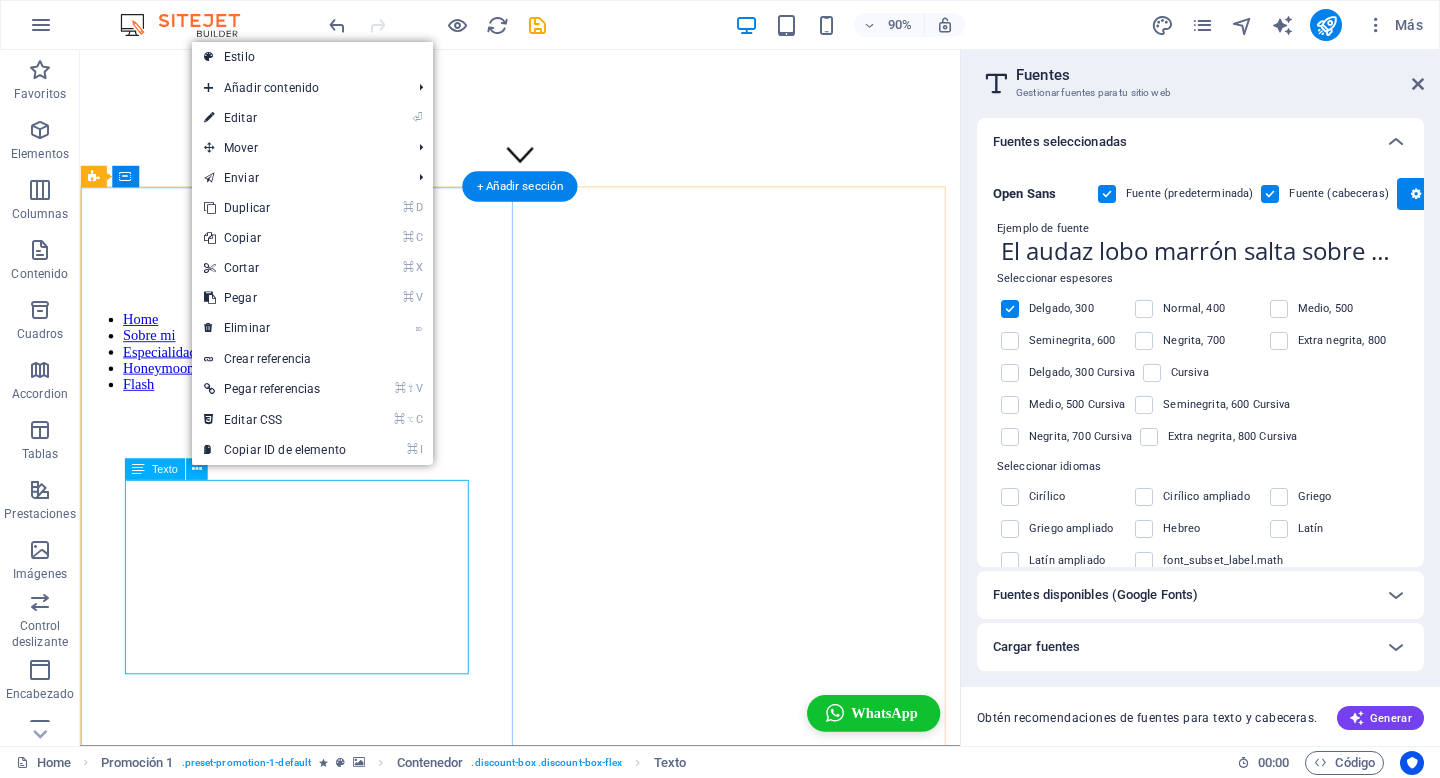 click on "Descubre nuestros servicios exclusivos para novias,  creados para acompañarte en cada paso de este momento único. Ahora con una experiencia especial: Incluye prueba de maquillaje profesional con entrada al Hotel Sheraton Vive la preparación que mereces, con dedicación, cuidado y estilo.  Haz clic aquí y conoce todos los detalles." at bounding box center (569, 1484) 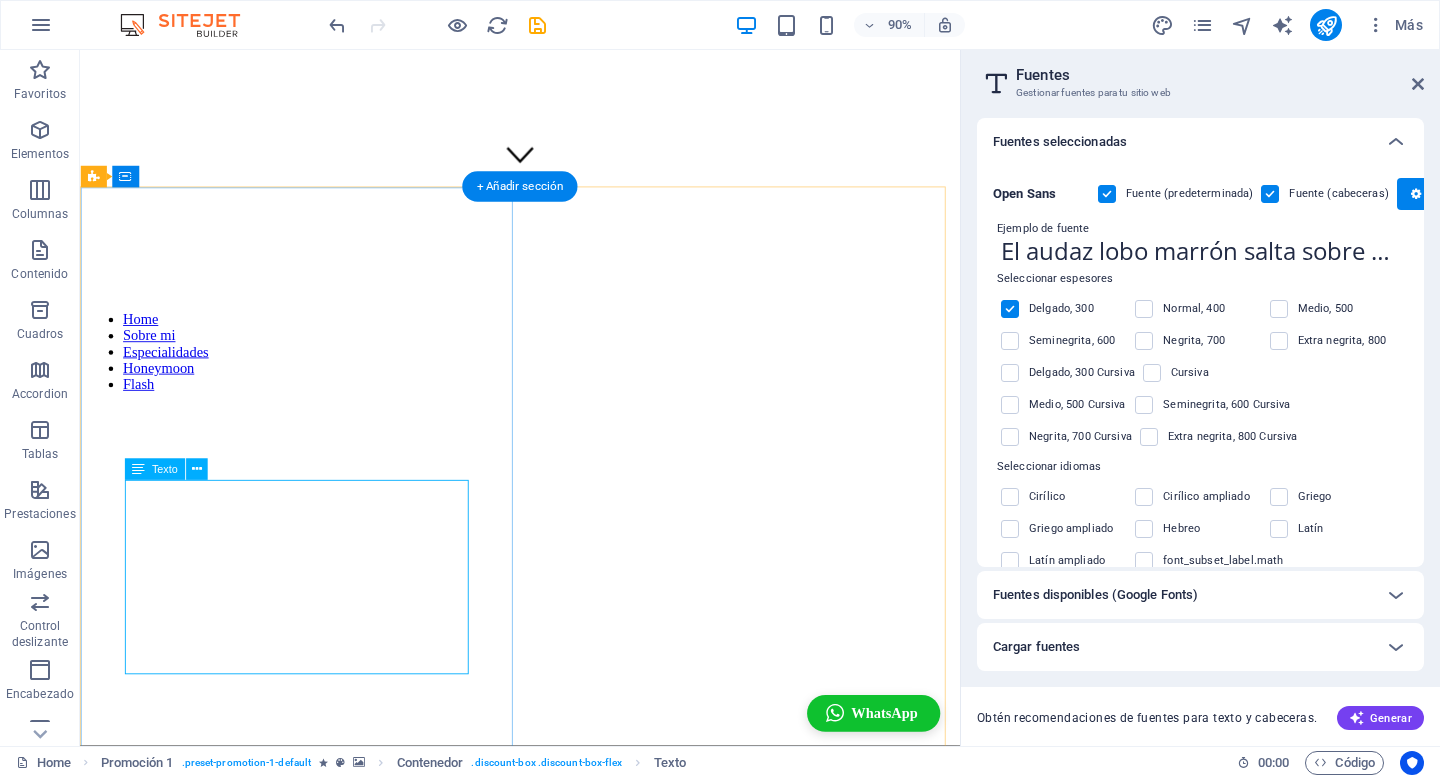 click on "Descubre nuestros servicios exclusivos para novias,  creados para acompañarte en cada paso de este momento único. Ahora con una experiencia especial: Incluye prueba de maquillaje profesional con entrada al Hotel Sheraton Vive la preparación que mereces, con dedicación, cuidado y estilo.  Haz clic aquí y conoce todos los detalles." at bounding box center (569, 1484) 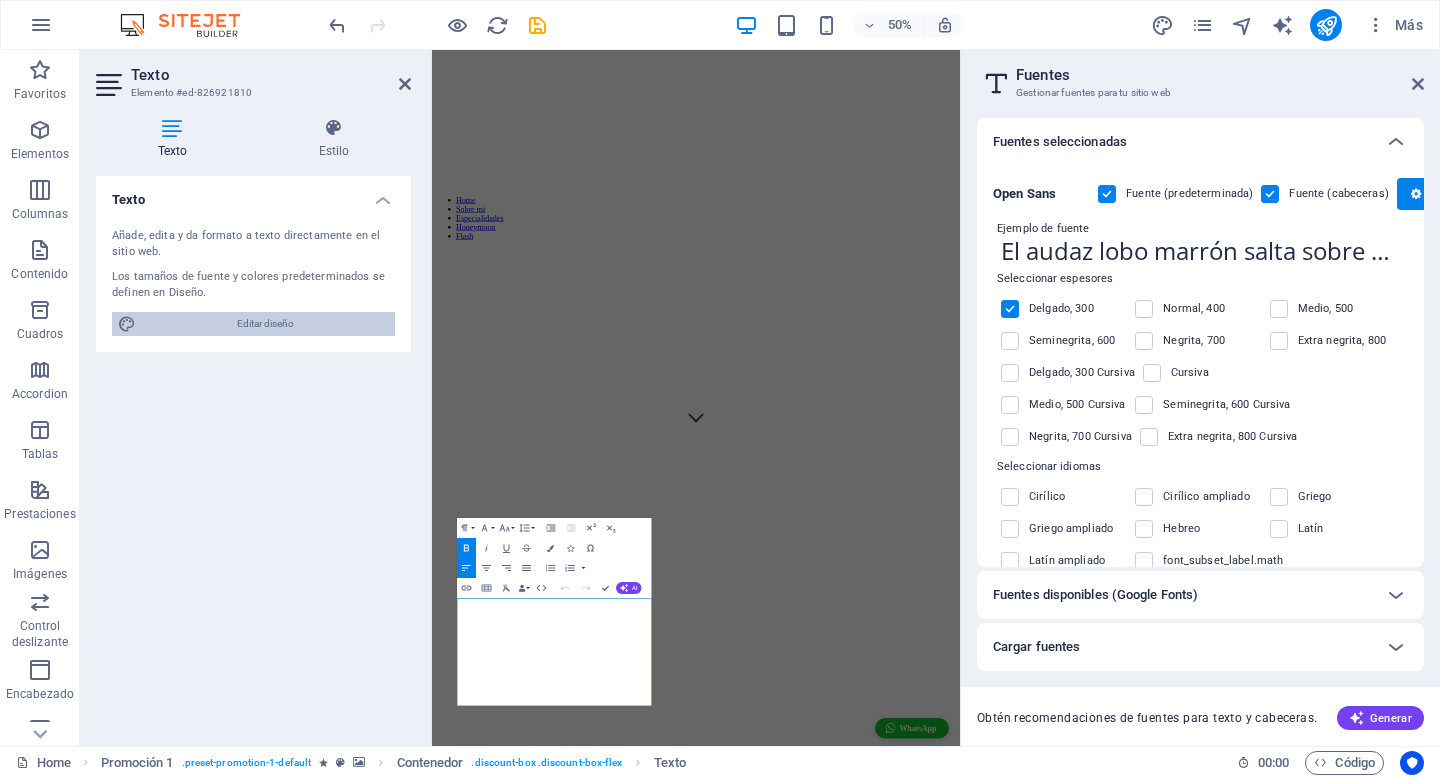 click on "Editar diseño" at bounding box center [265, 324] 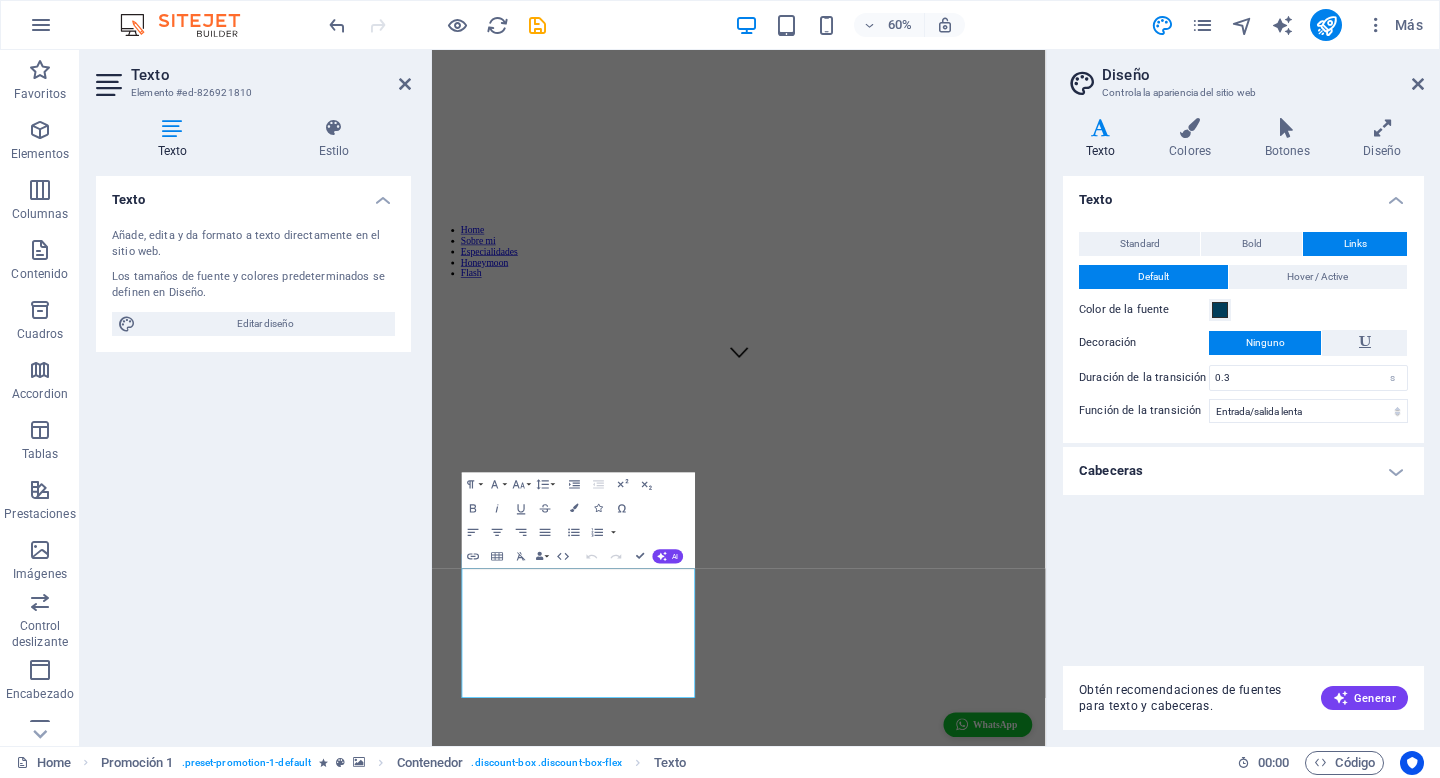 click on "Cabeceras" at bounding box center (1243, 471) 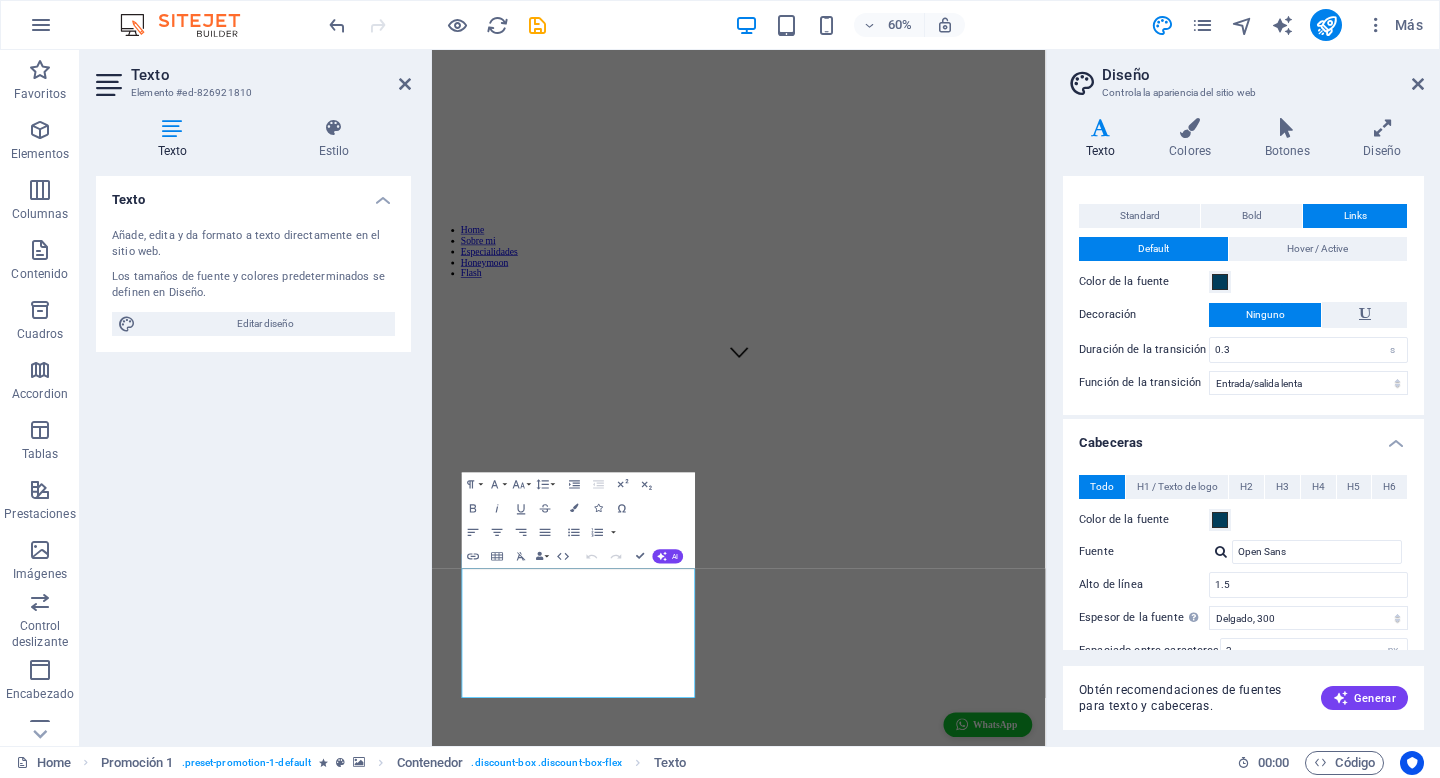 scroll, scrollTop: 0, scrollLeft: 0, axis: both 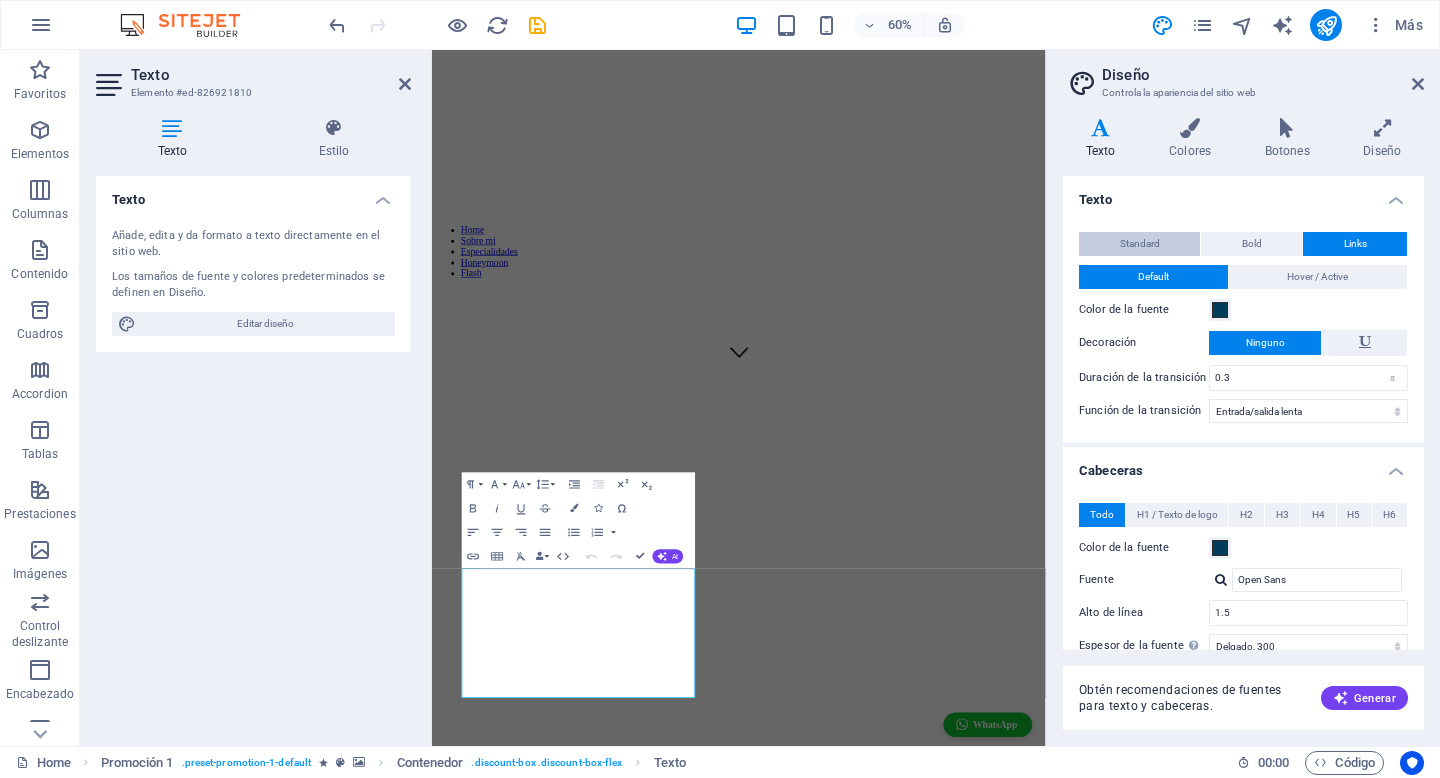 click on "Standard" at bounding box center [1140, 244] 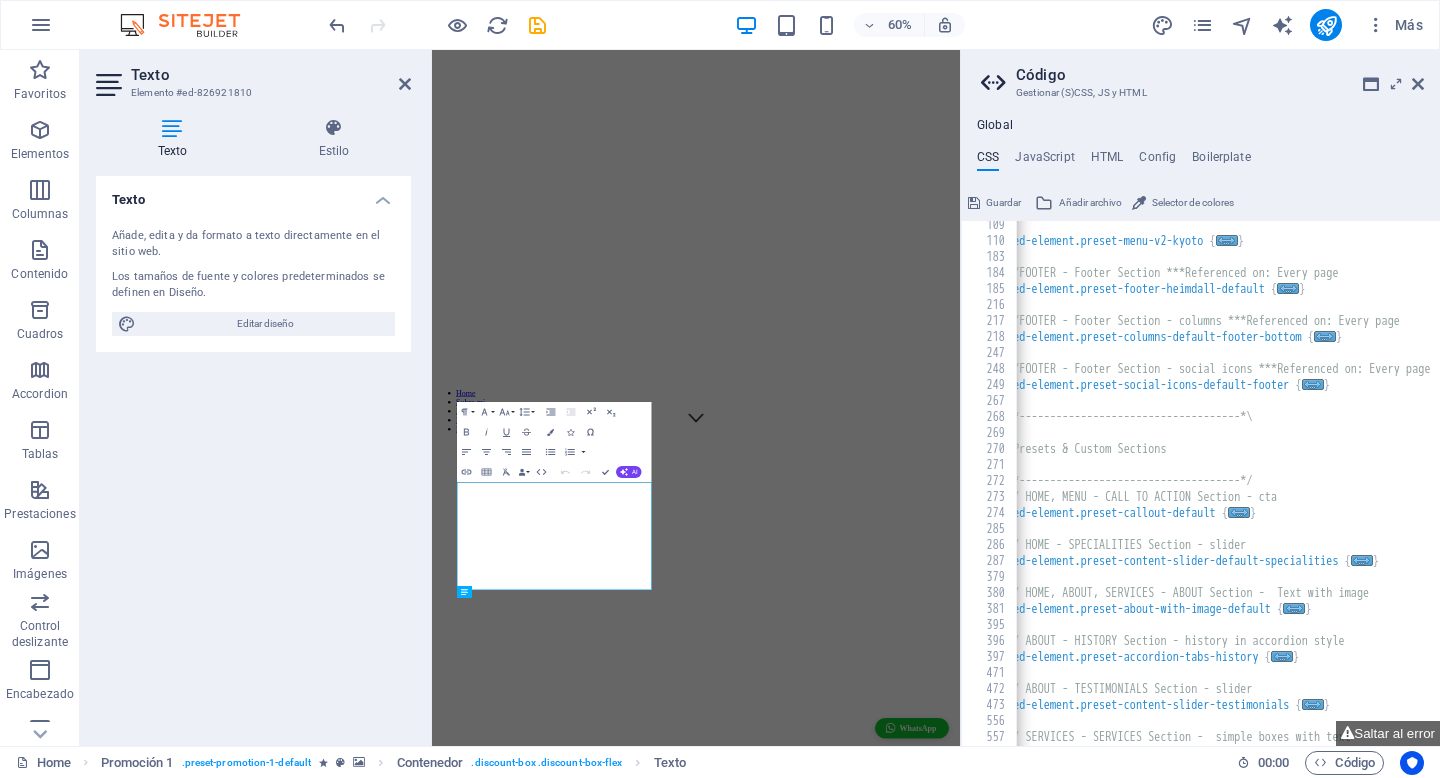 scroll, scrollTop: 1076, scrollLeft: 0, axis: vertical 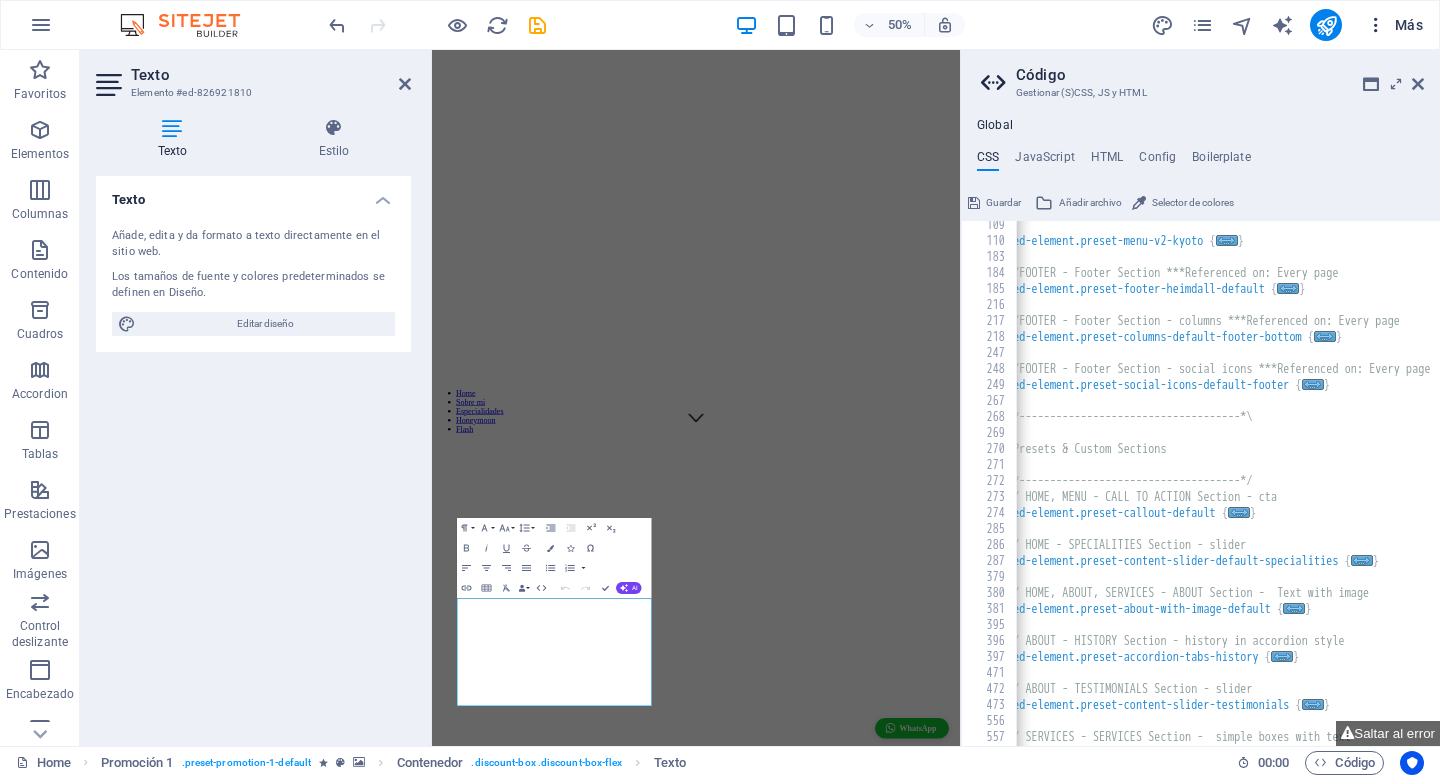 click at bounding box center [1376, 25] 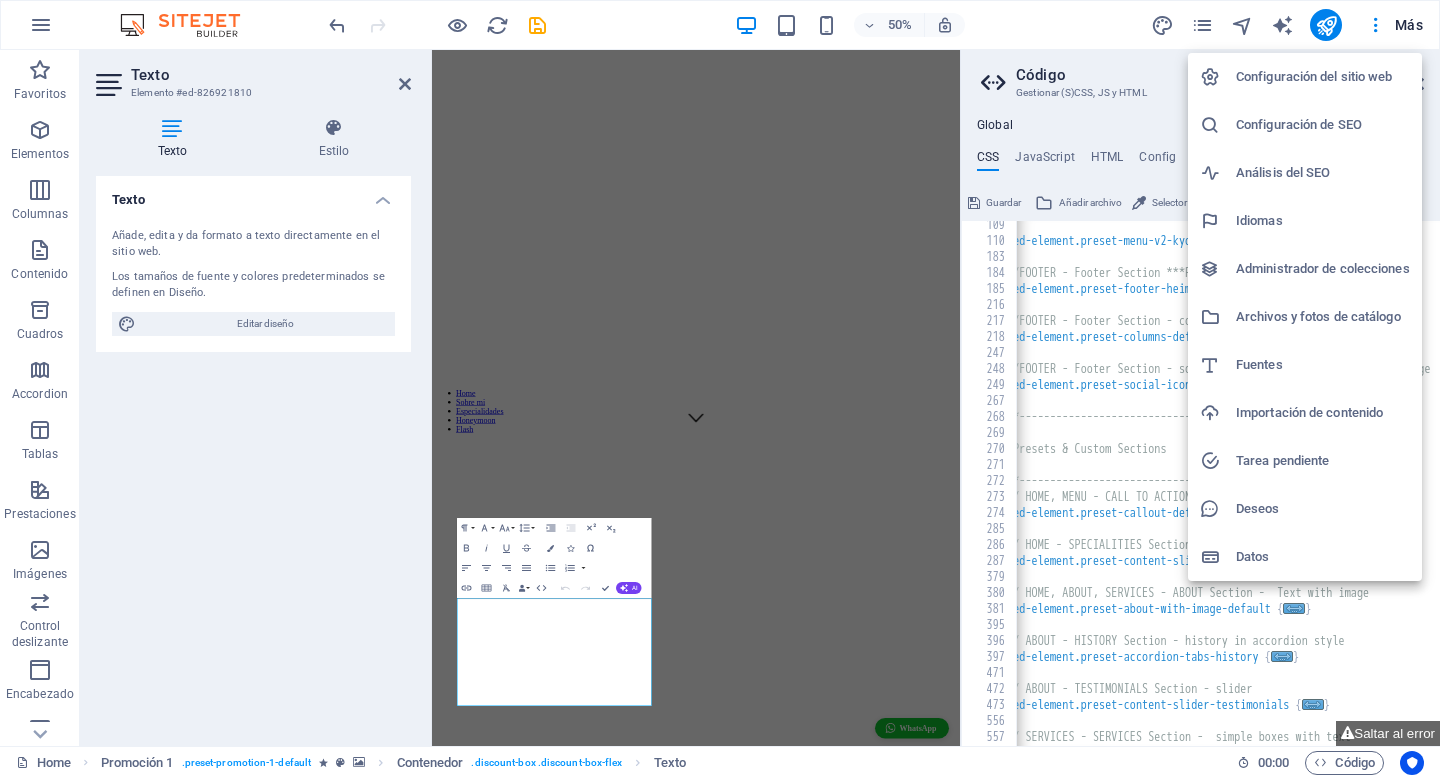 click at bounding box center [720, 389] 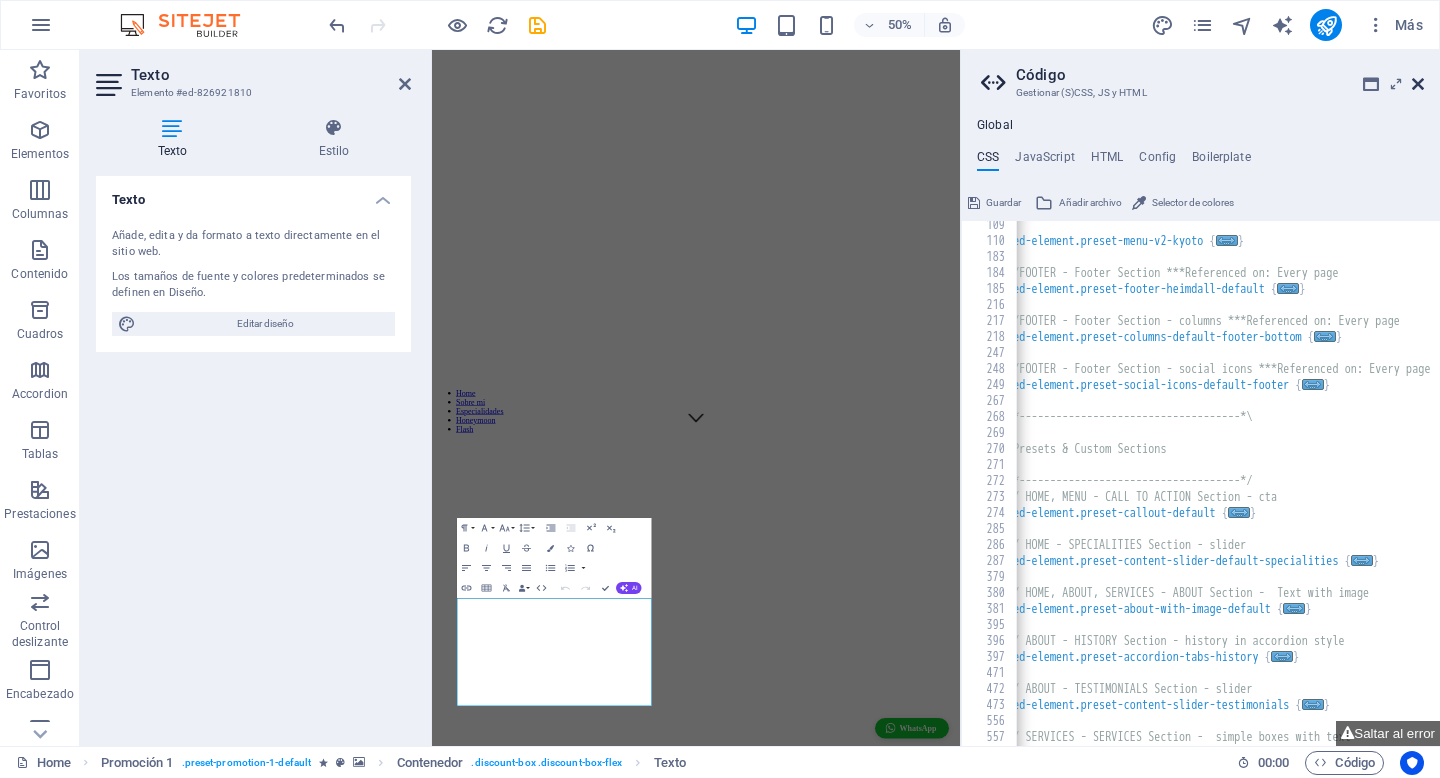 click at bounding box center [1418, 84] 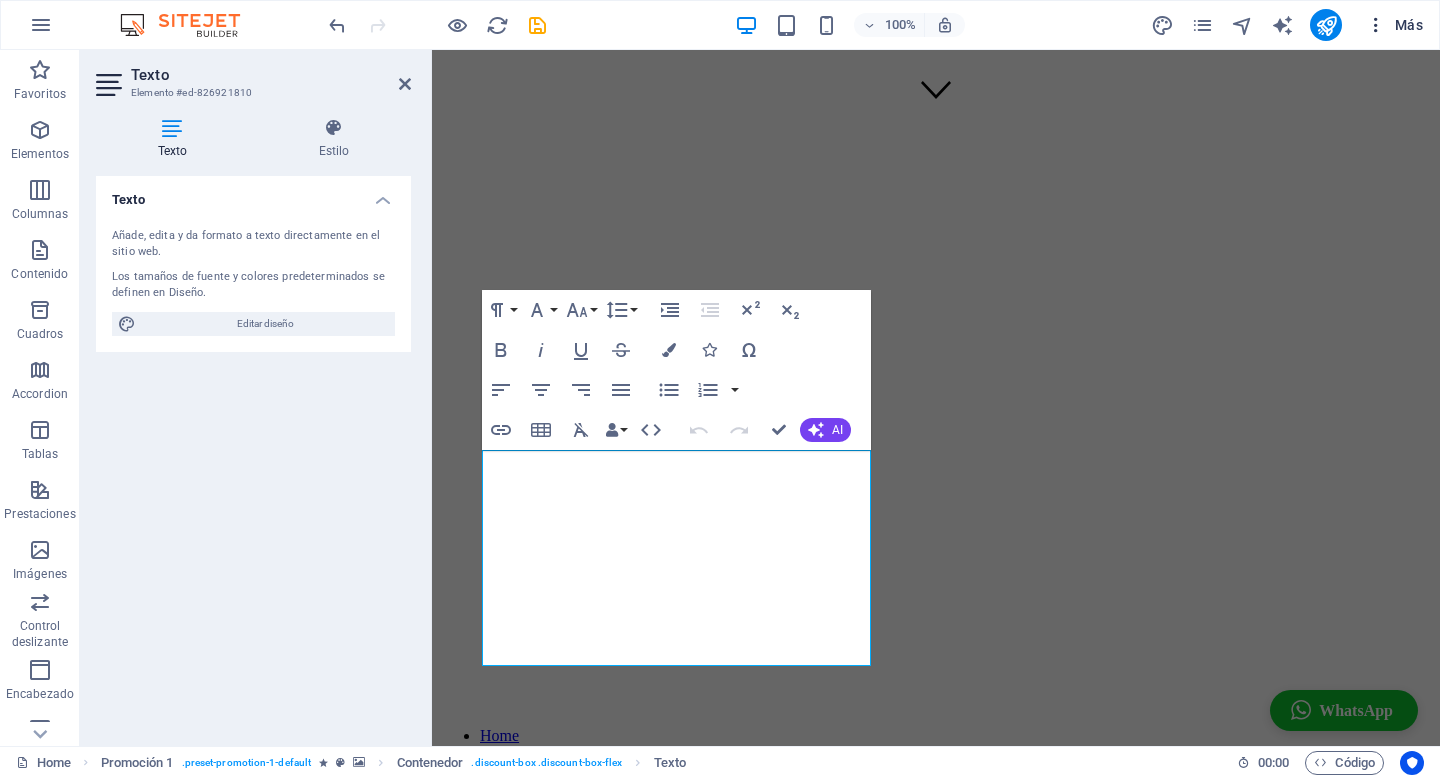 click at bounding box center (1376, 25) 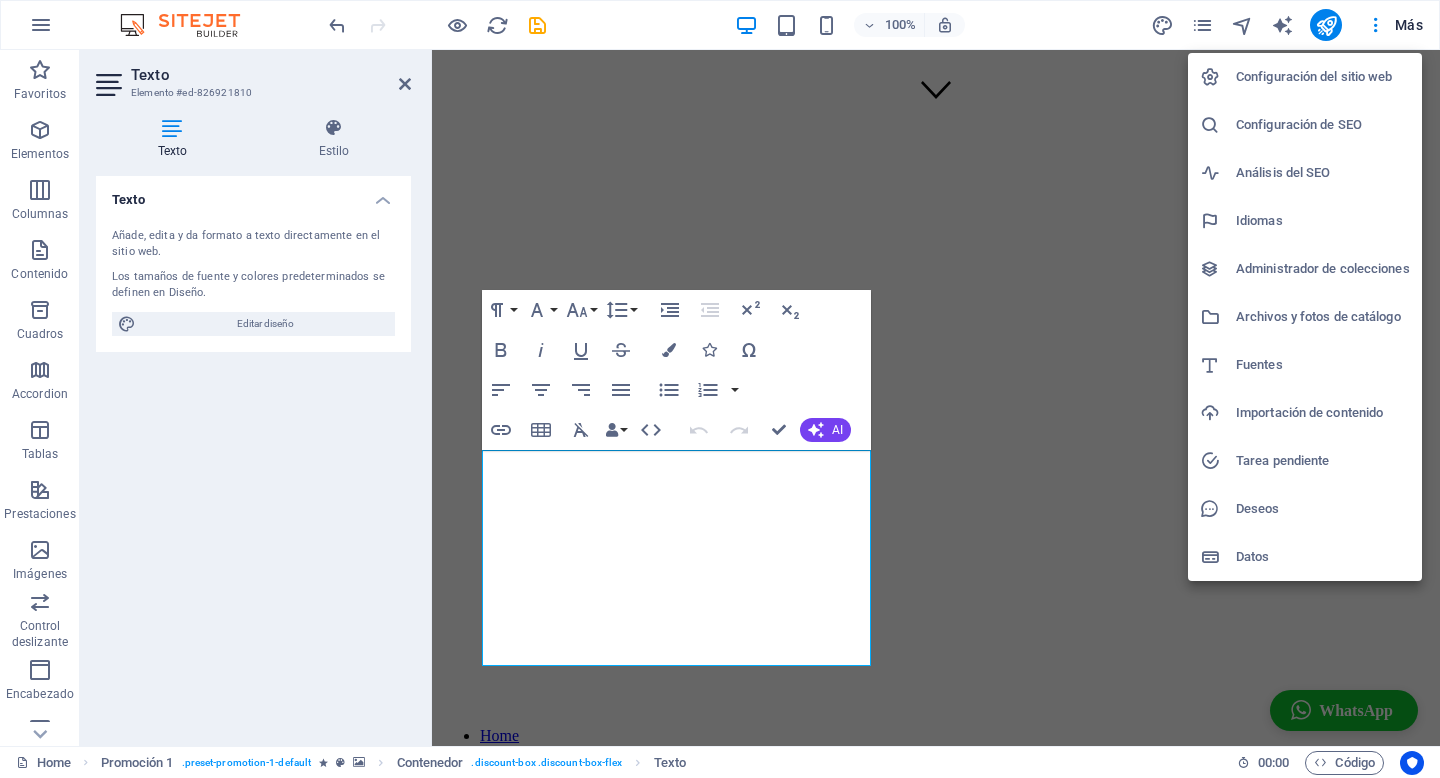 click at bounding box center [720, 389] 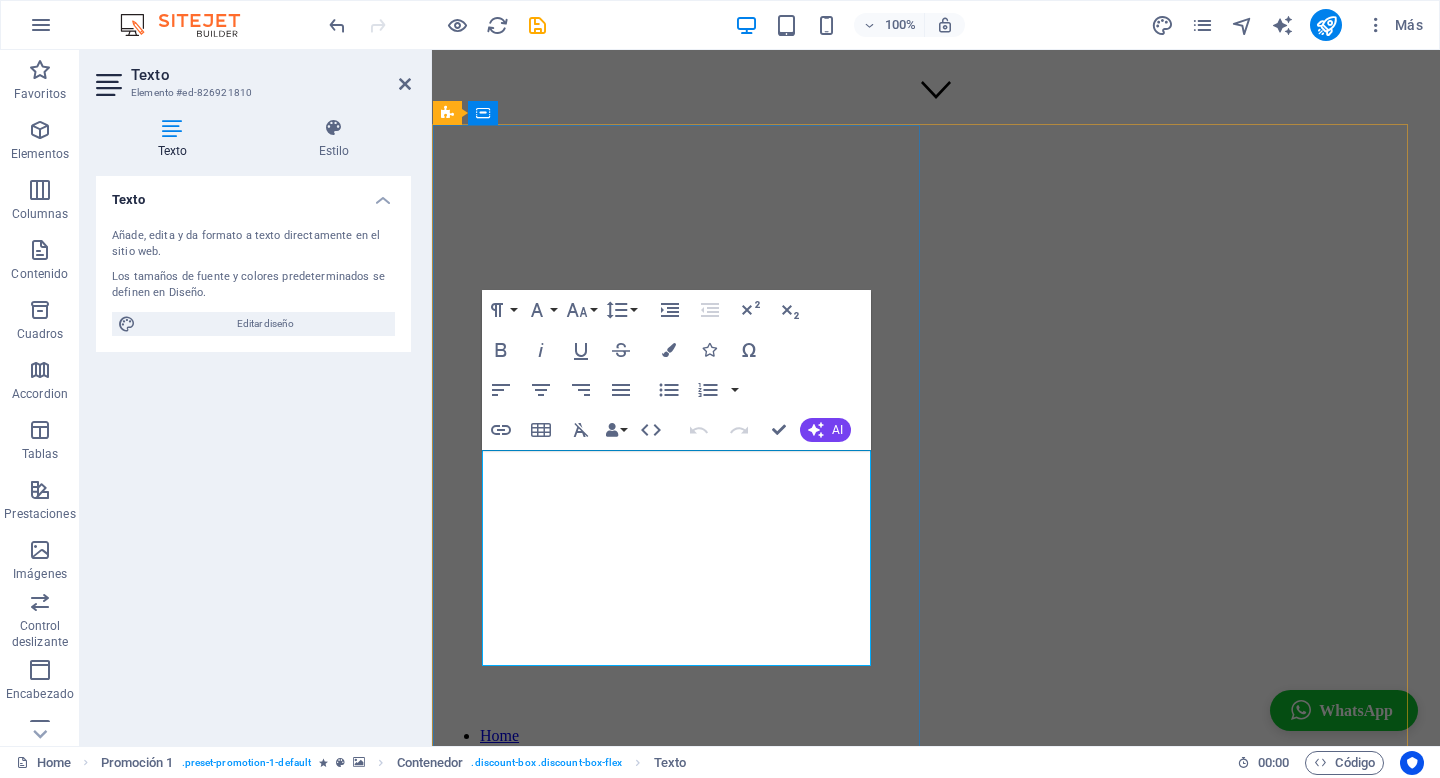 click on "Incluye prueba de maquillaje profesional con entrada al Hotel Sheraton" at bounding box center (685, 1861) 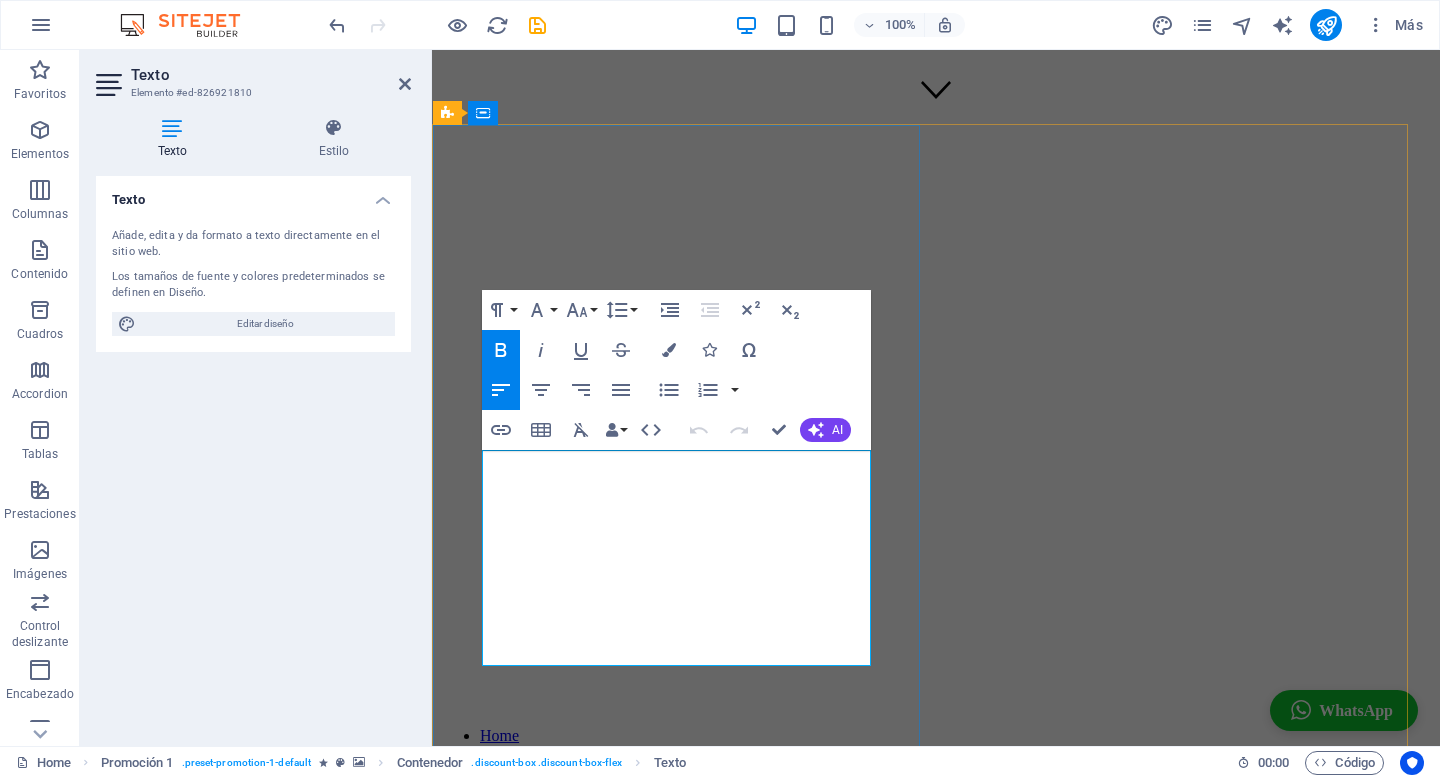 click on "Incluye prueba de maquillaje profesional con entrada al Hotel Sheraton" at bounding box center (685, 1861) 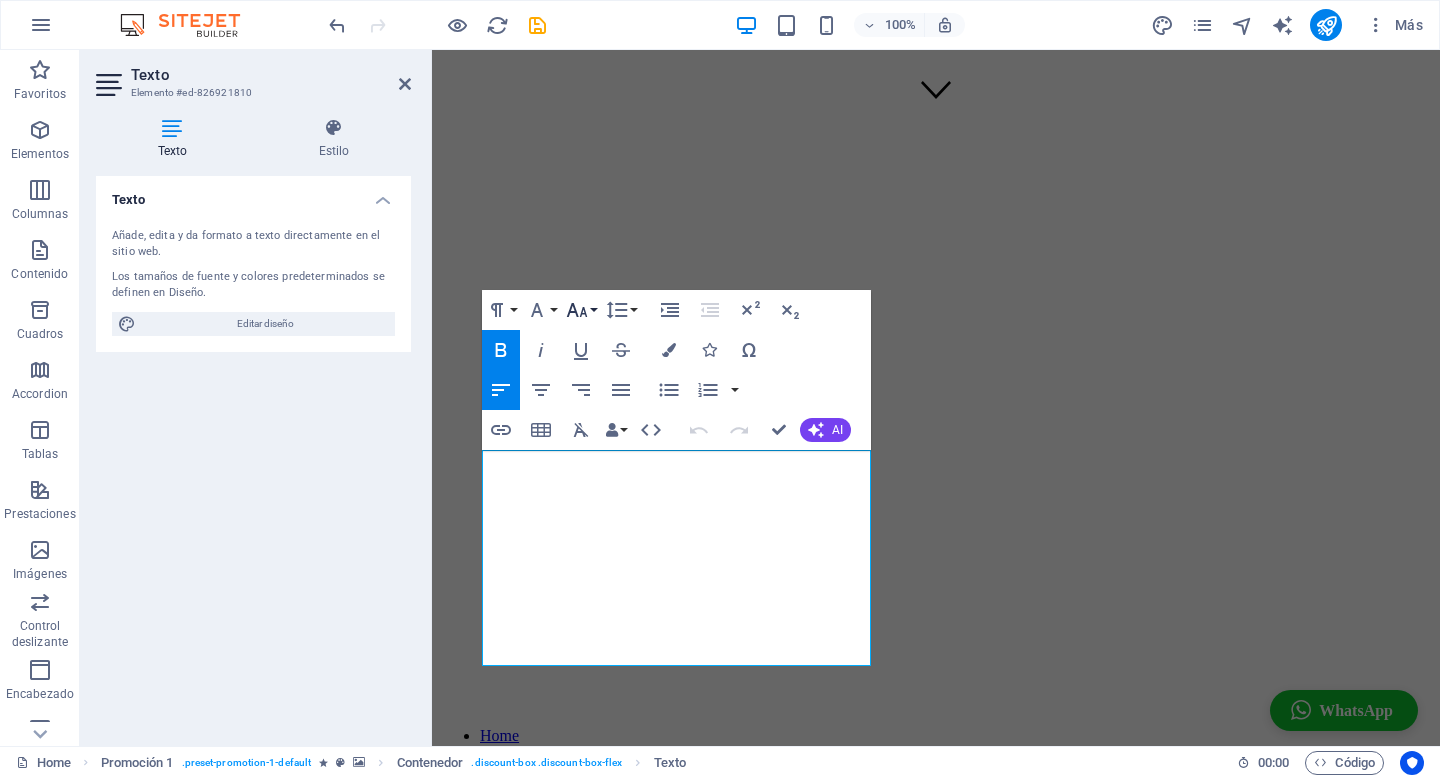 click 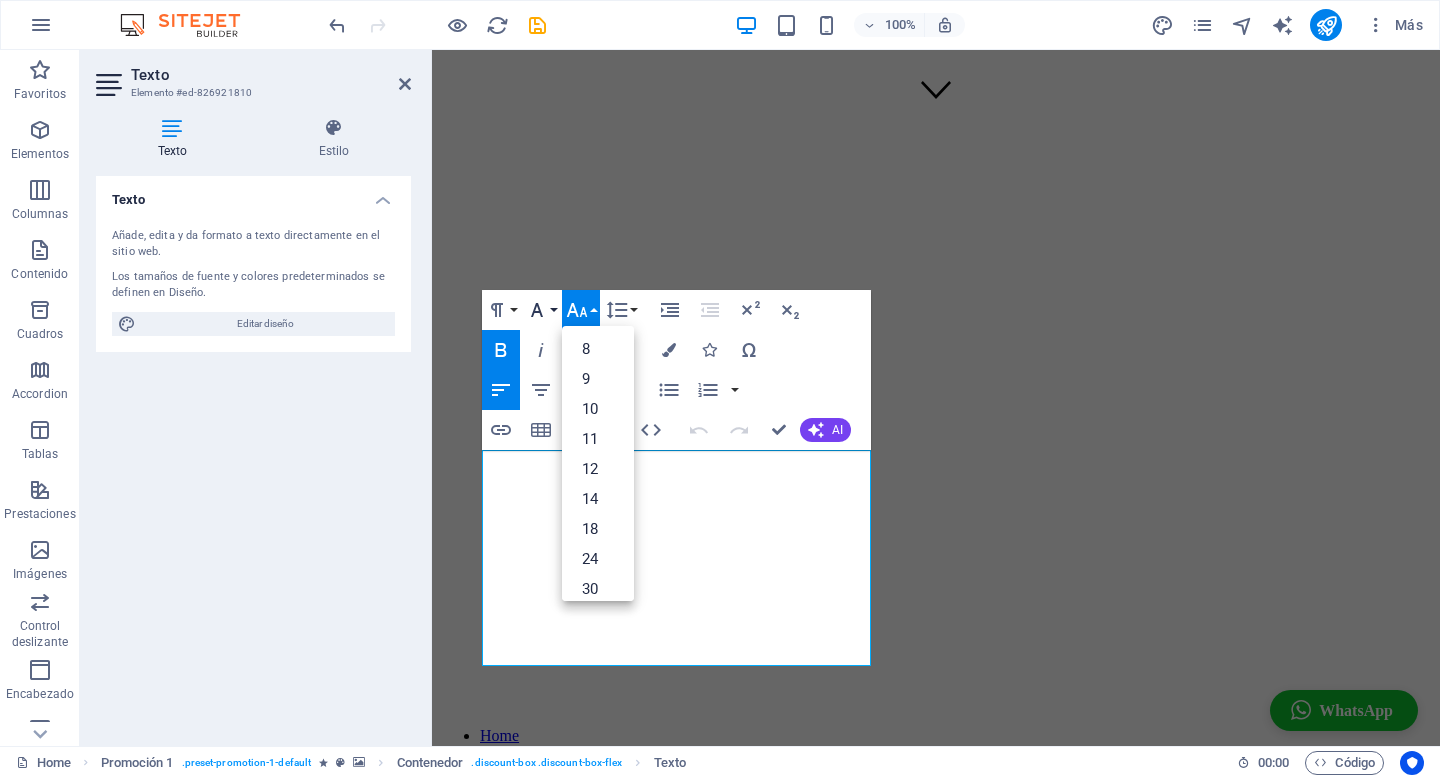 click 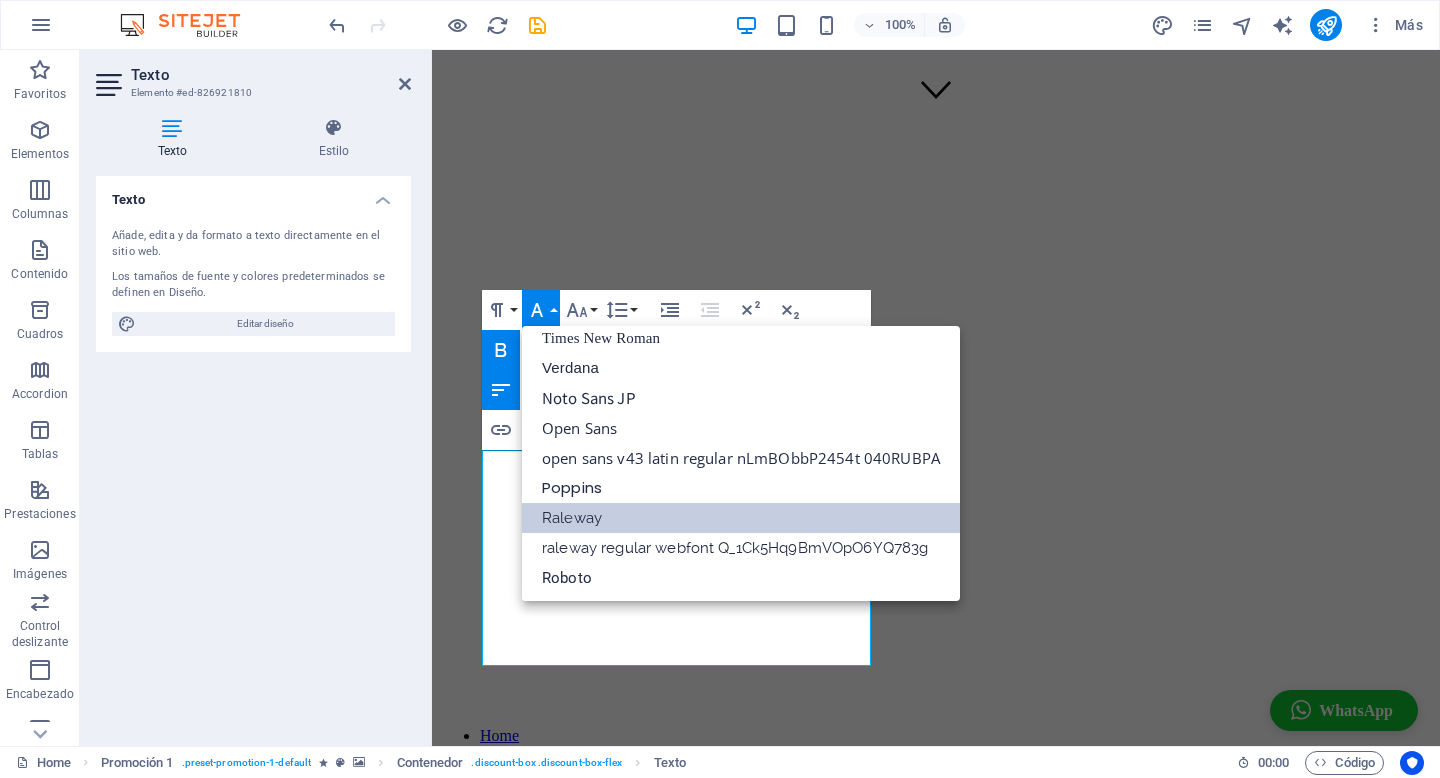scroll, scrollTop: 131, scrollLeft: 0, axis: vertical 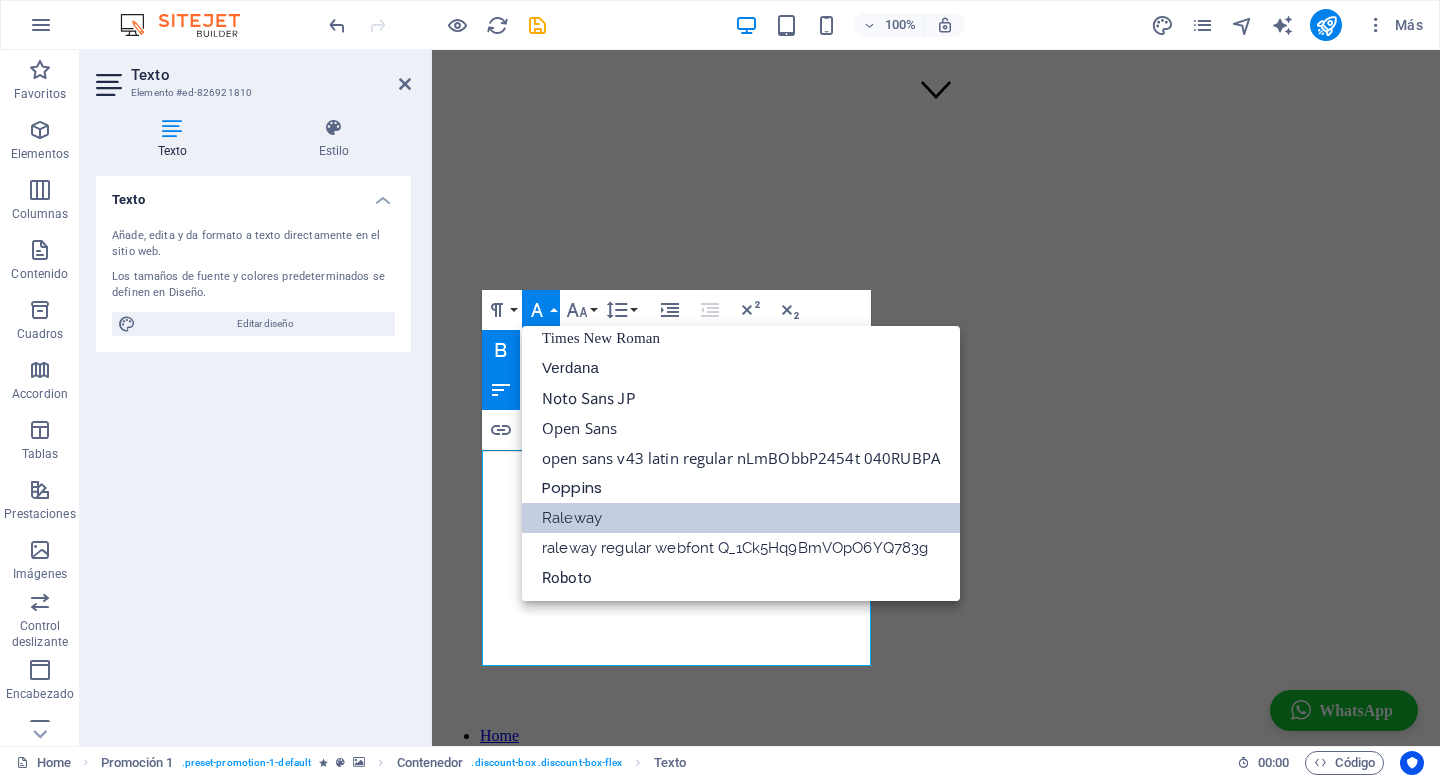 click on "Texto Añade, edita y da formato a texto directamente en el sitio web. Los tamaños de fuente y colores predeterminados se definen en Diseño. Editar diseño Alineación Alineado a la izquierda Centrado Alineado a la derecha" at bounding box center [253, 453] 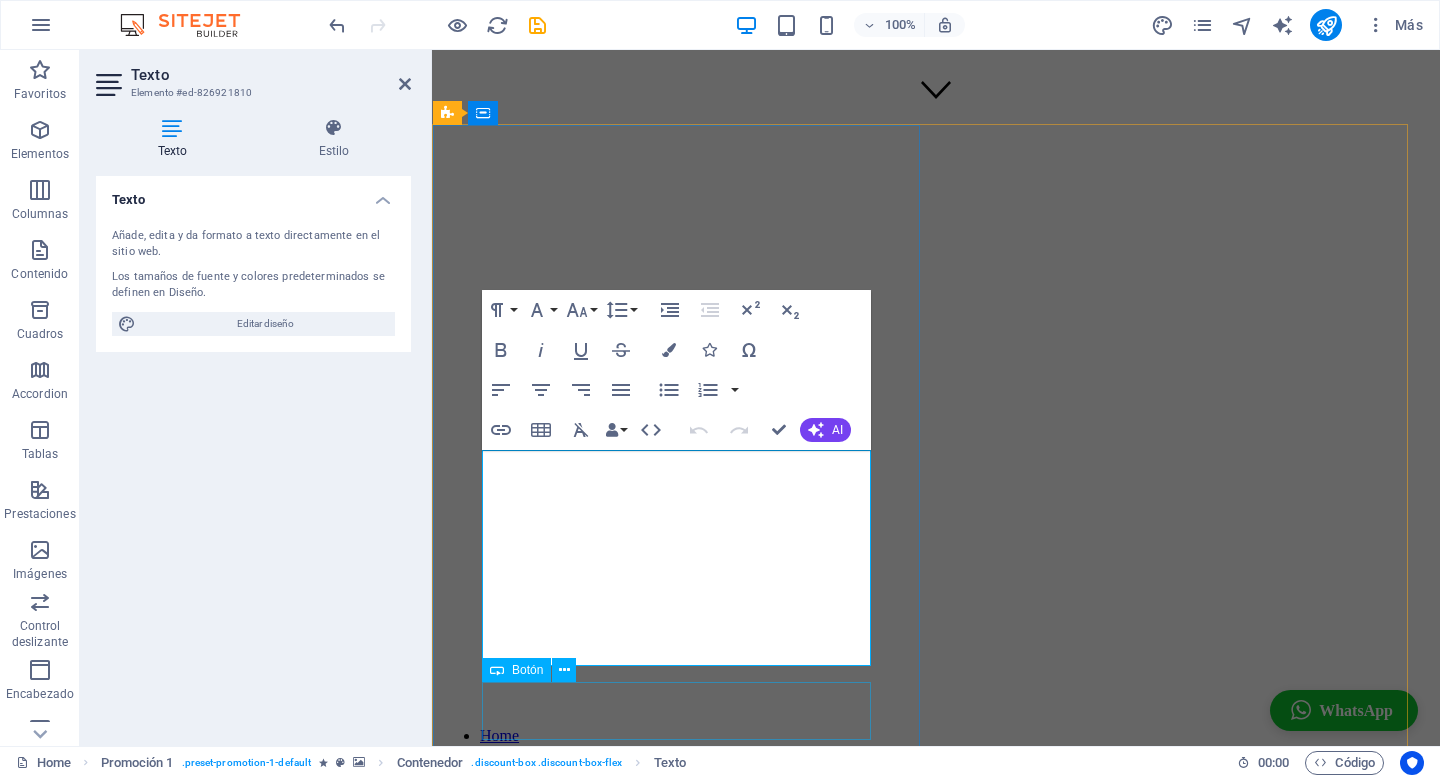 click on "EXPERIENCIA MOON EXPRESS" at bounding box center [936, 1964] 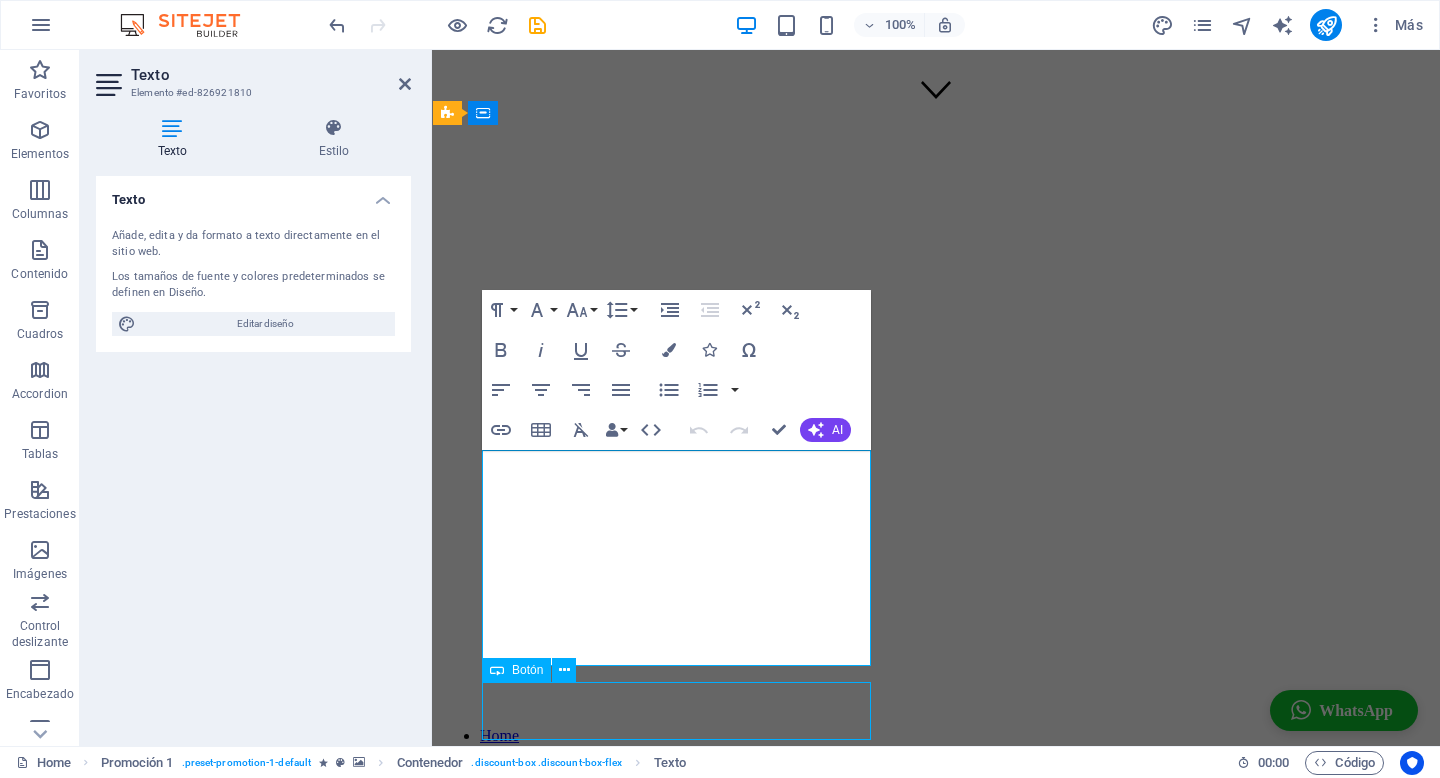 click on "EXPERIENCIA MOON EXPRESS" at bounding box center [936, 1964] 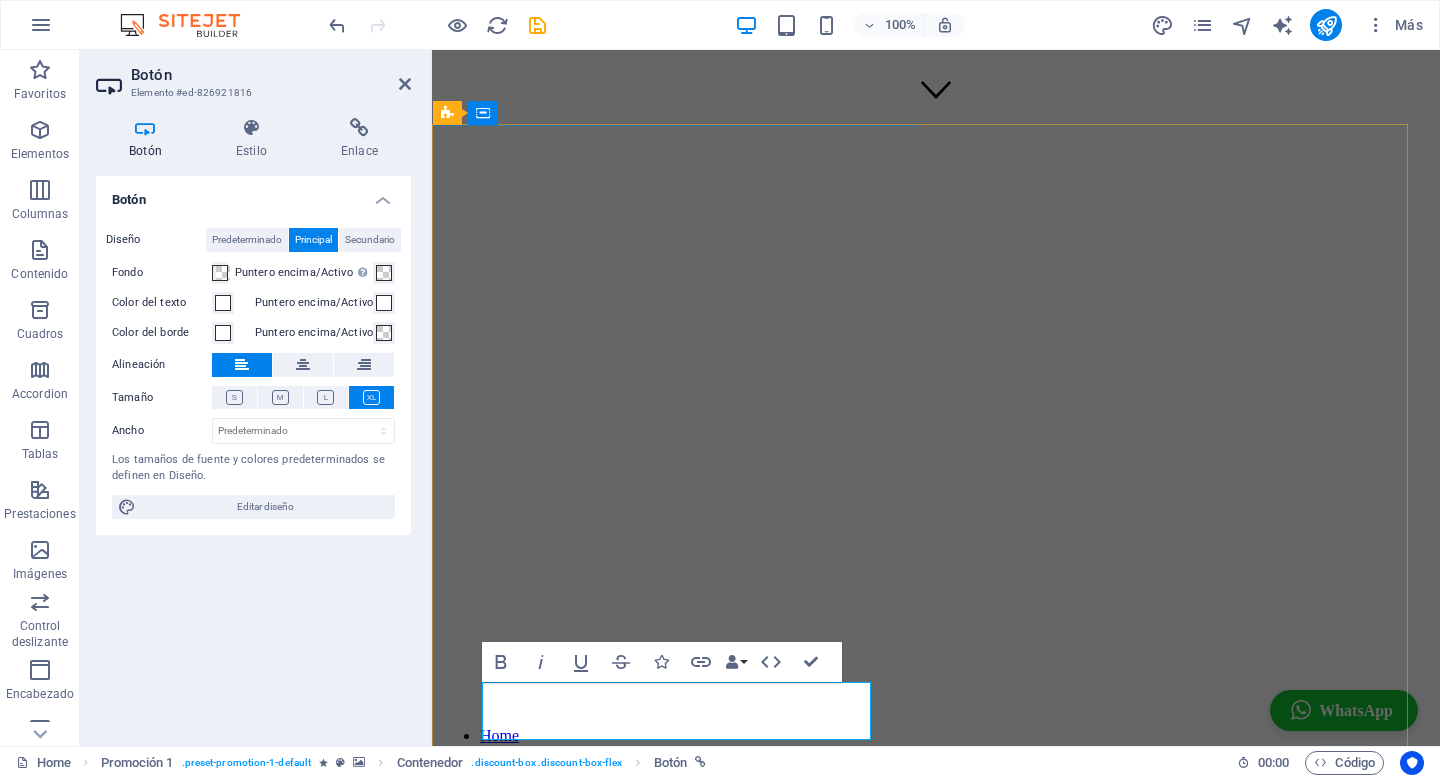 click on "EXPERIENCIA MOON EXPRESS" at bounding box center [555, 1963] 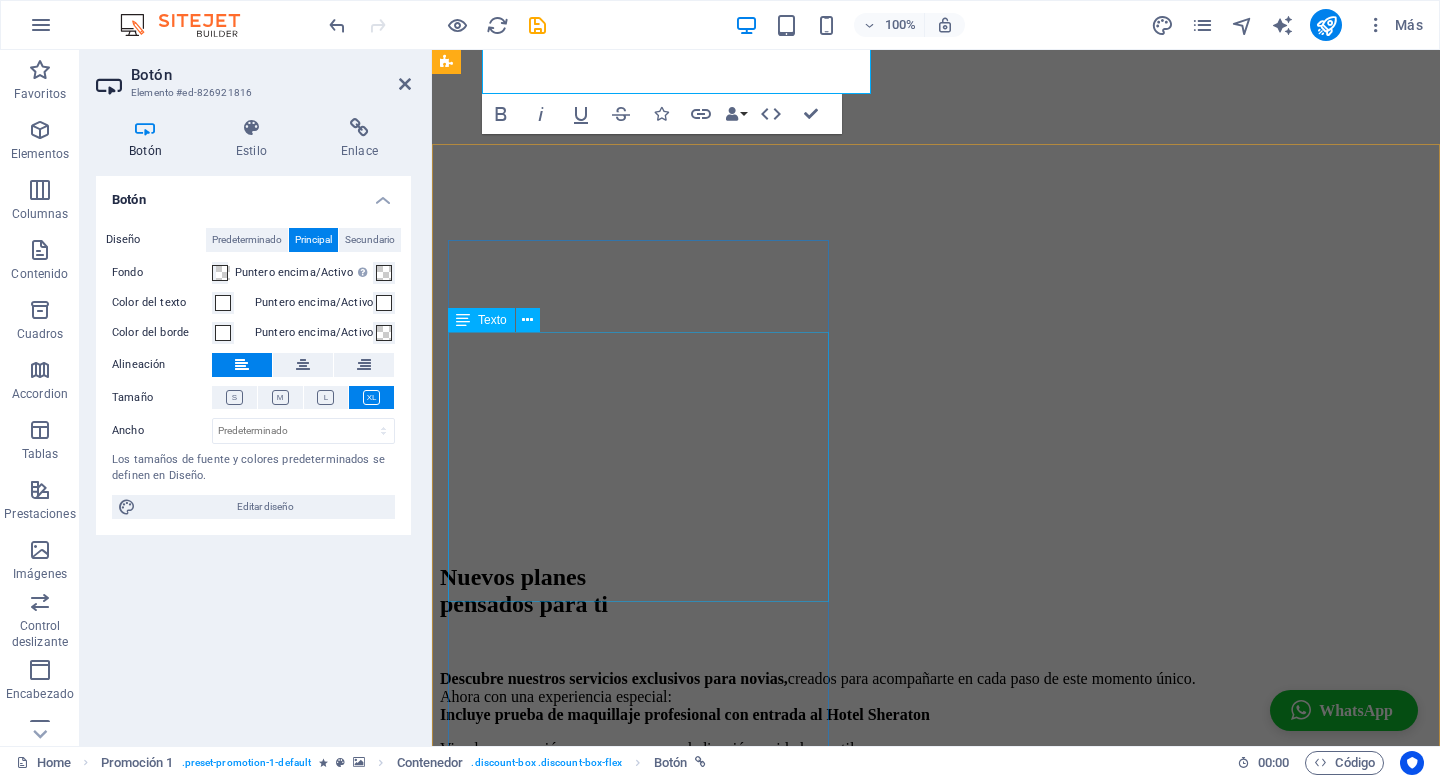 scroll, scrollTop: 1268, scrollLeft: 0, axis: vertical 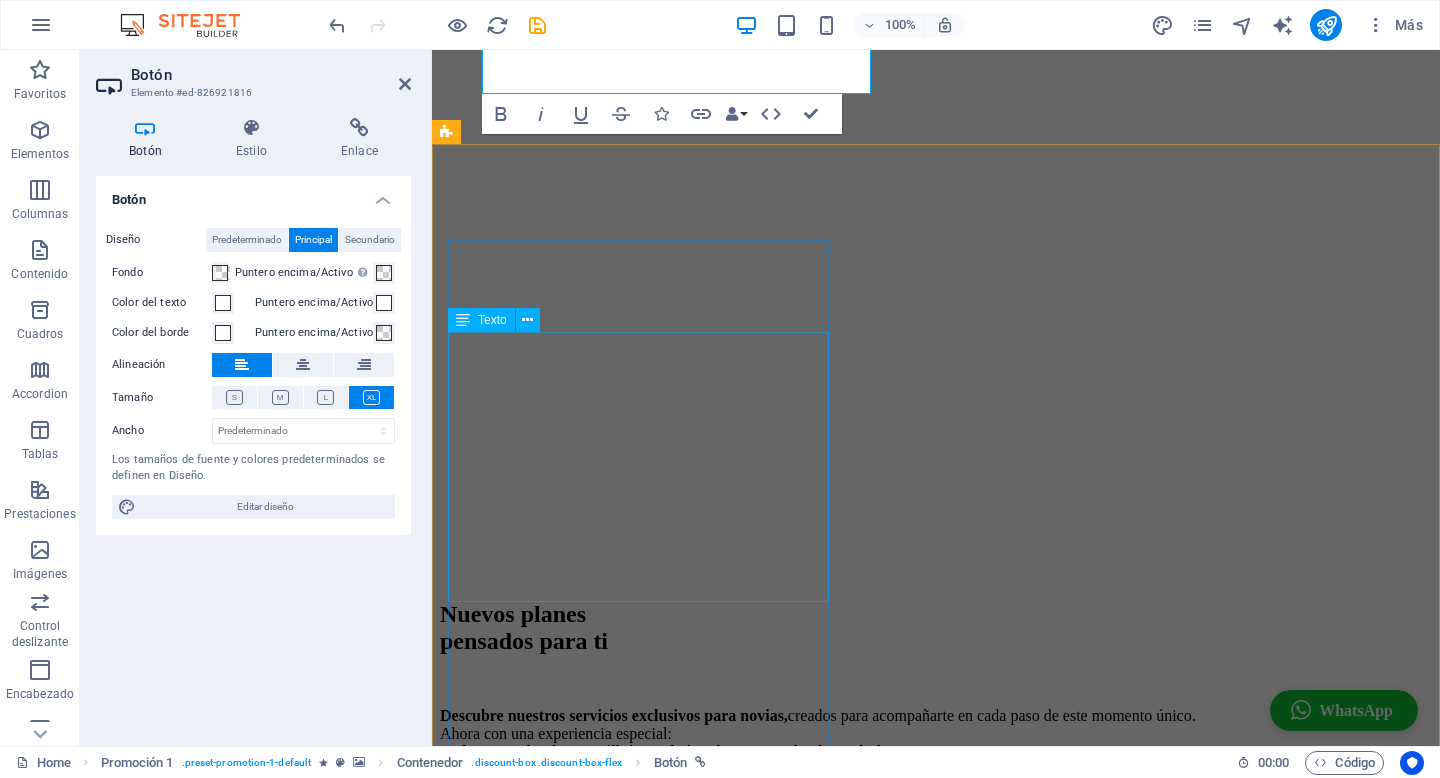 click on "Soy Angélica Alvarado, maquilladora profesional, con más de 15 años de experiencia en el rubro, especializada en el maquillaje social, pero también me he dedicado ampliamente en el ámbito audiovisual, artístico y teatral. Además, ofrezco servicios personalizados para distintos proyectos creativos y clases de automaquillaje. Actualmente me encuentro en Santiago de [STATE], pero como alma libre que soy, feliz me muevo al llamado del arte." at bounding box center (936, 1049) 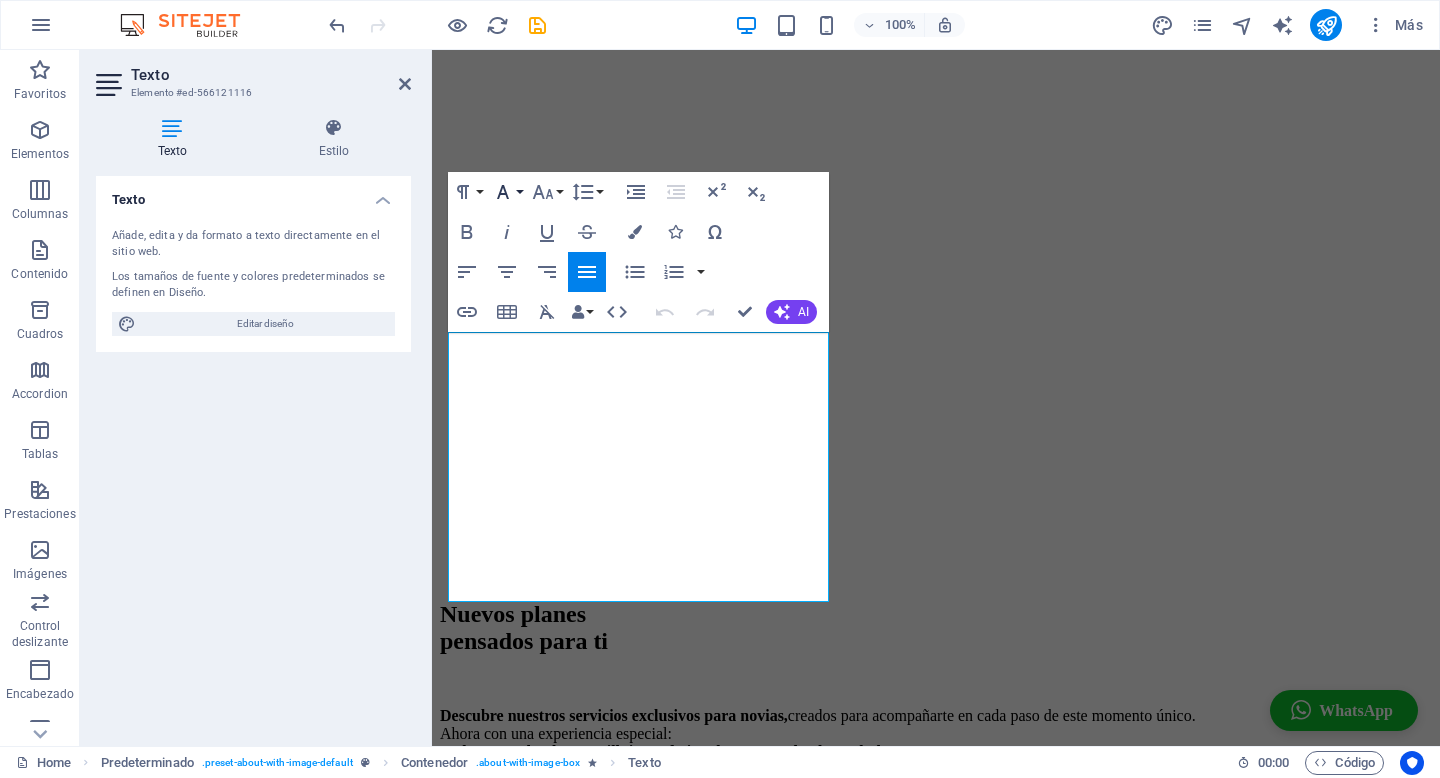 click on "Font Family" at bounding box center (507, 192) 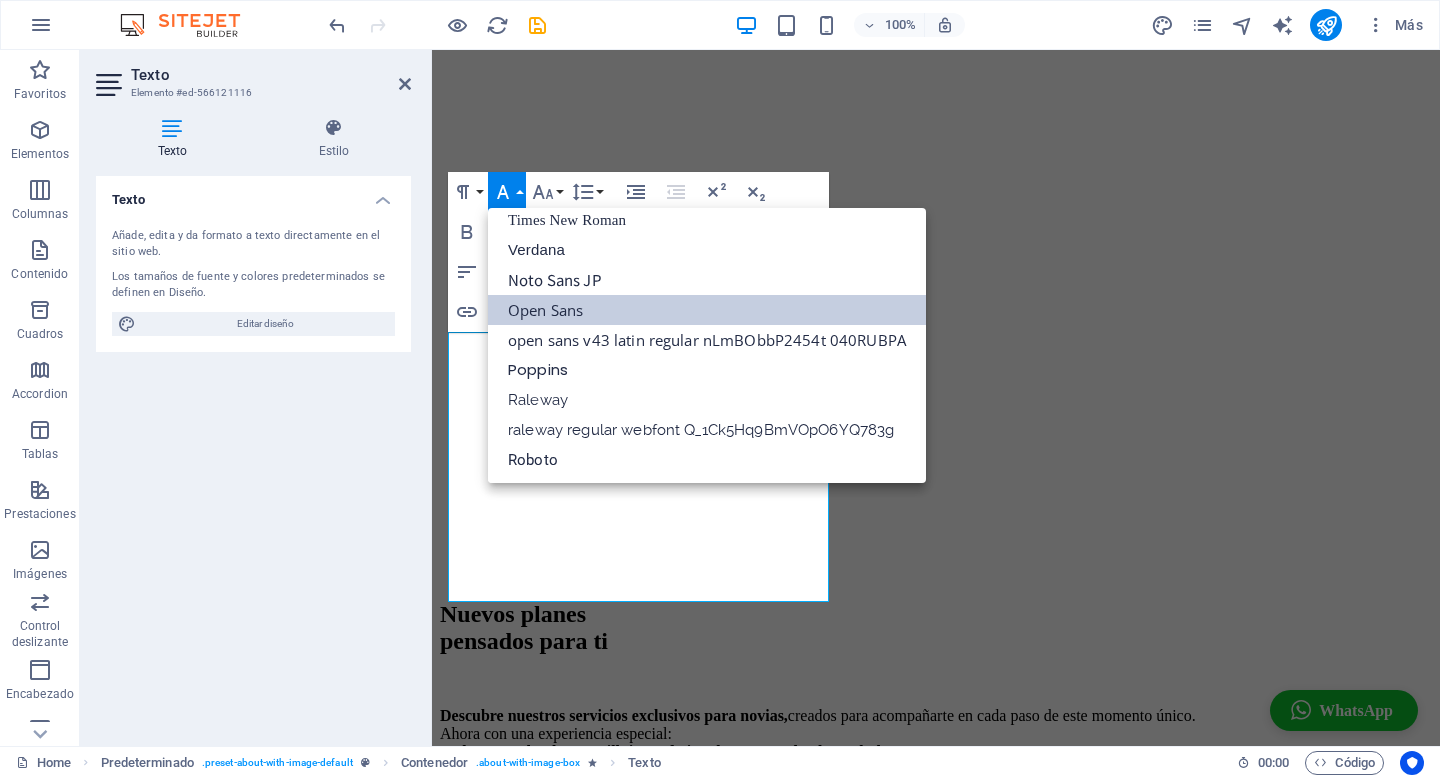 scroll, scrollTop: 131, scrollLeft: 0, axis: vertical 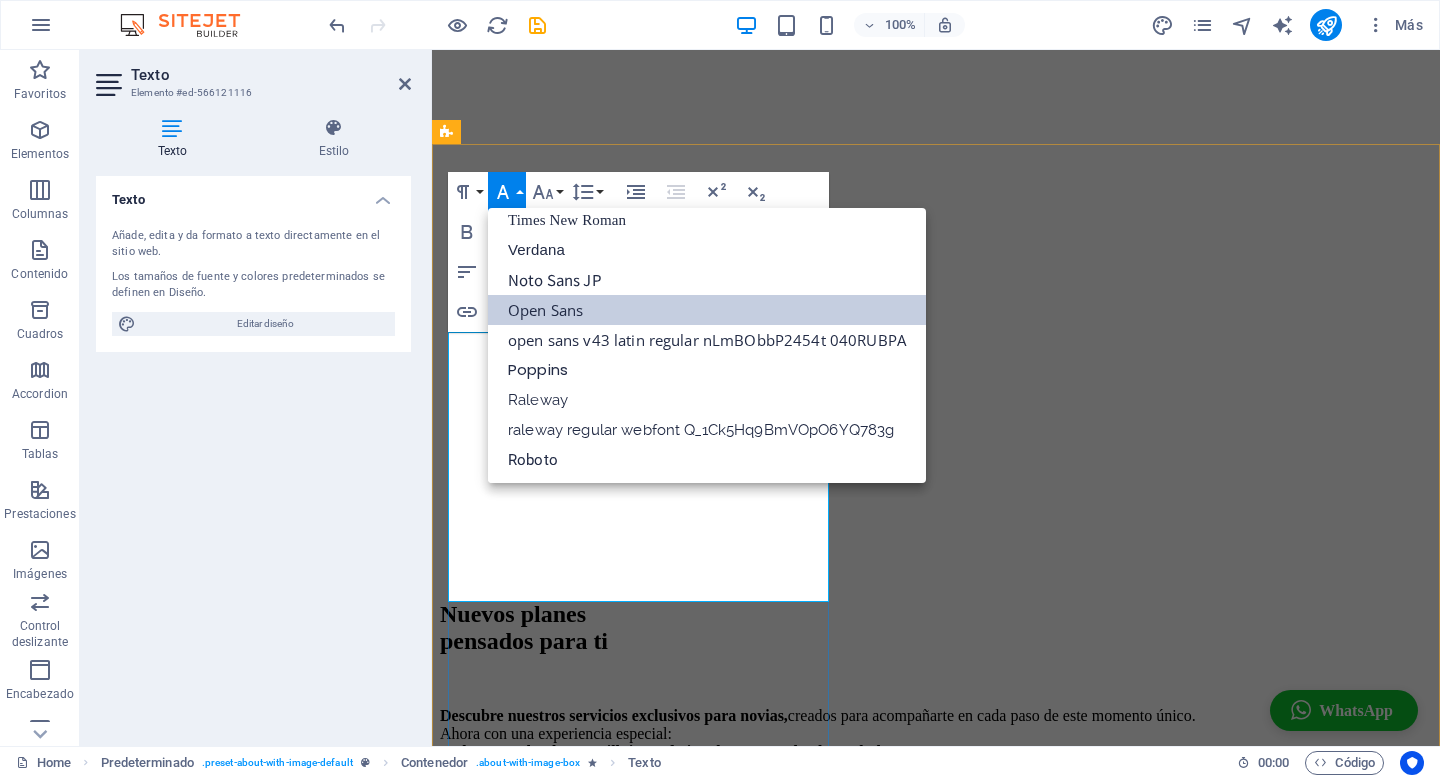 click on "Actualmente me encuentro en Santiago de Chile, pero como alma libre que soy, feliz me muevo al llamado del arte." at bounding box center [848, 1109] 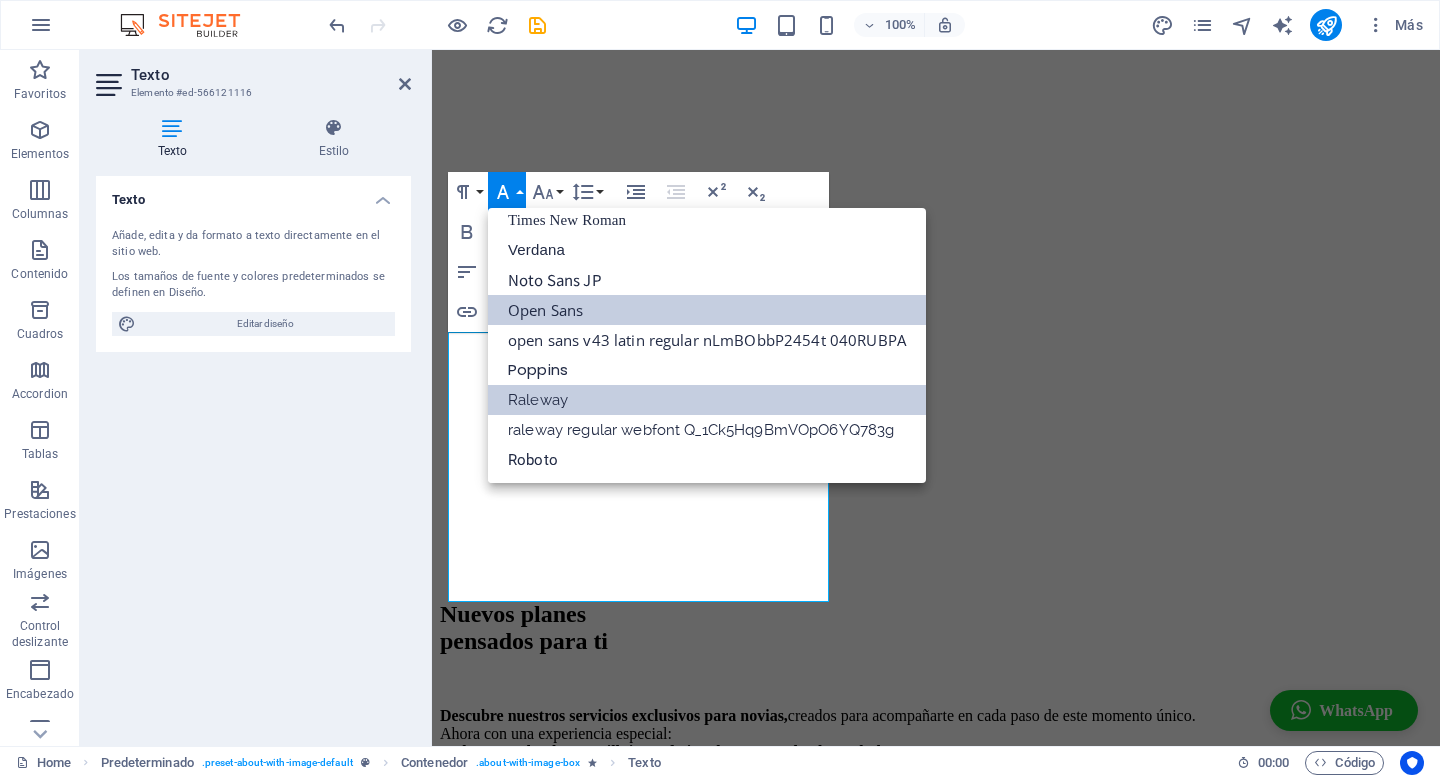 click on "Raleway" at bounding box center [707, 400] 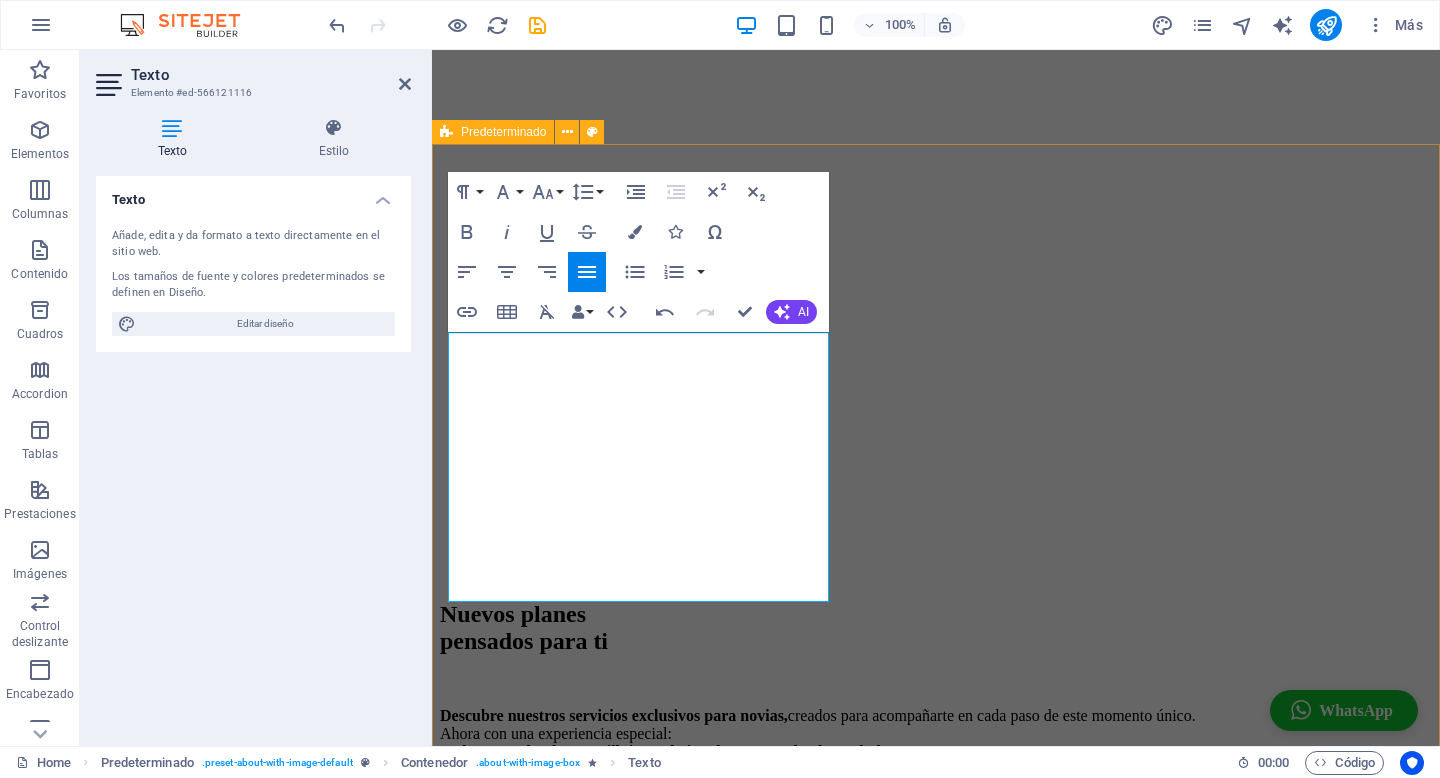 drag, startPoint x: 579, startPoint y: 589, endPoint x: 439, endPoint y: 331, distance: 293.53705 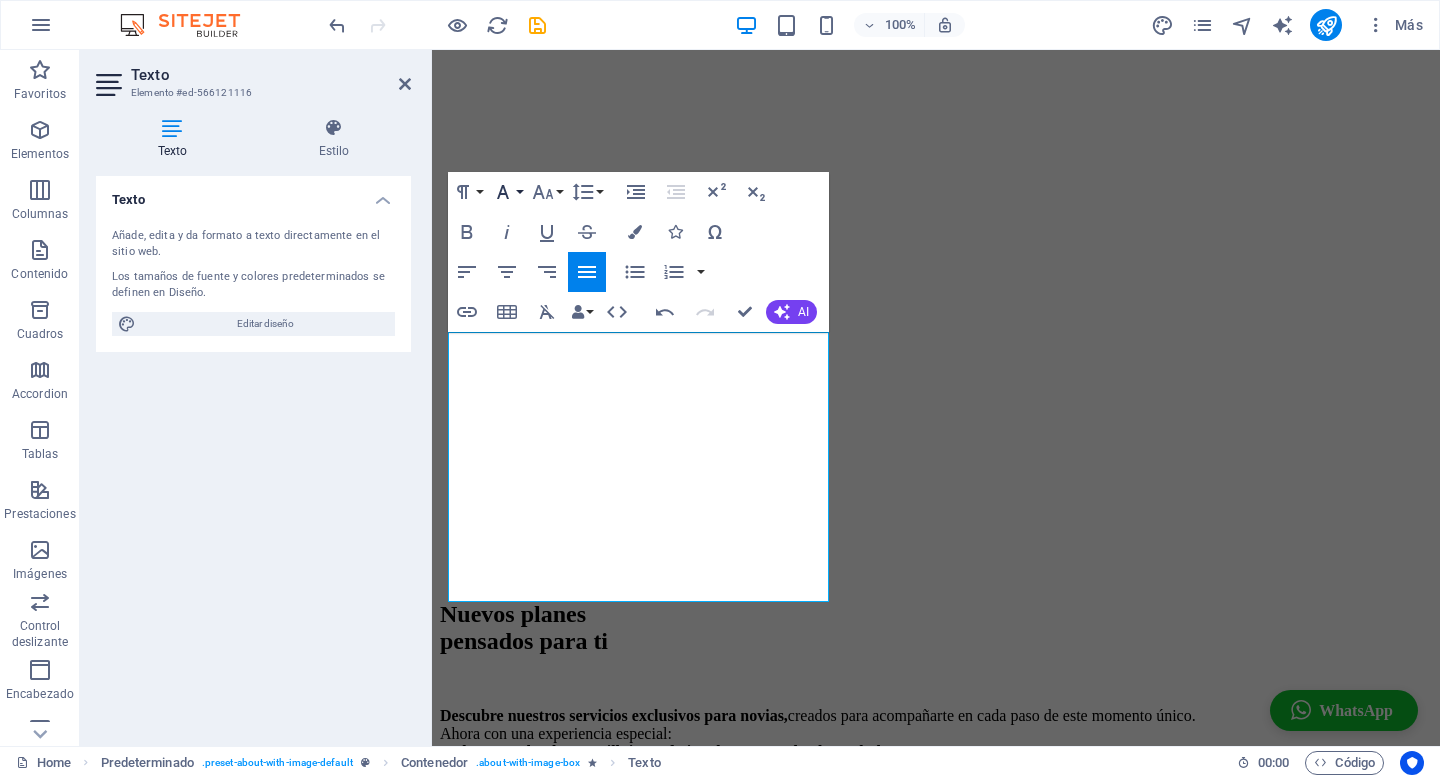 click on "Font Family" at bounding box center [507, 192] 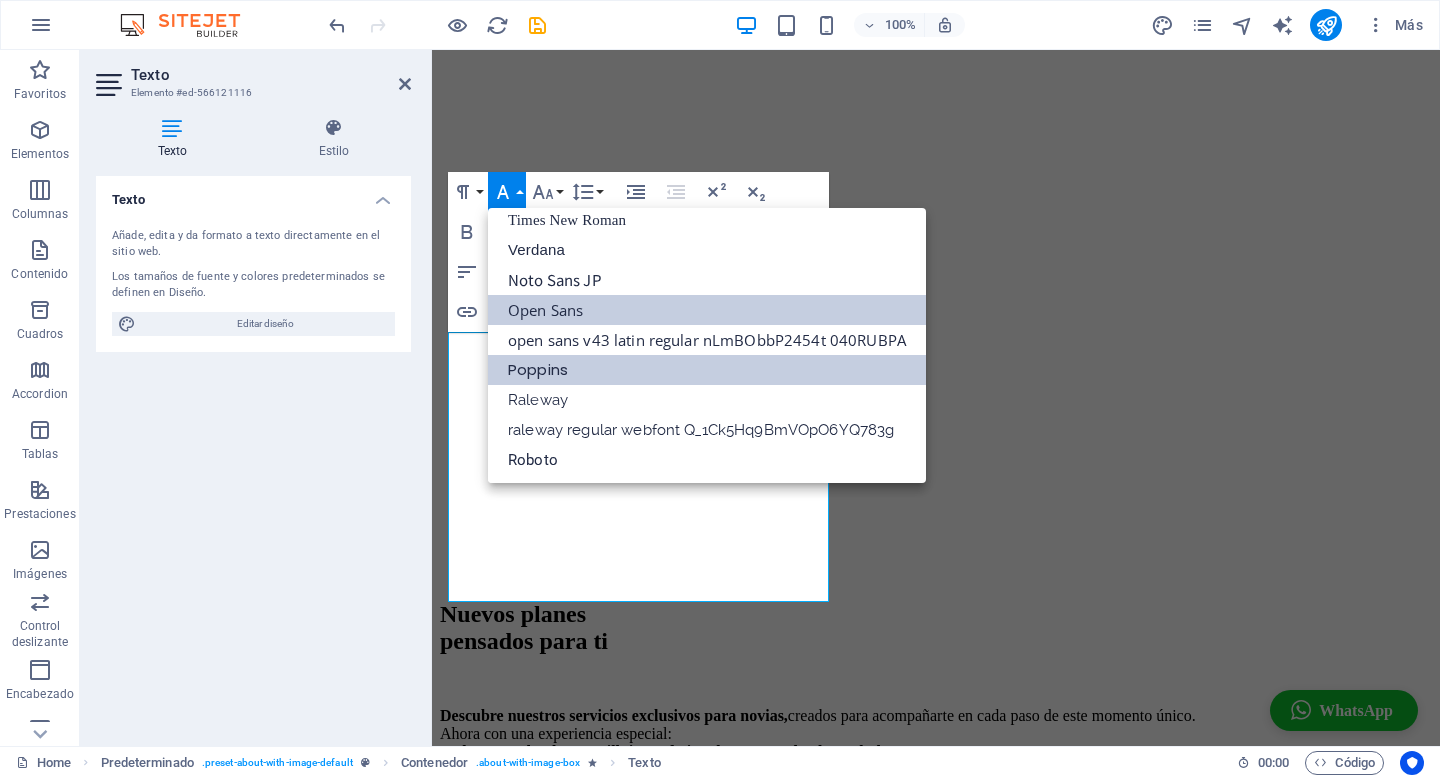scroll, scrollTop: 131, scrollLeft: 0, axis: vertical 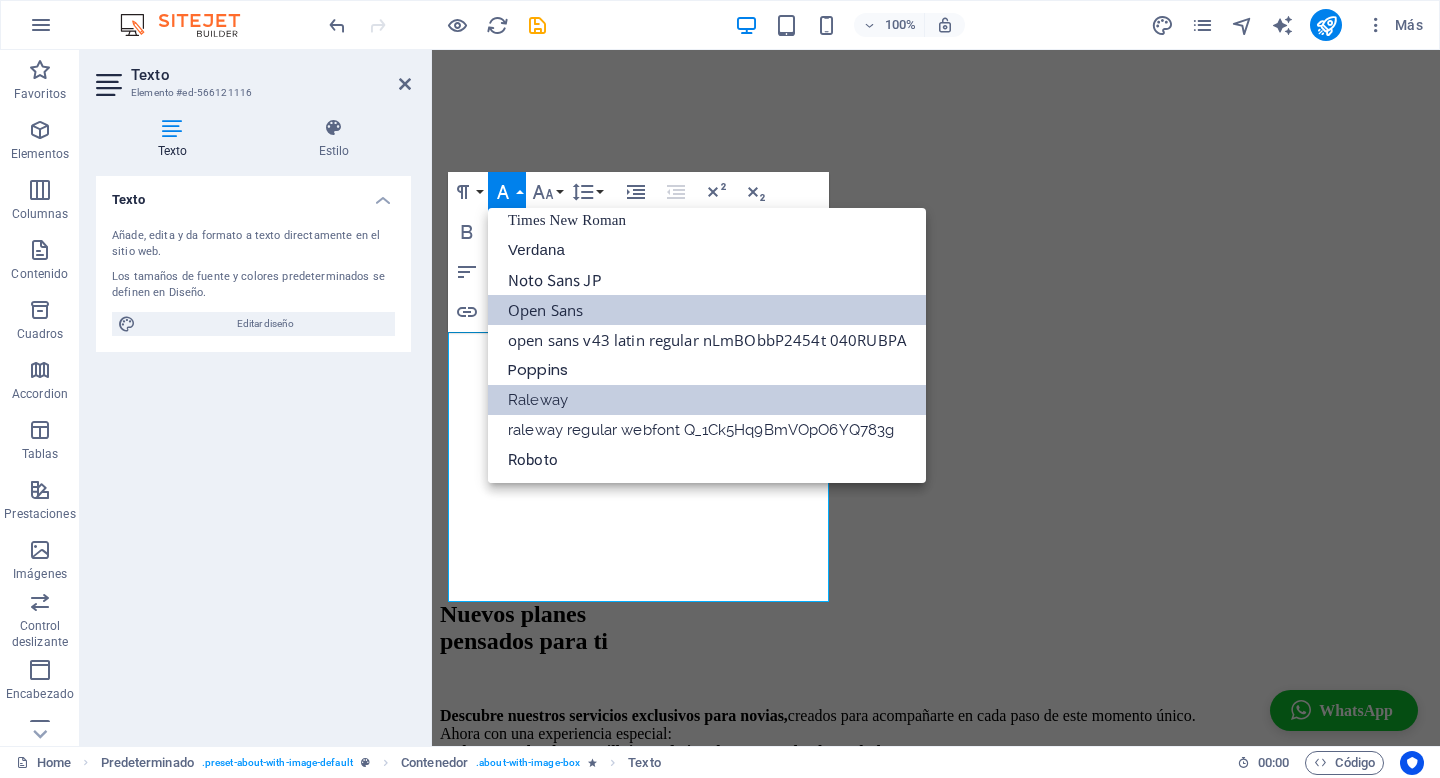 click on "Raleway" at bounding box center [707, 400] 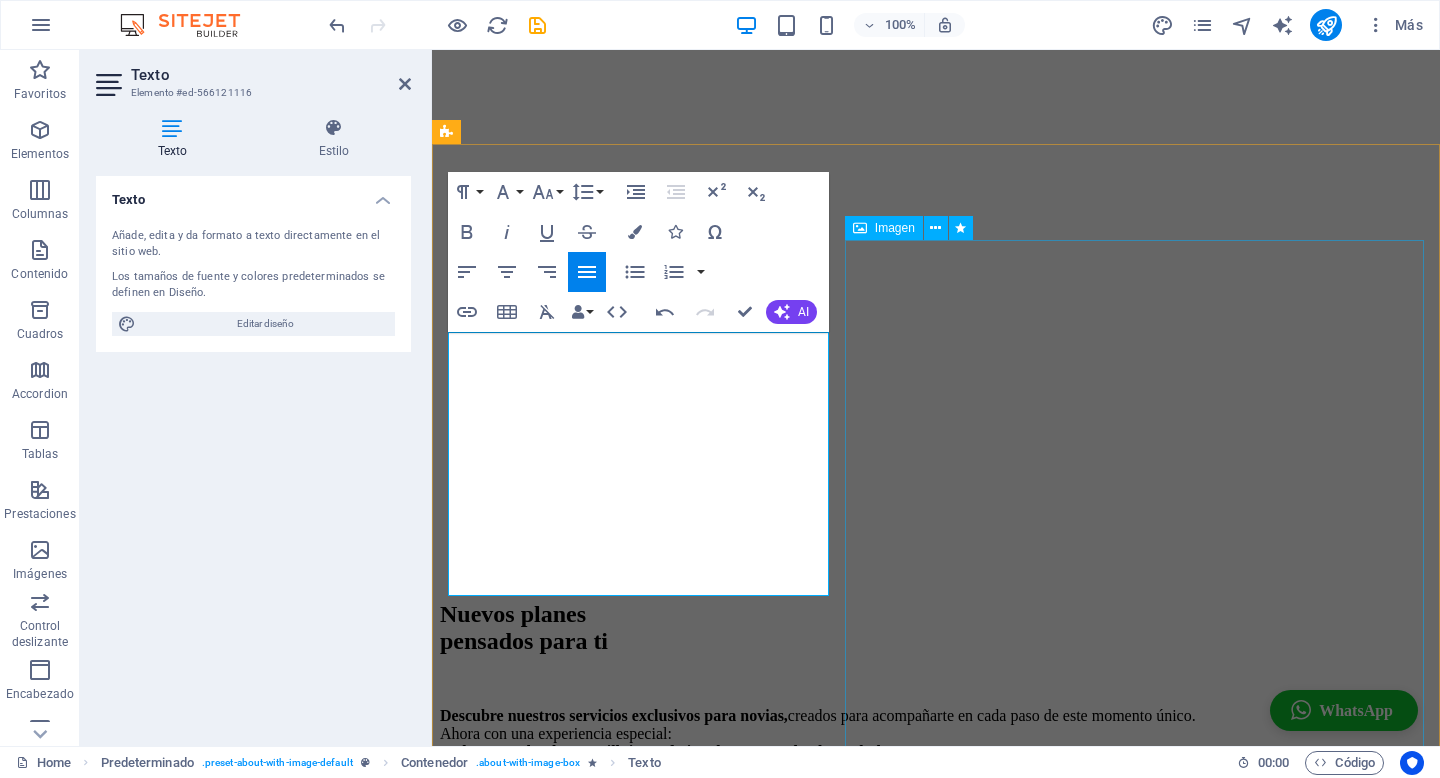 click at bounding box center (589, 1468) 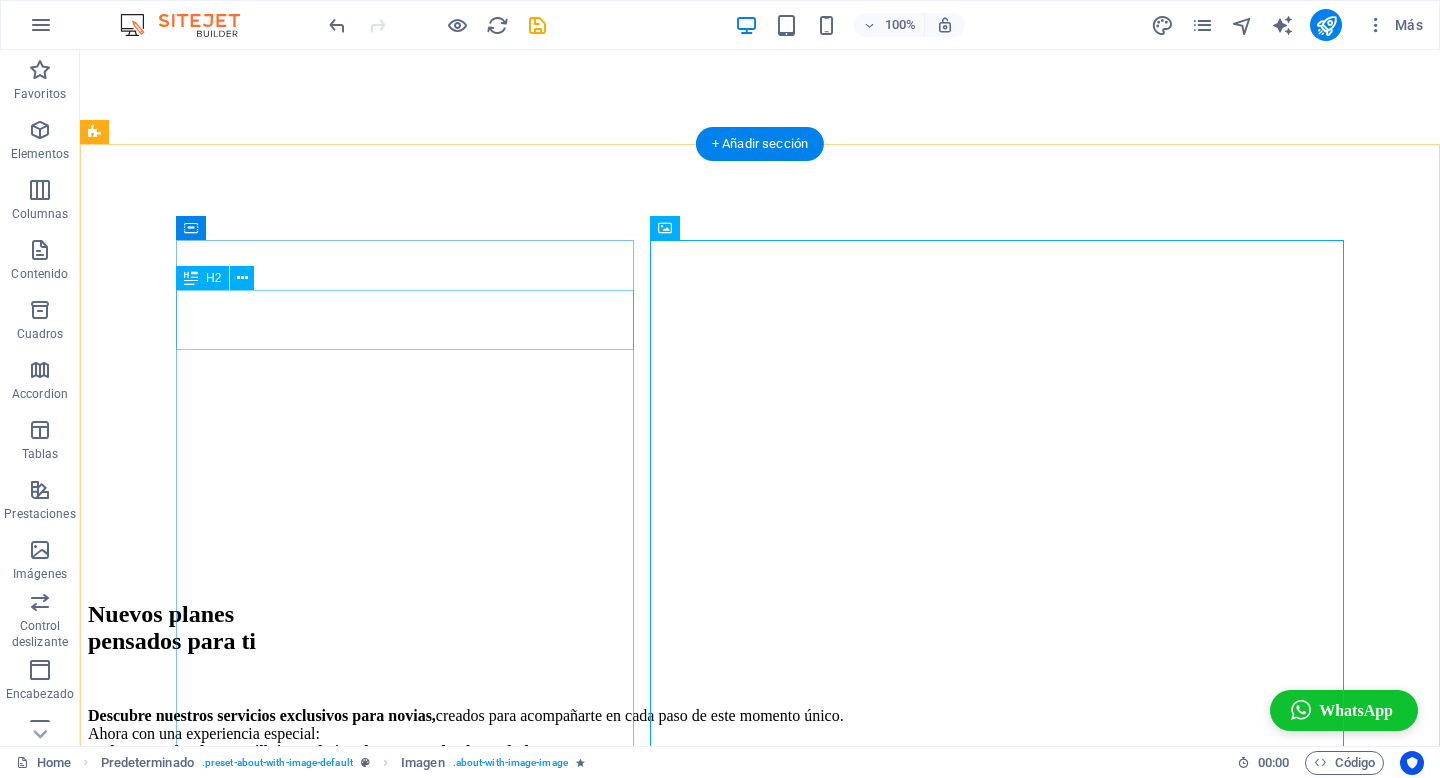 click on "SOBRE MÍ" at bounding box center (760, 896) 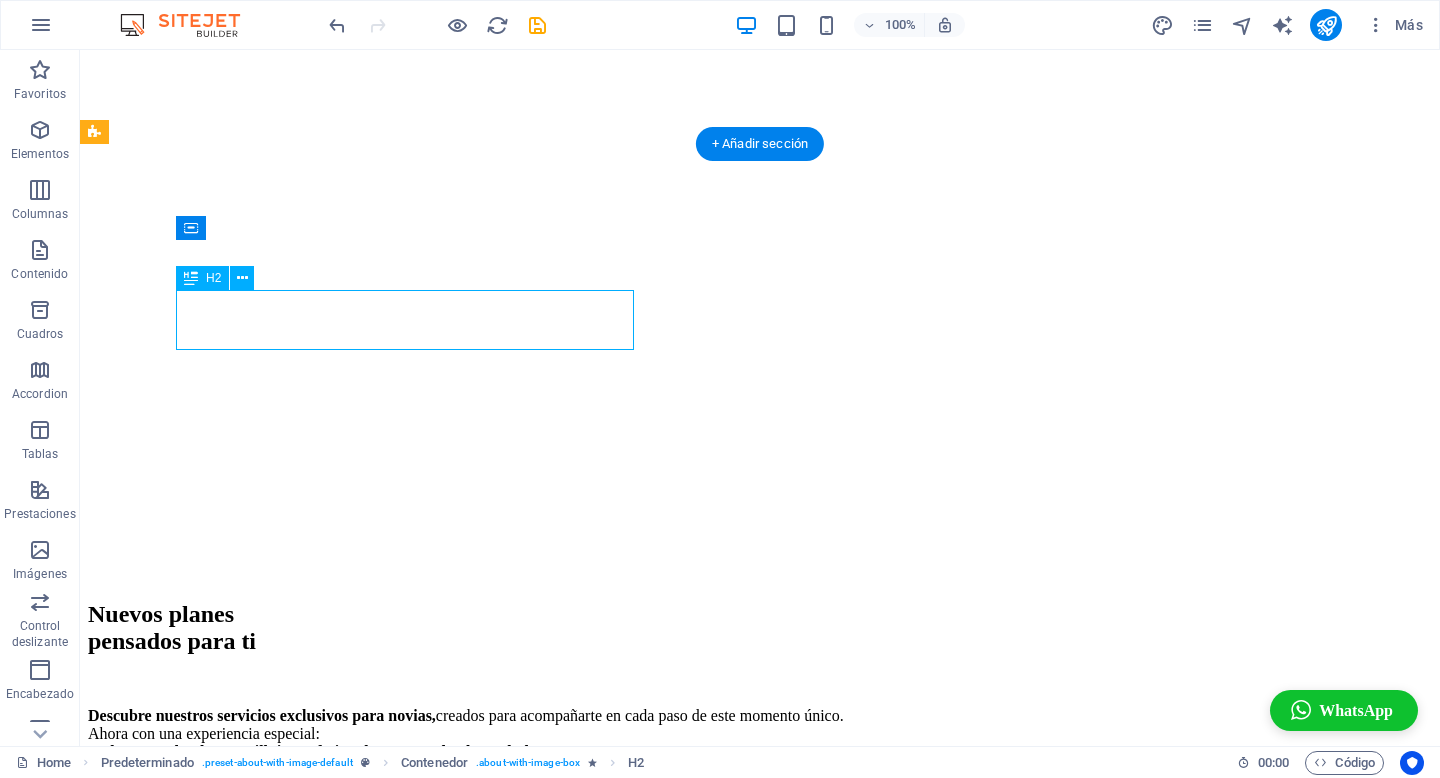 click on "SOBRE MÍ" at bounding box center [760, 896] 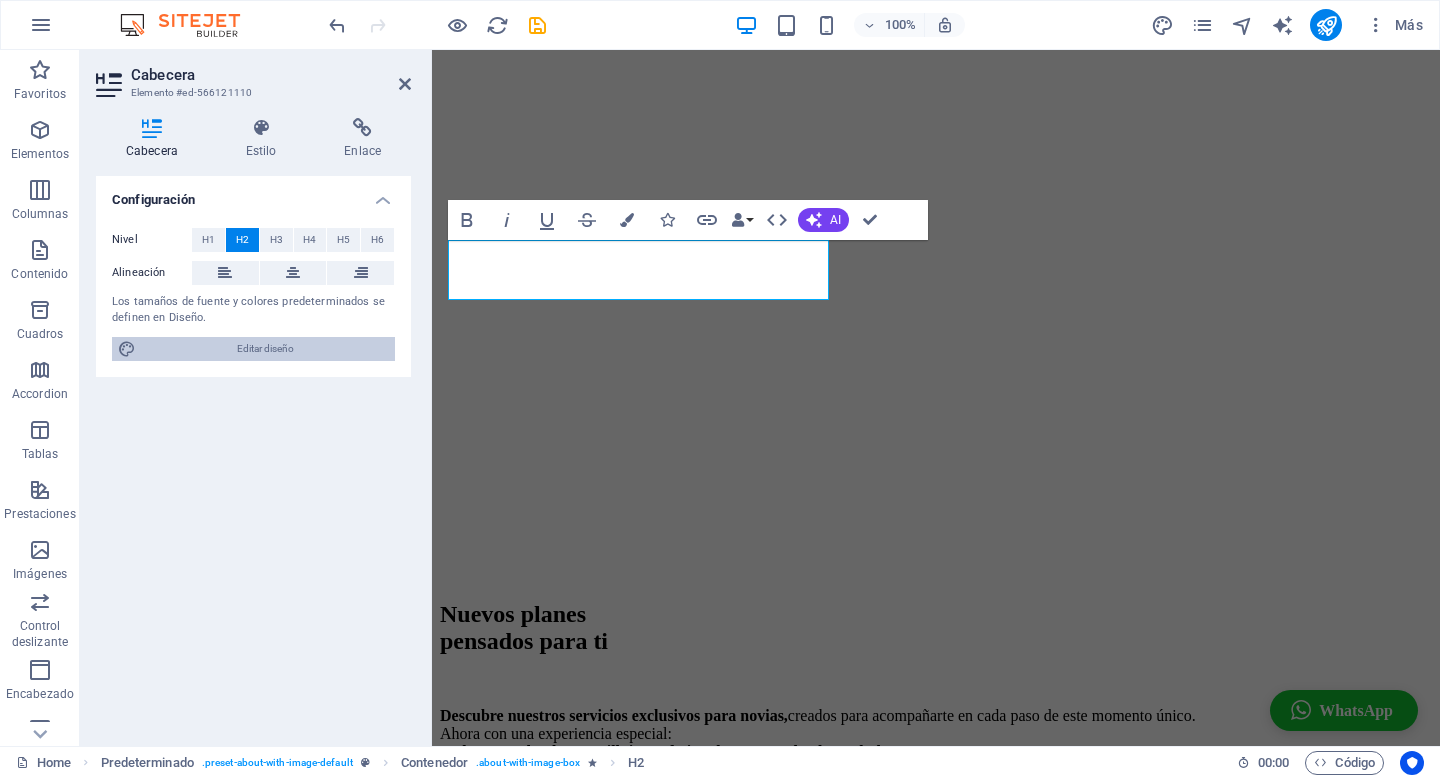 click on "Editar diseño" at bounding box center [265, 349] 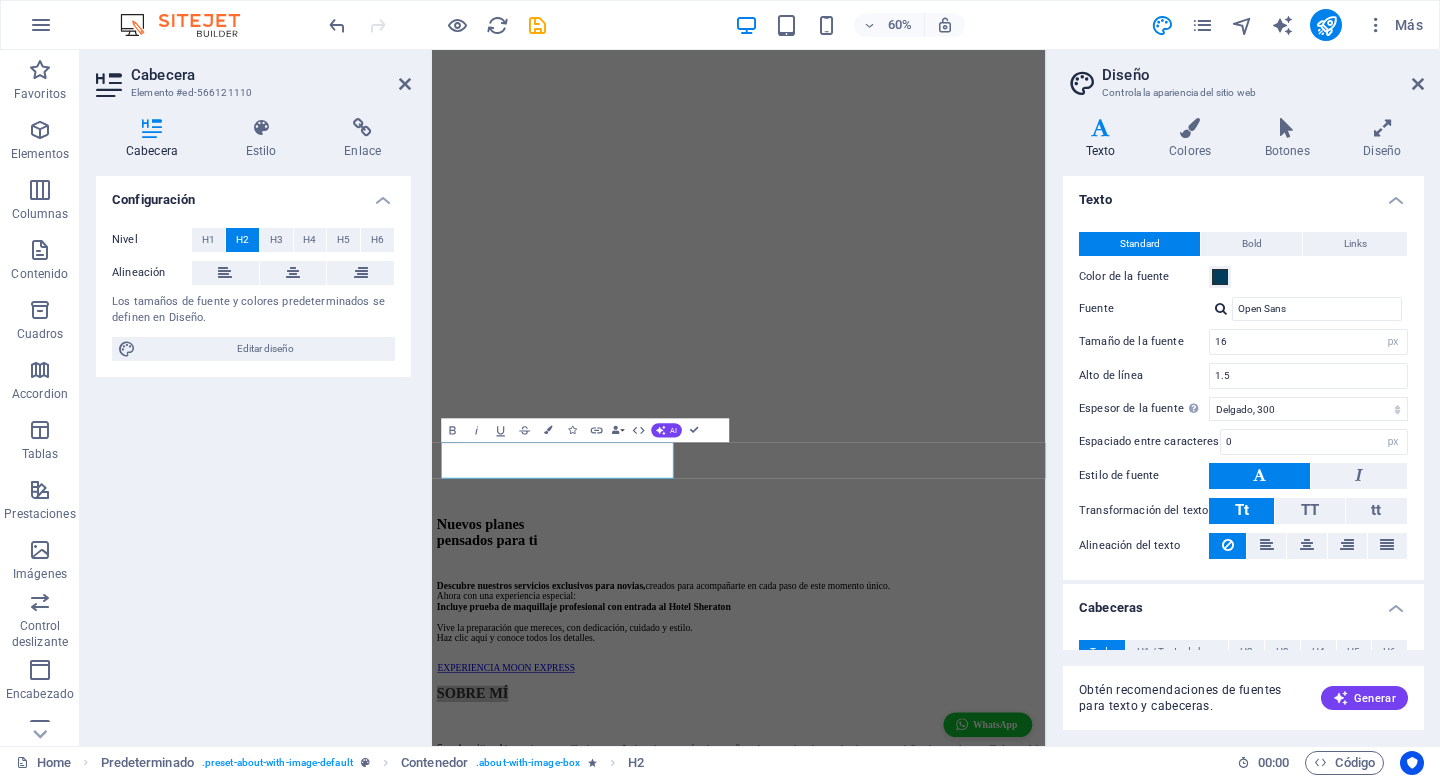 click on "Configuración Nivel H1 H2 H3 H4 H5 H6 Alineación Los tamaños de fuente y colores predeterminados se definen en Diseño. Editar diseño" at bounding box center (253, 453) 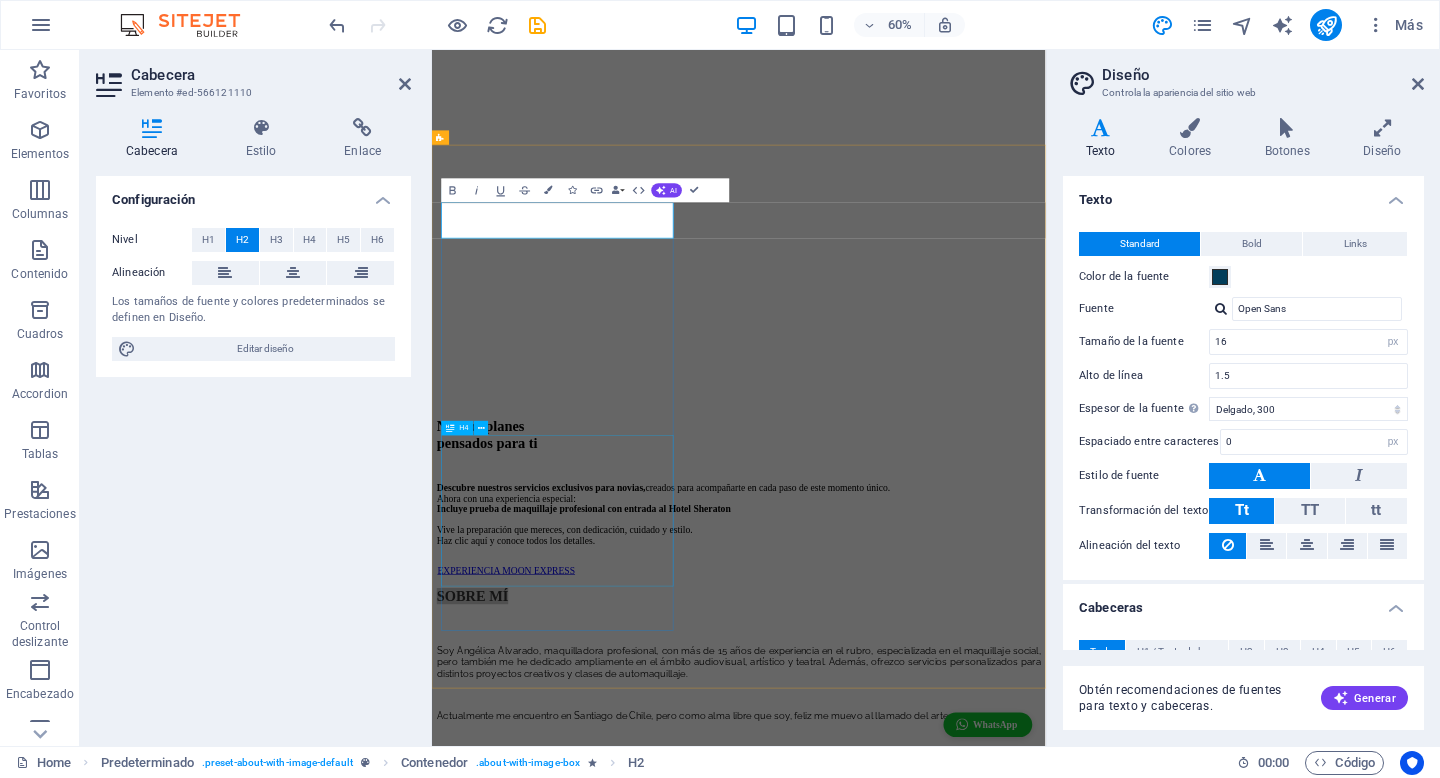 click on "En el año 2023 fue parte del equipo artístico  de los Juegos Panamericanos y Parapanamericanos realizados en Chile," at bounding box center (943, 1274) 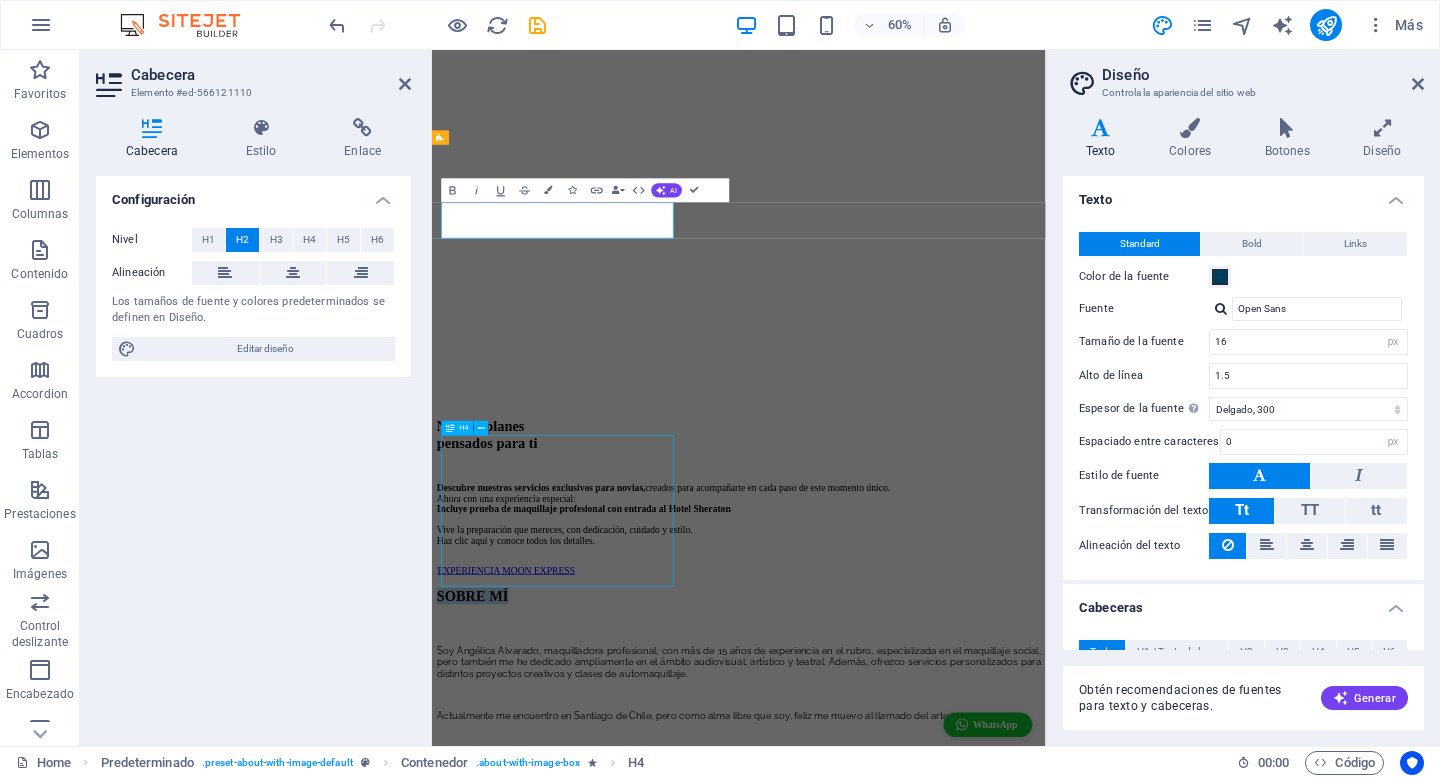 click on "En el año 2023 fue parte del equipo artístico  de los Juegos Panamericanos y Parapanamericanos realizados en Chile," at bounding box center [943, 1274] 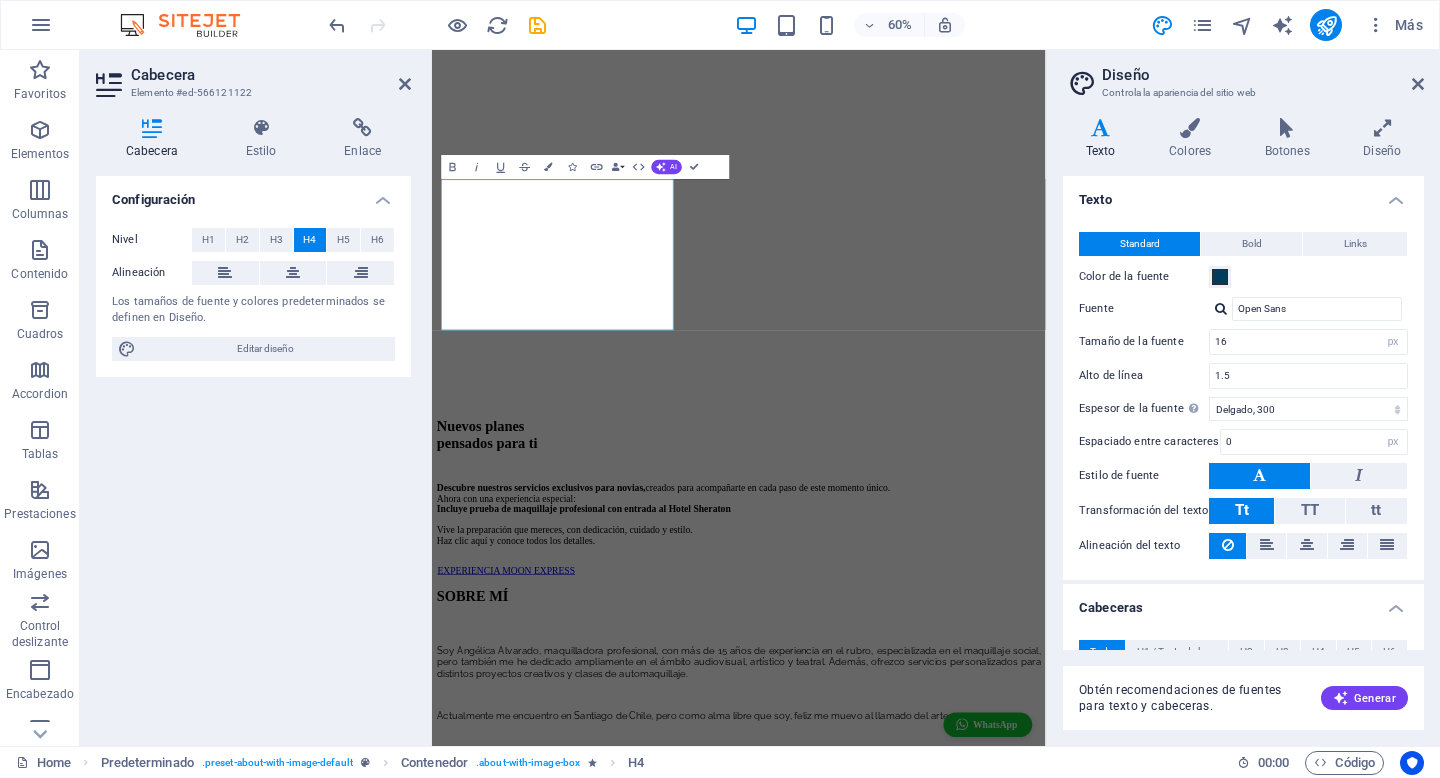 scroll, scrollTop: 2095, scrollLeft: 0, axis: vertical 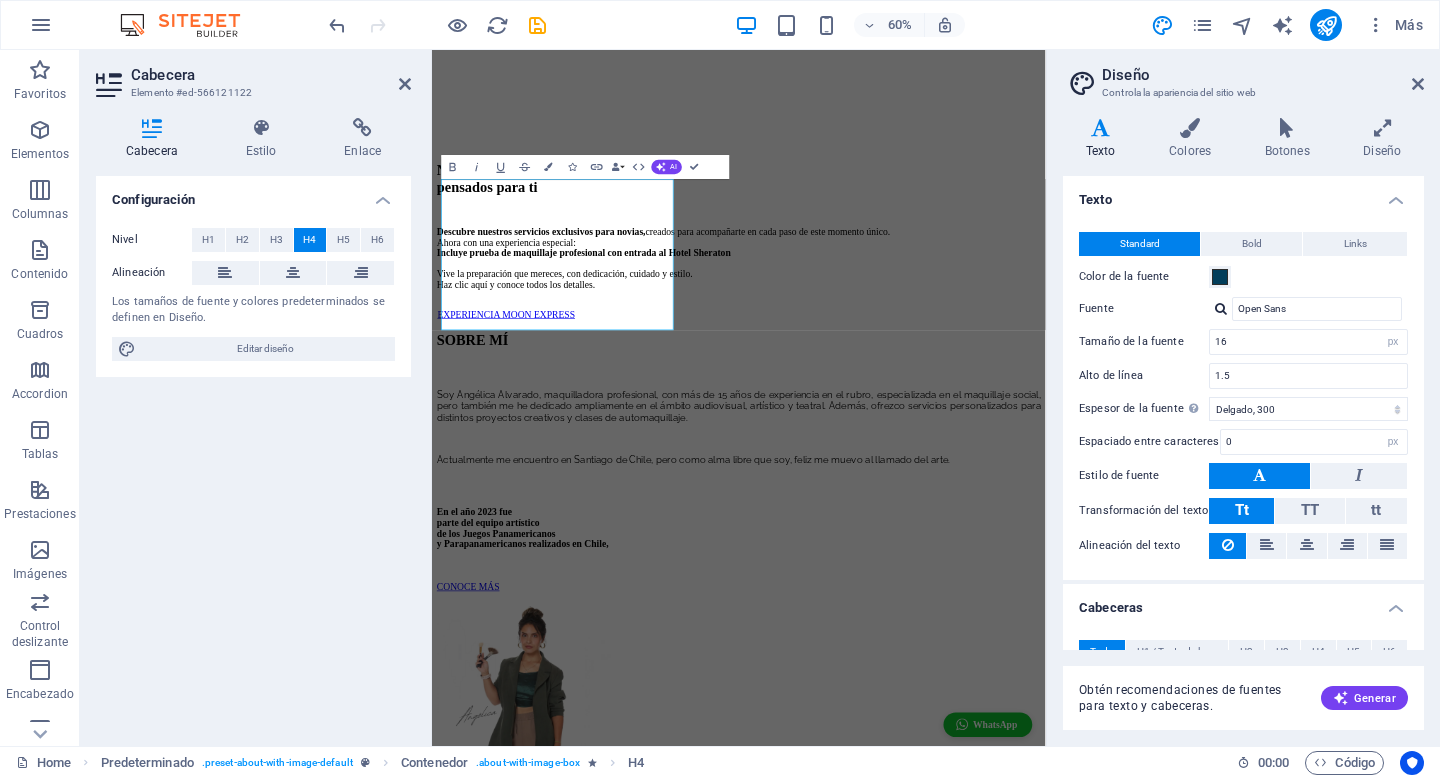 click on "Configuración Nivel H1 H2 H3 H4 H5 H6 Alineación Los tamaños de fuente y colores predeterminados se definen en Diseño. Editar diseño" at bounding box center [253, 453] 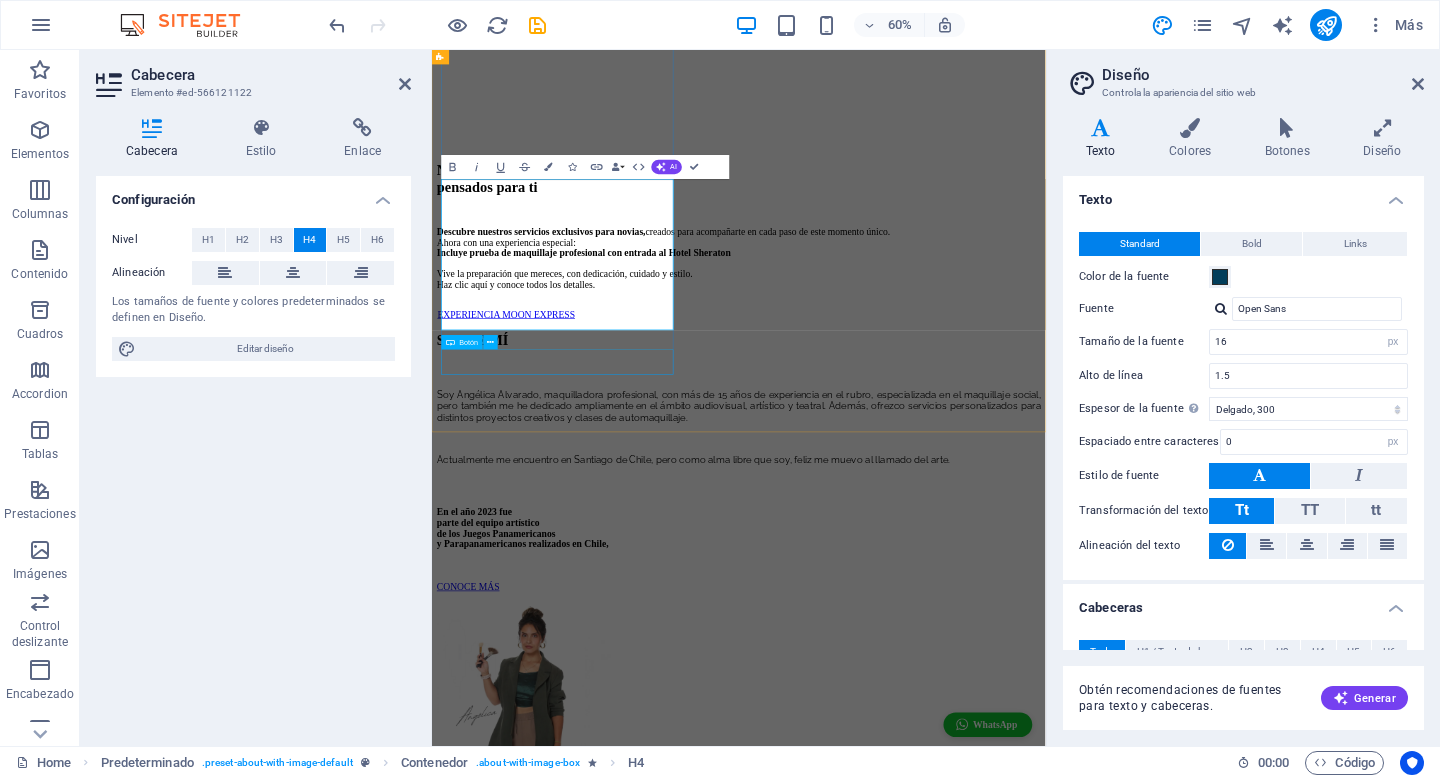 click on "CONOCE MÁS" at bounding box center [943, 945] 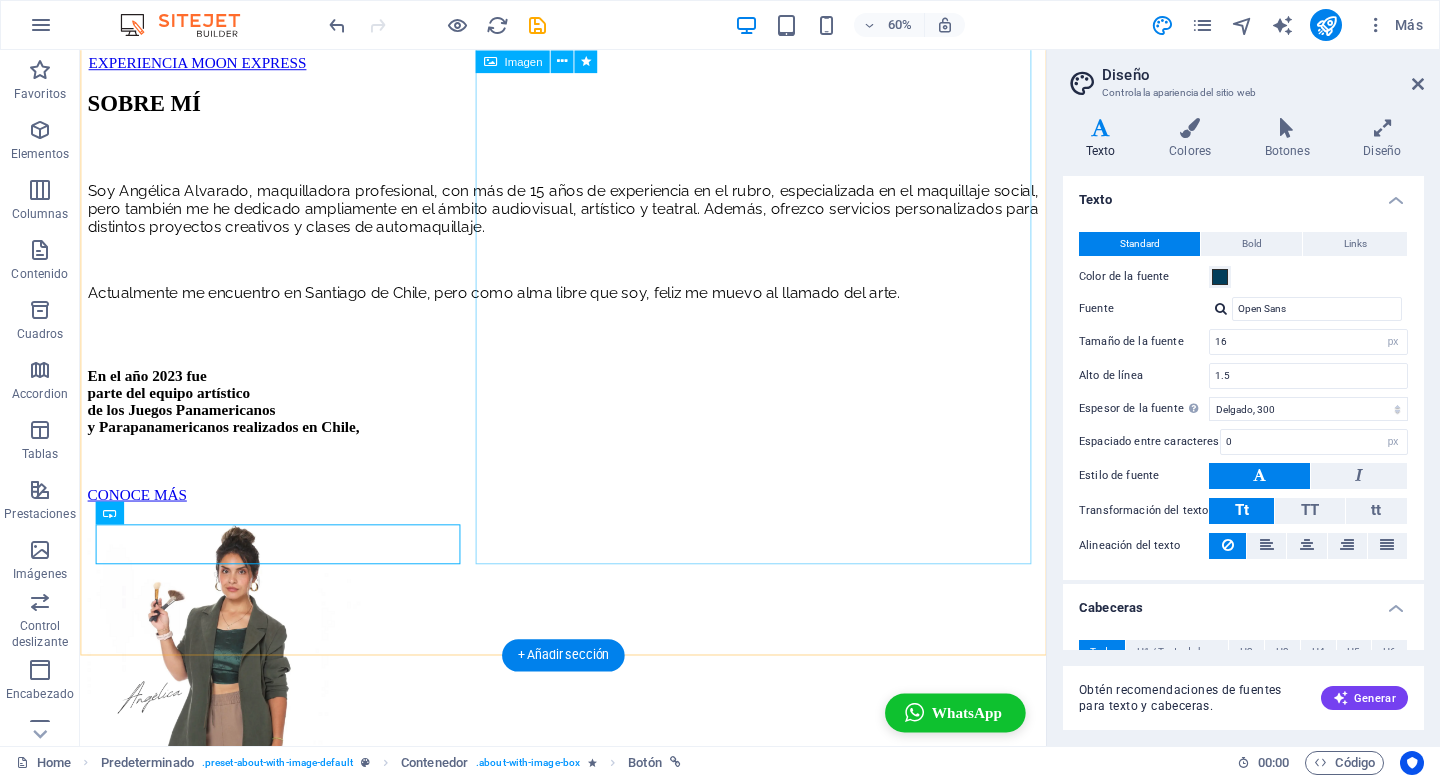 scroll, scrollTop: 1668, scrollLeft: 0, axis: vertical 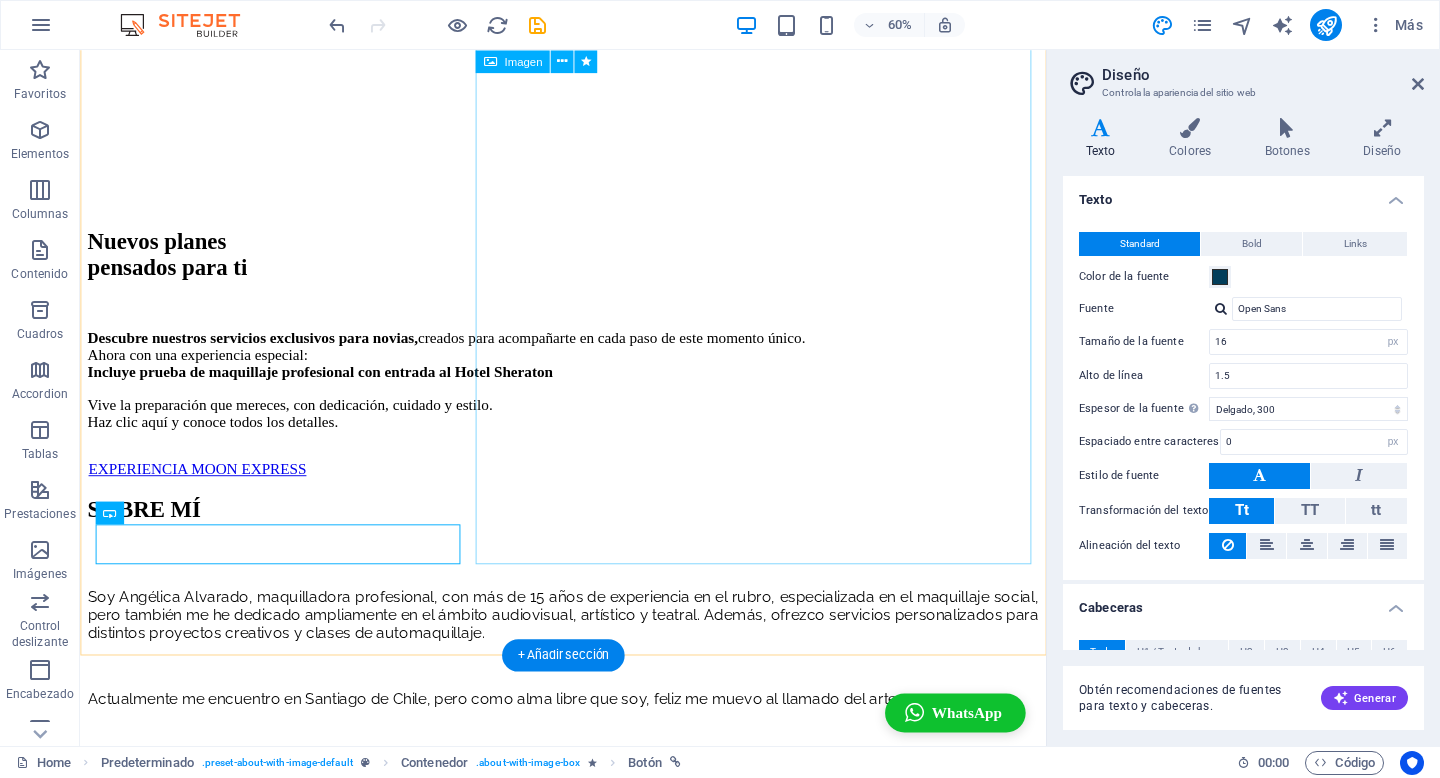 click at bounding box center (238, 1106) 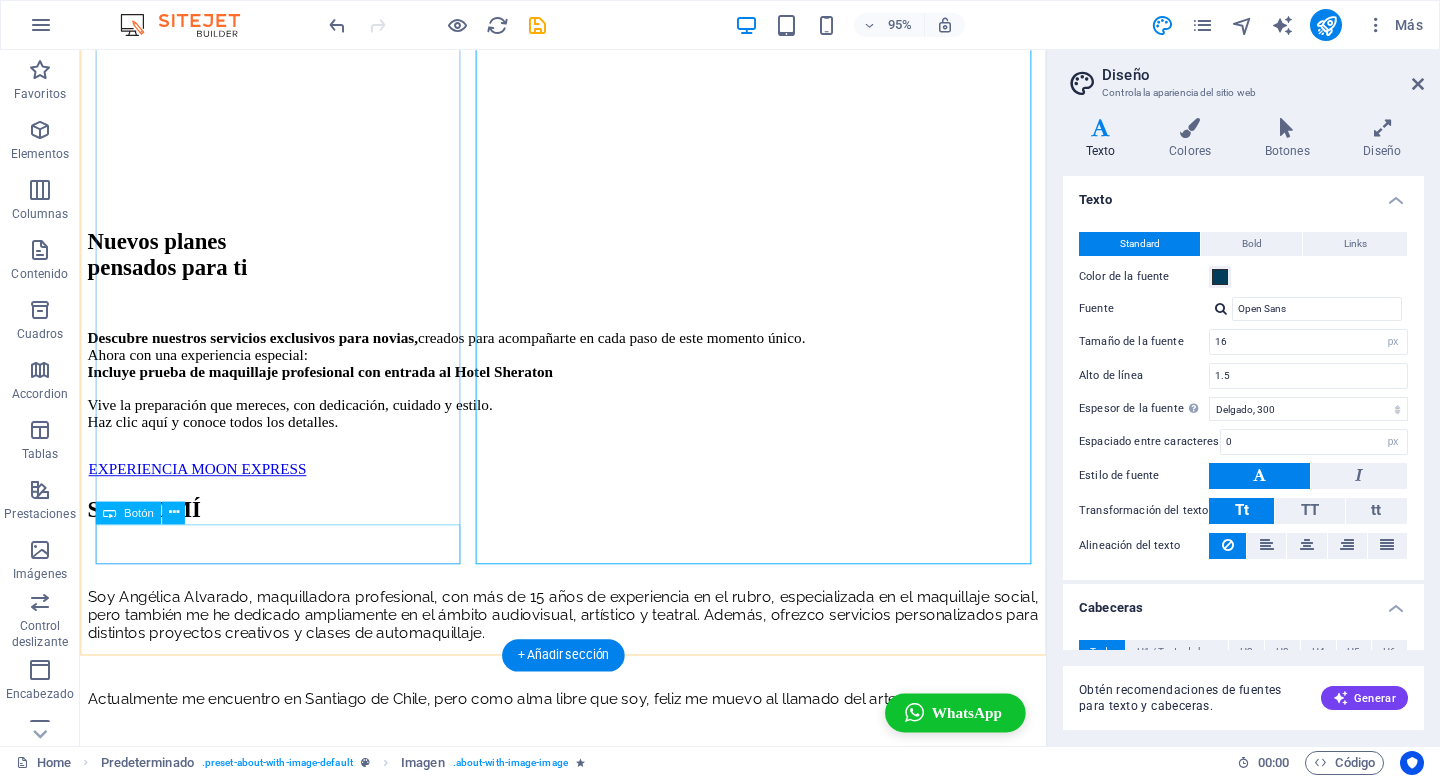 click on "CONOCE MÁS" at bounding box center [588, 945] 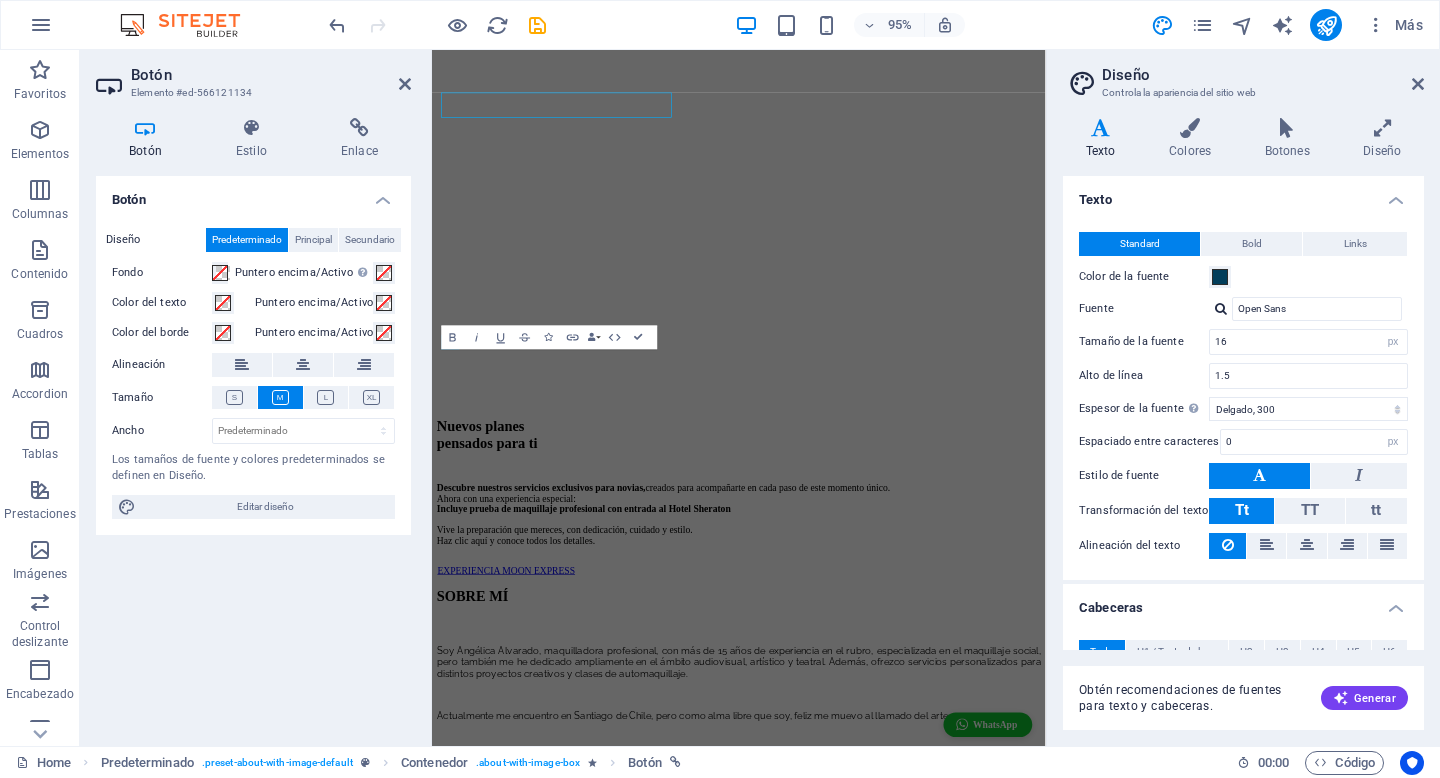 scroll, scrollTop: 2095, scrollLeft: 0, axis: vertical 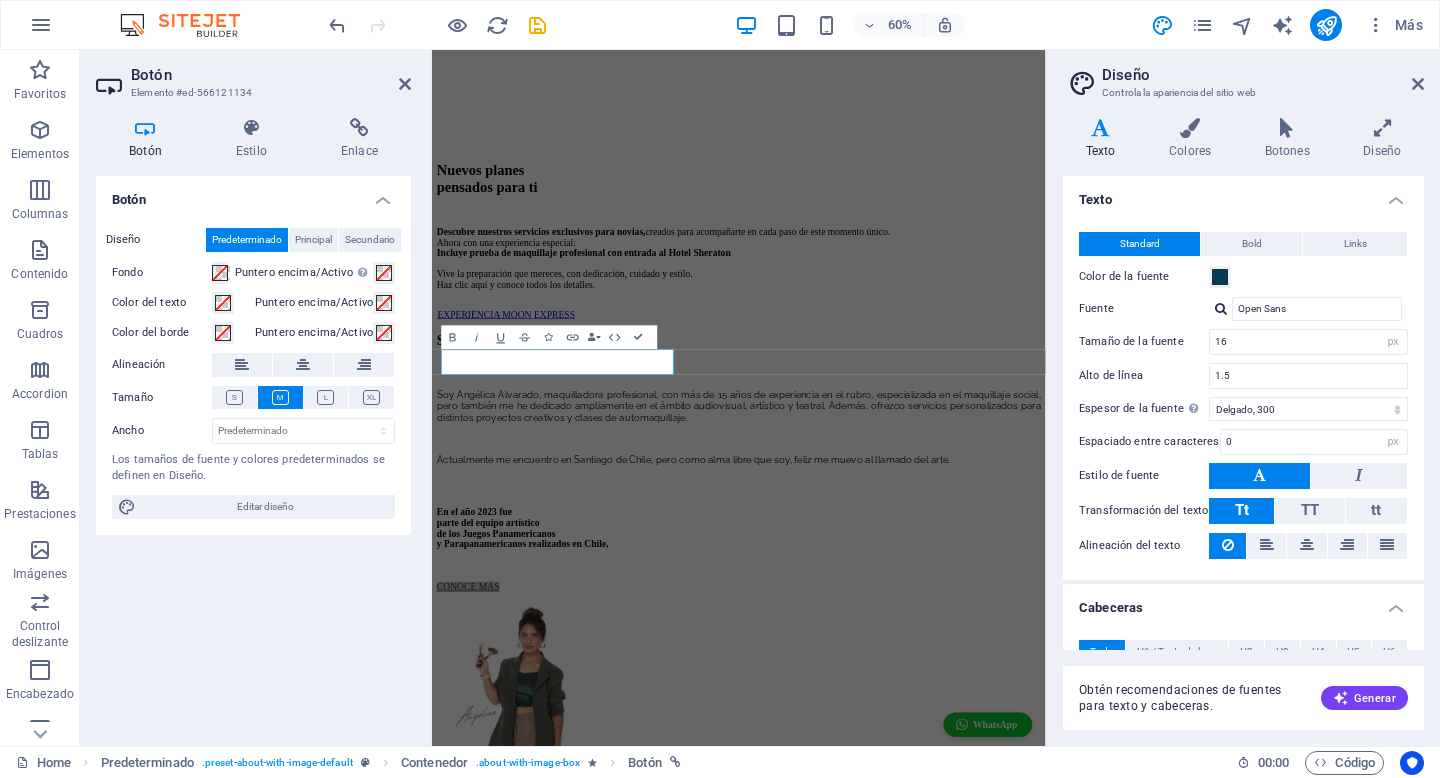 click on "Botón Diseño Predeterminado Principal Secundario Fondo Puntero encima/Activo Cambia al modo de previsualización para probar el estado activo/puntero encima Color del texto Puntero encima/Activo Color del borde Puntero encima/Activo Alineación Tamaño Ancho Predeterminado px rem % em vh vw Los tamaños de fuente y colores predeterminados se definen en Diseño. Editar diseño" at bounding box center (253, 453) 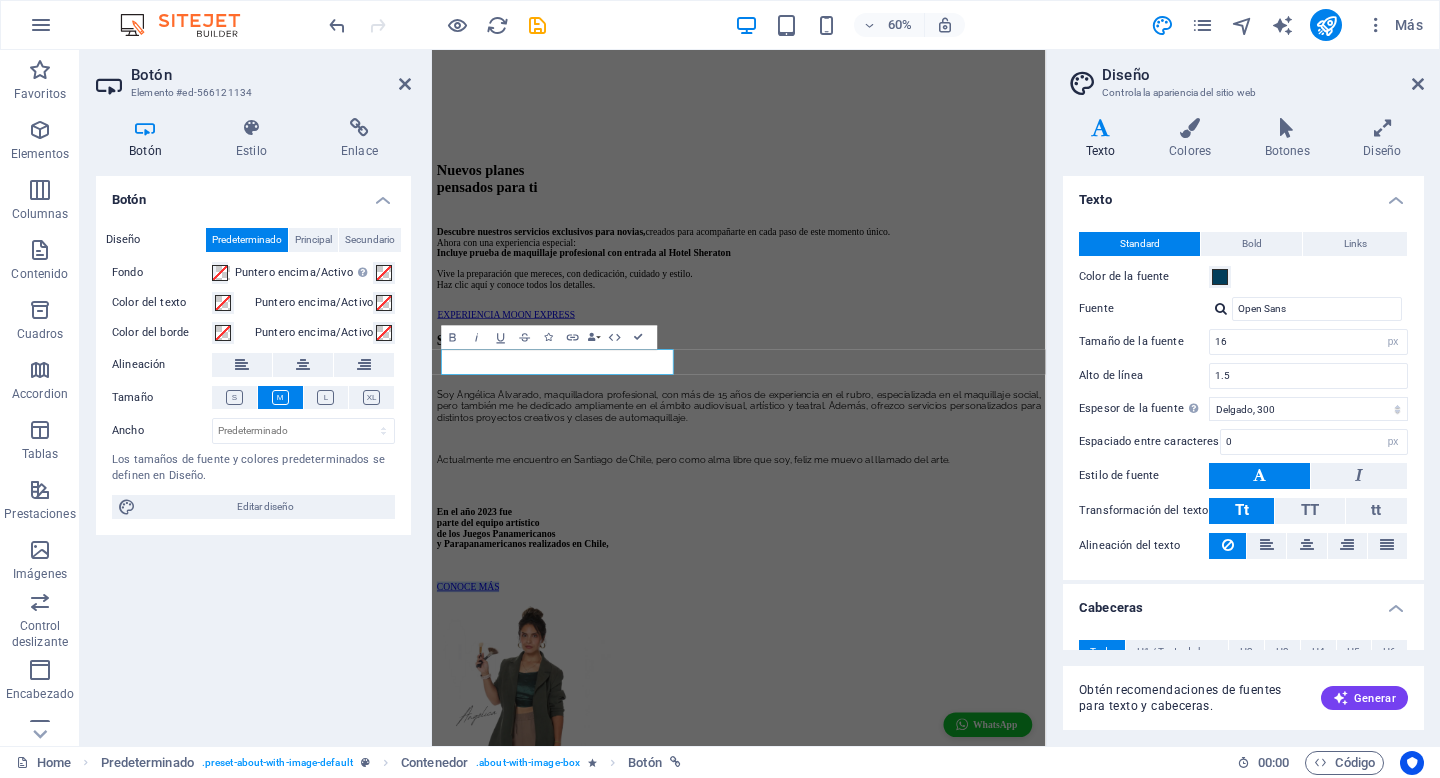 click at bounding box center [943, 963] 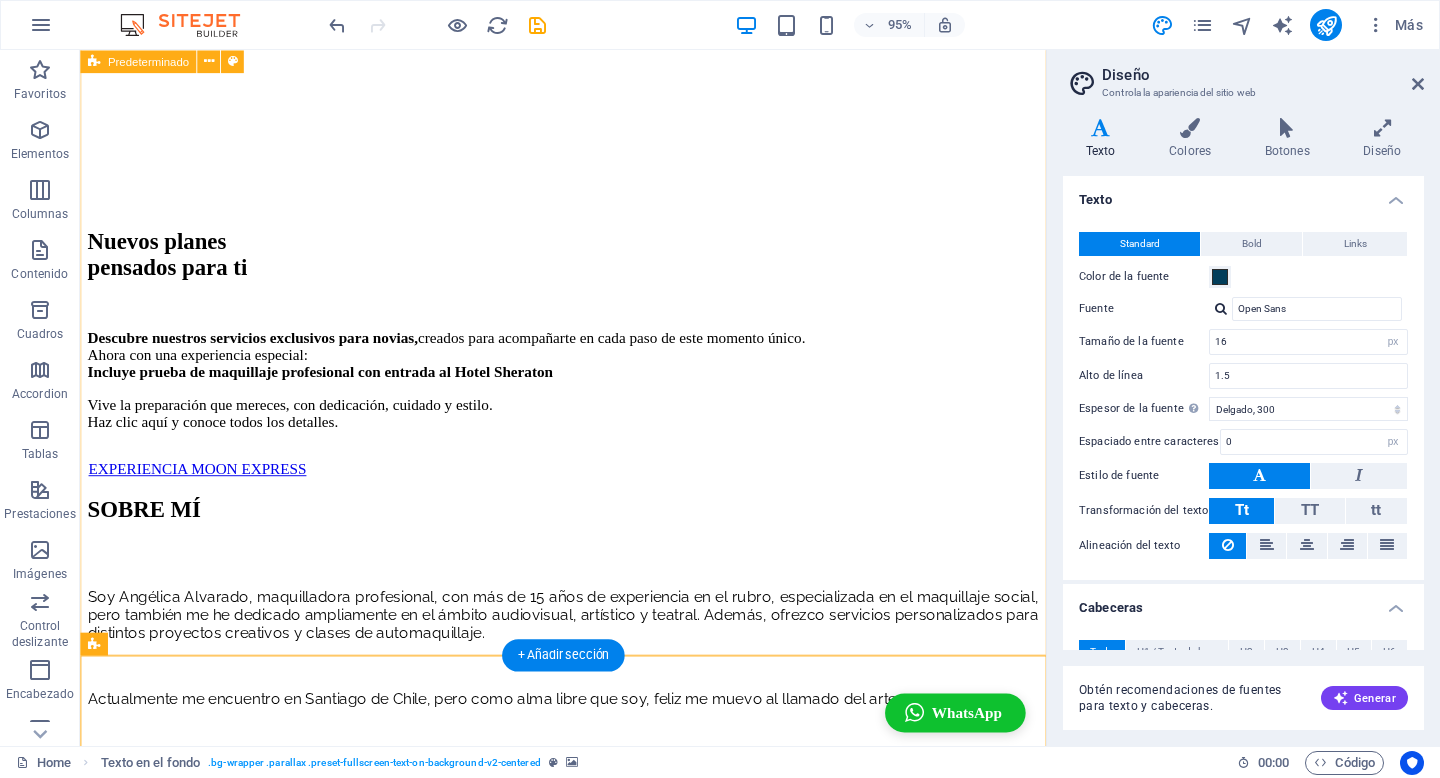 click on "SOBRE MÍ Soy Angélica Alvarado, maquilladora profesional, con más de 15 años de experiencia en el rubro, especializada en el maquillaje social, pero también me he dedicado ampliamente en el ámbito audiovisual, artístico y teatral. Además, ofrezco servicios personalizados para distintos proyectos creativos y clases de automaquillaje. Actualmente me encuentro en Santiago de [STATE], pero como alma libre que soy, feliz me muevo al llamado del arte. En el año 2023 fue parte del equipo artístico  de los Juegos Panamericanos y Parapanamericanos realizados en Chile, CONOCE MÁS" at bounding box center (588, 879) 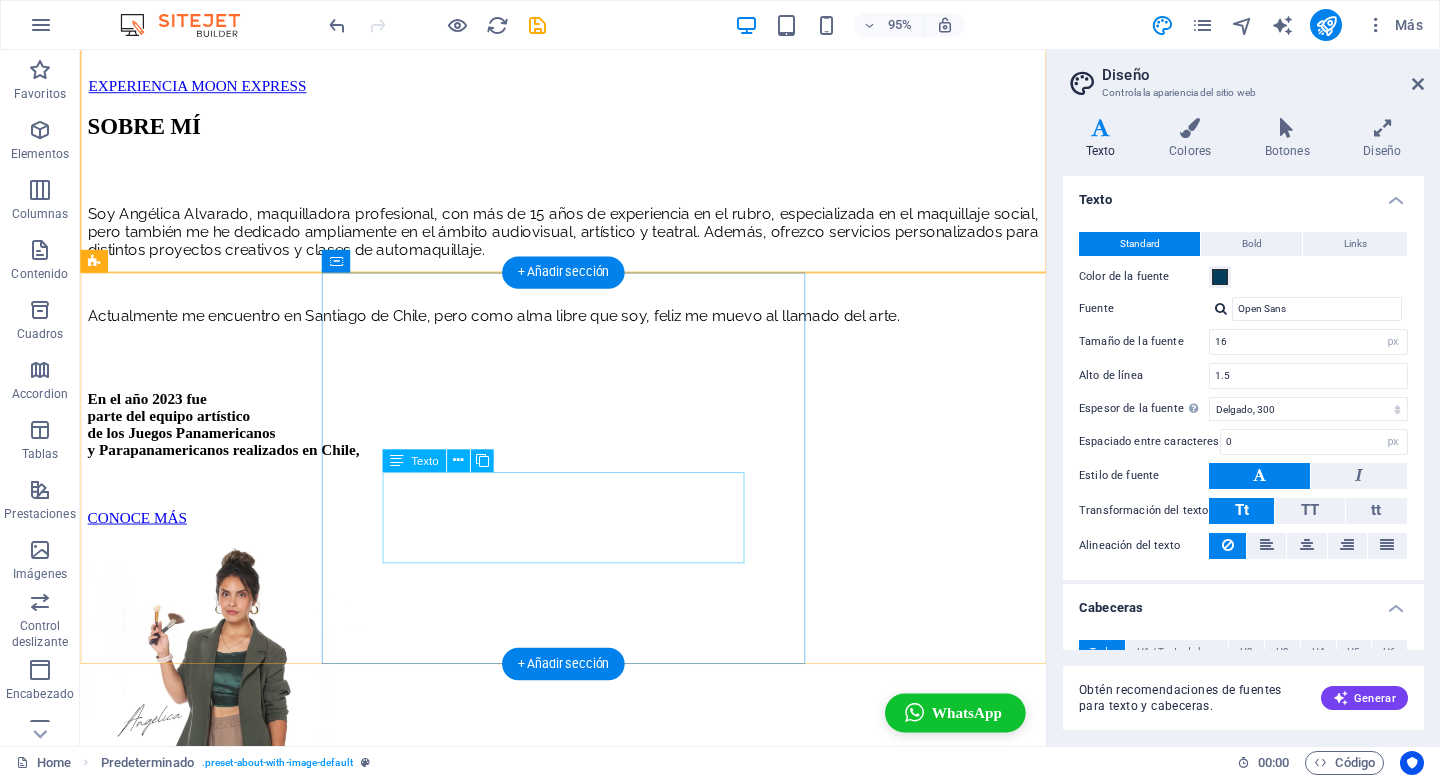 click on "Juntos crearemos el look perfecto que refleje tu estilo y personalidad, para que te sientas radiante y segura/o en tu gran día." at bounding box center [588, 1627] 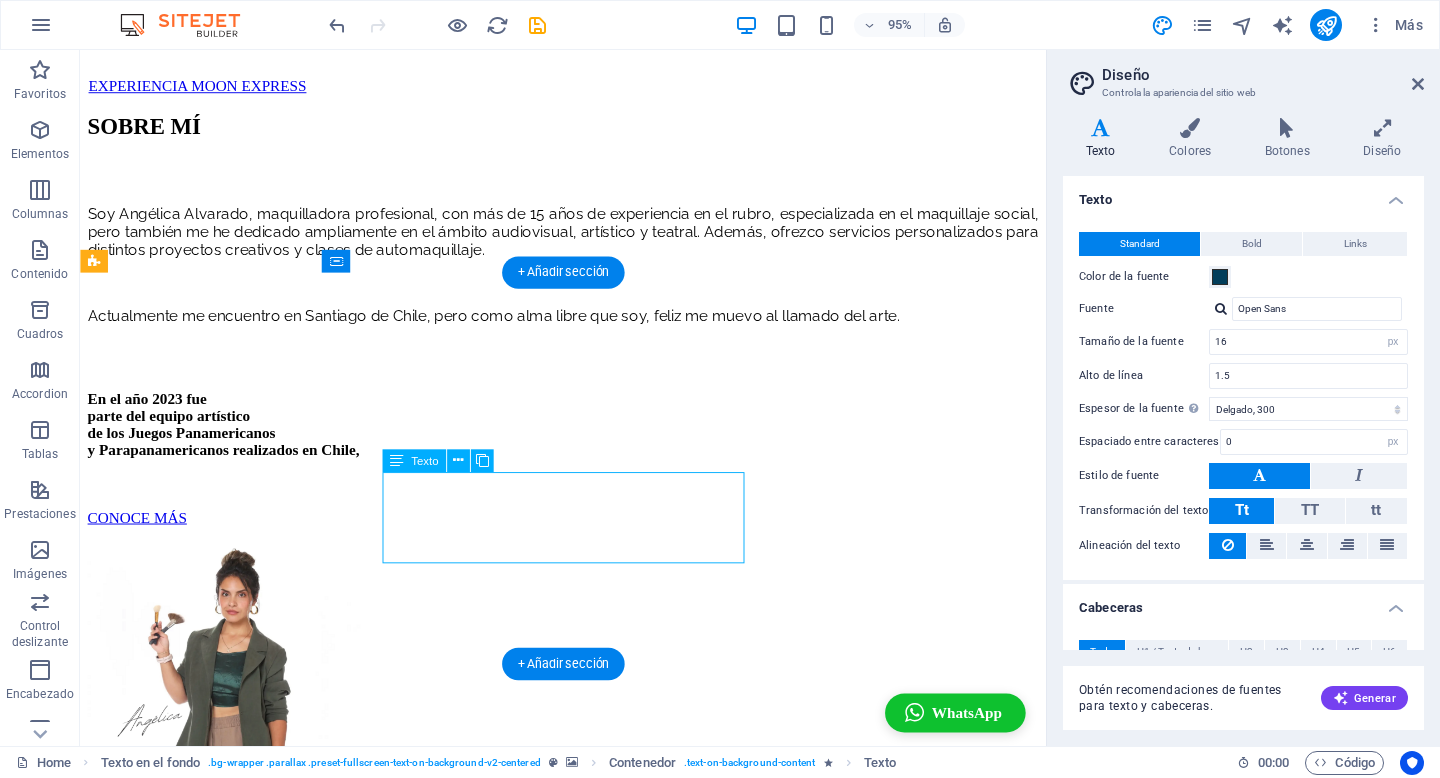click on "Juntos crearemos el look perfecto que refleje tu estilo y personalidad, para que te sientas radiante y segura/o en tu gran día." at bounding box center [588, 1627] 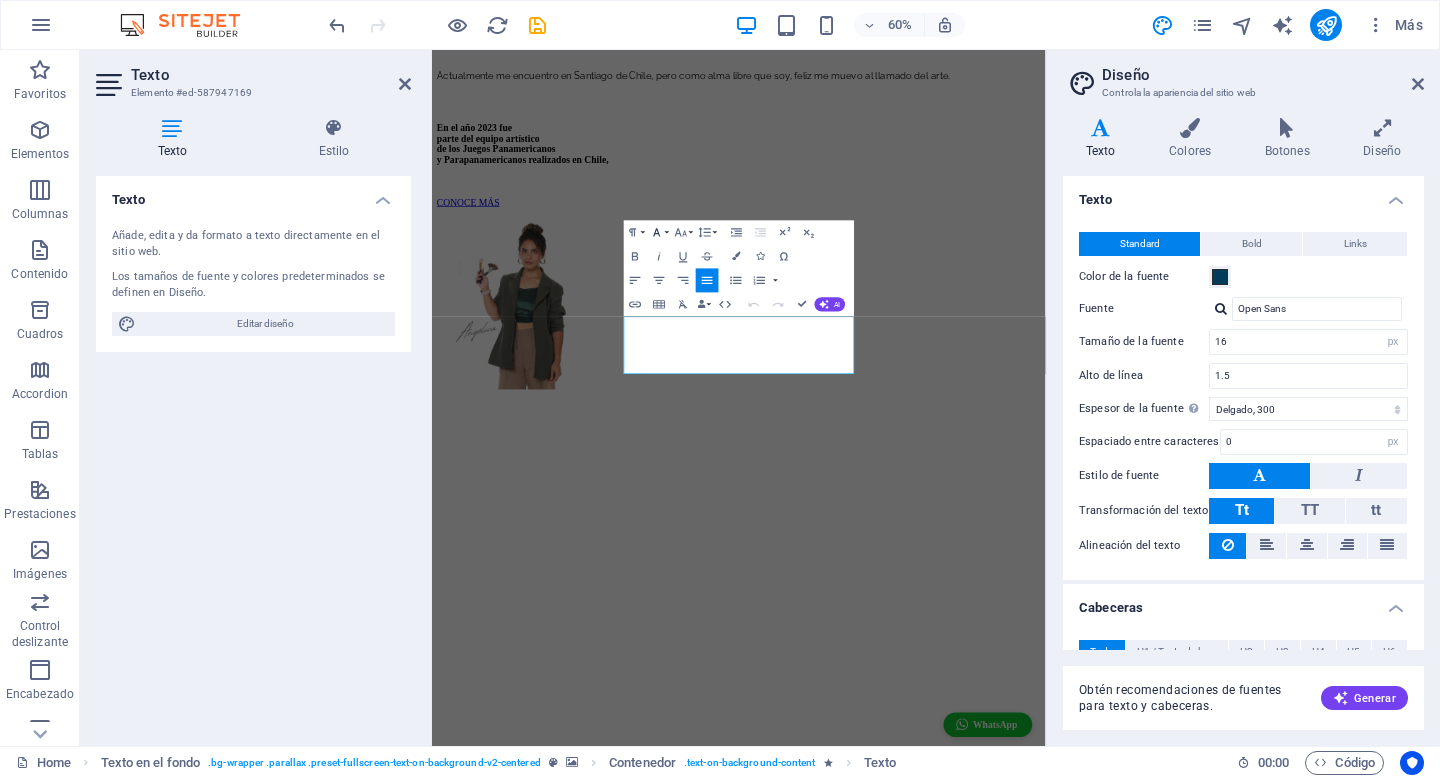 click 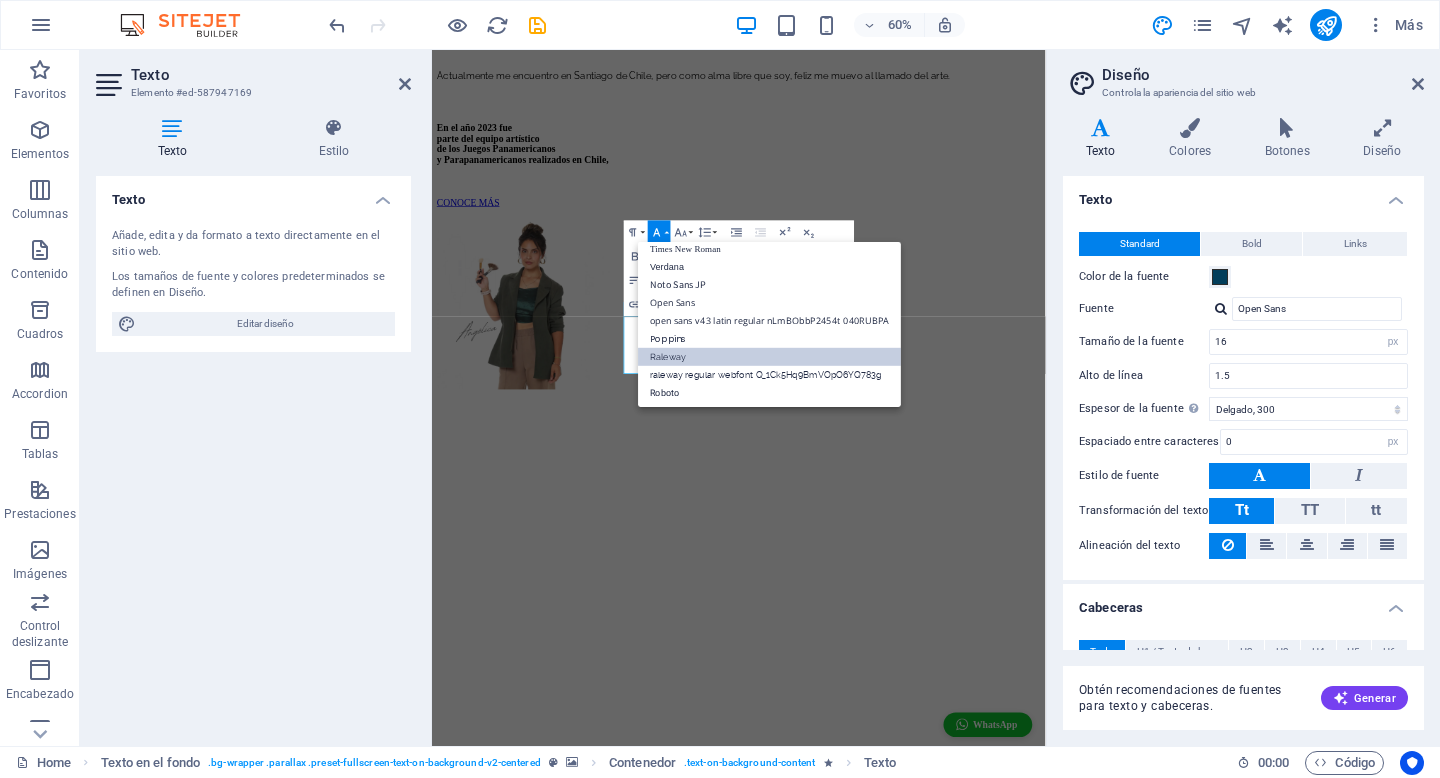 scroll, scrollTop: 131, scrollLeft: 0, axis: vertical 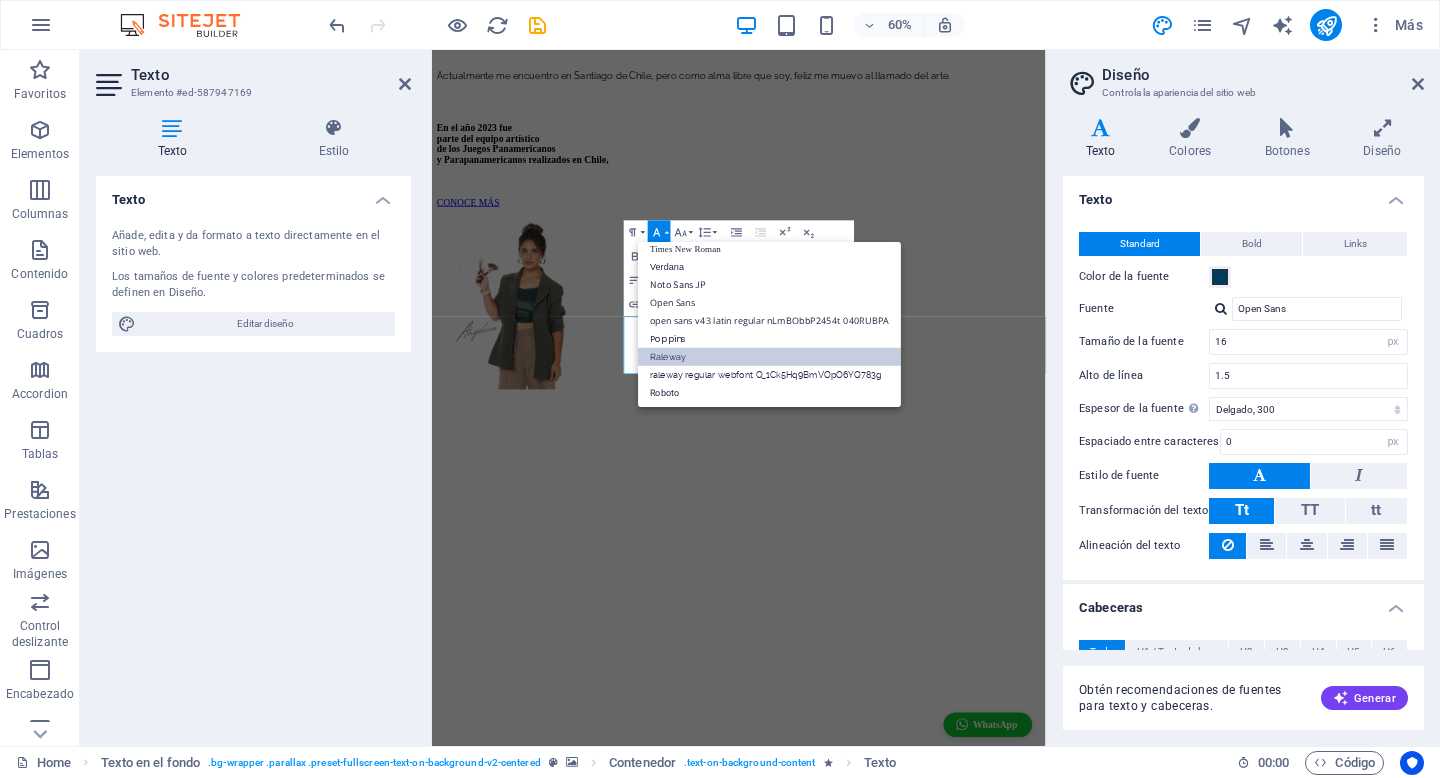 click at bounding box center (943, 717) 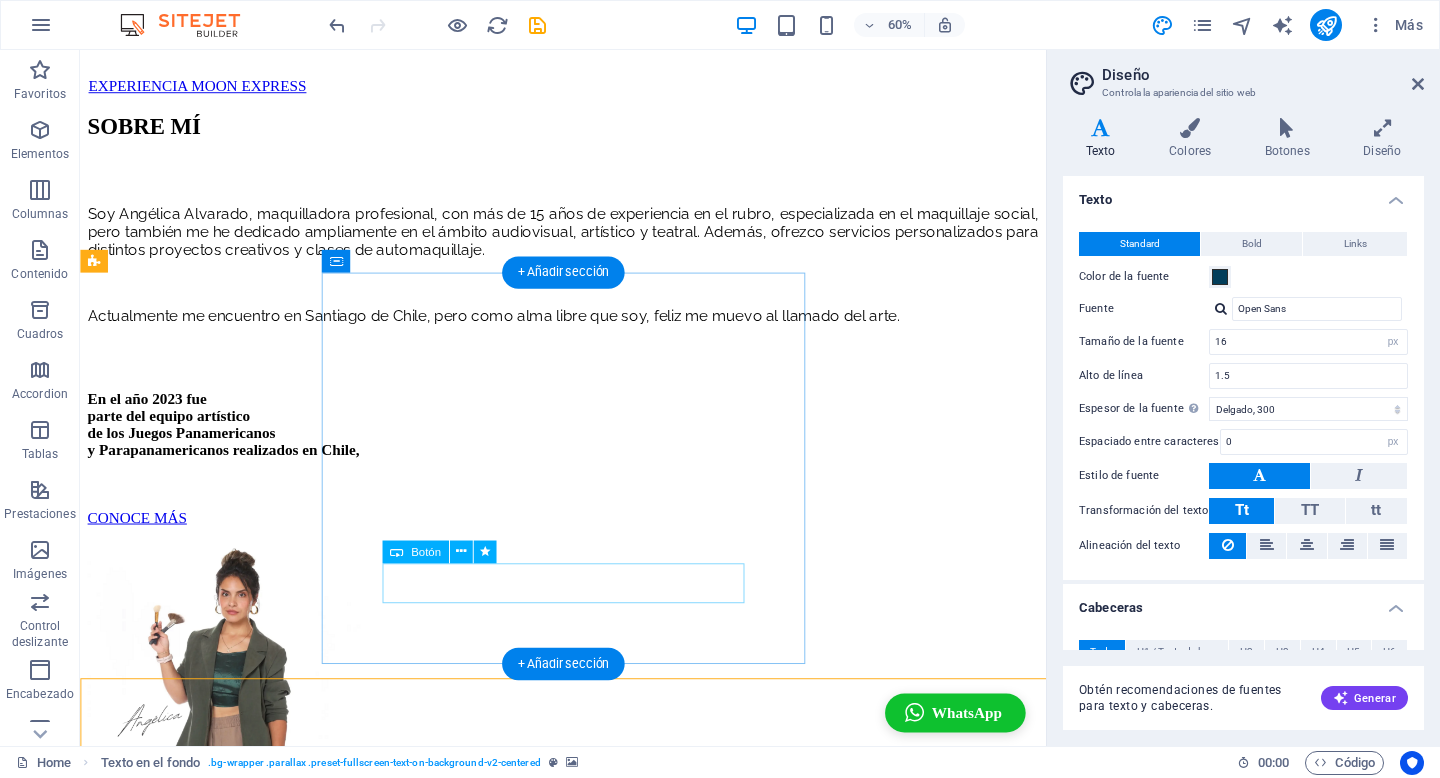 click on "novias y novios honeymoon Juntos crearemos el look perfecto que refleje tu estilo y personalidad, para que te sientas radiante y segura/o en tu gran día.    tu look perfecto" at bounding box center [588, 1559] 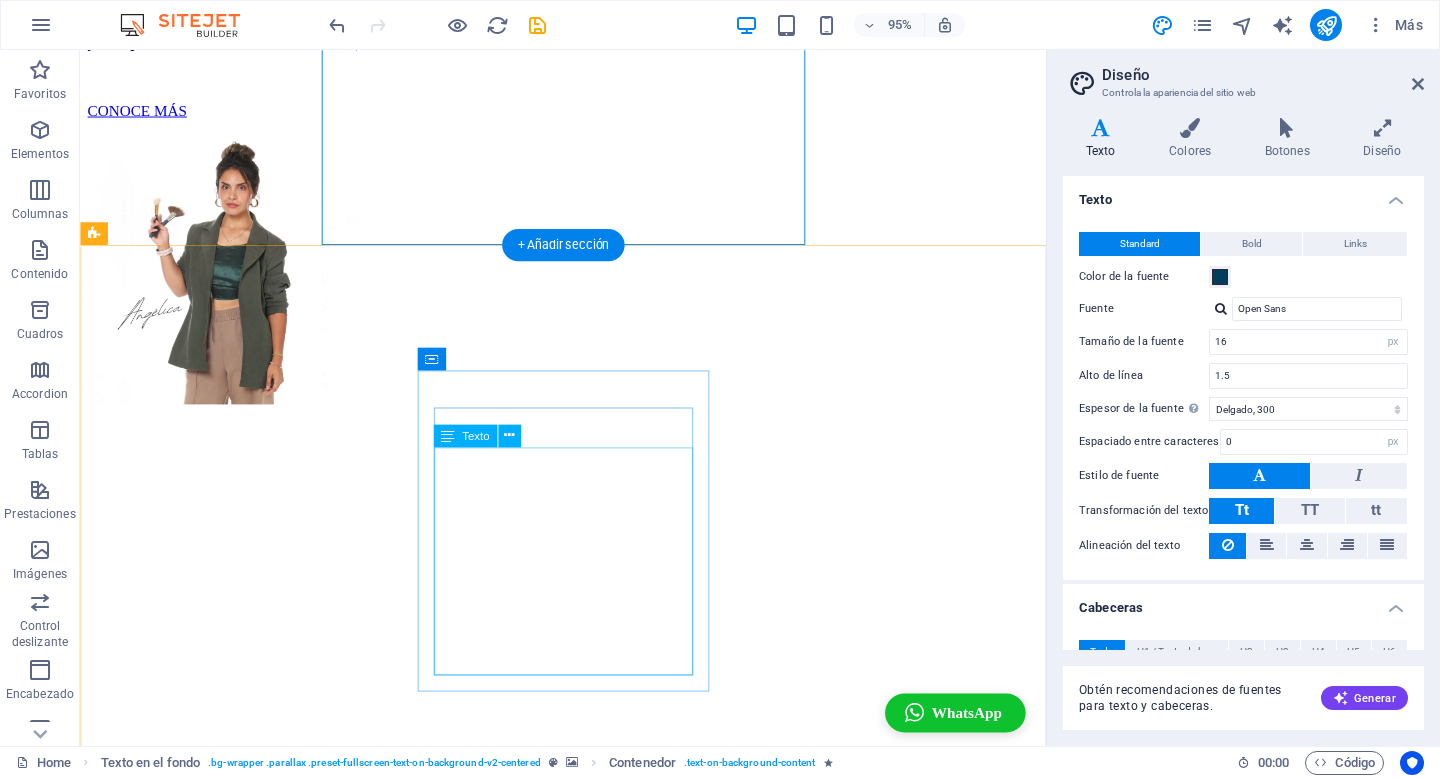 scroll, scrollTop: 2512, scrollLeft: 0, axis: vertical 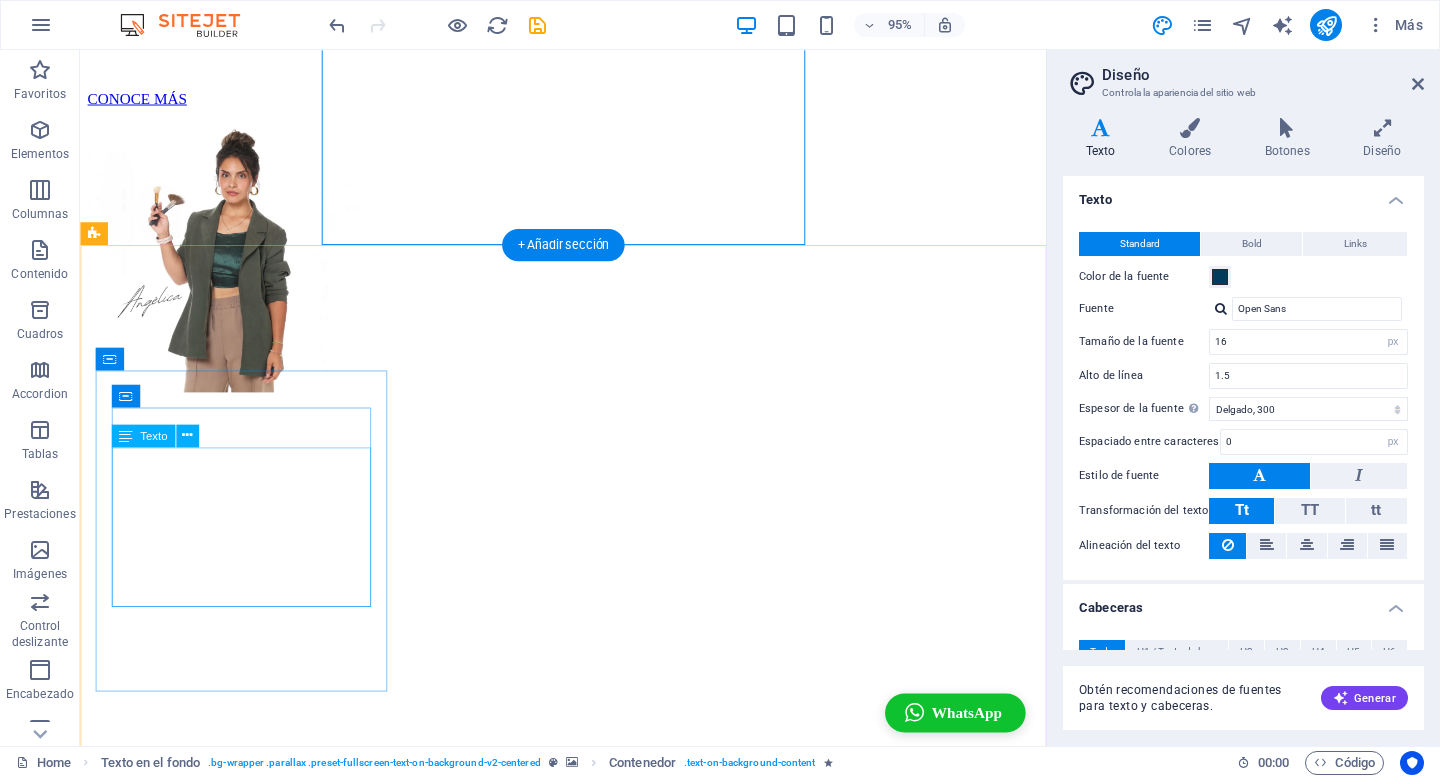 click on "El trabajo de peinado y maquillaje a domicilio, excelente. Usó maquillaje de calidad, que no me produjo nada de alergias y que además me duró durante todo el evento. Sin duda la llamaré cuando la necesite." at bounding box center [588, 2277] 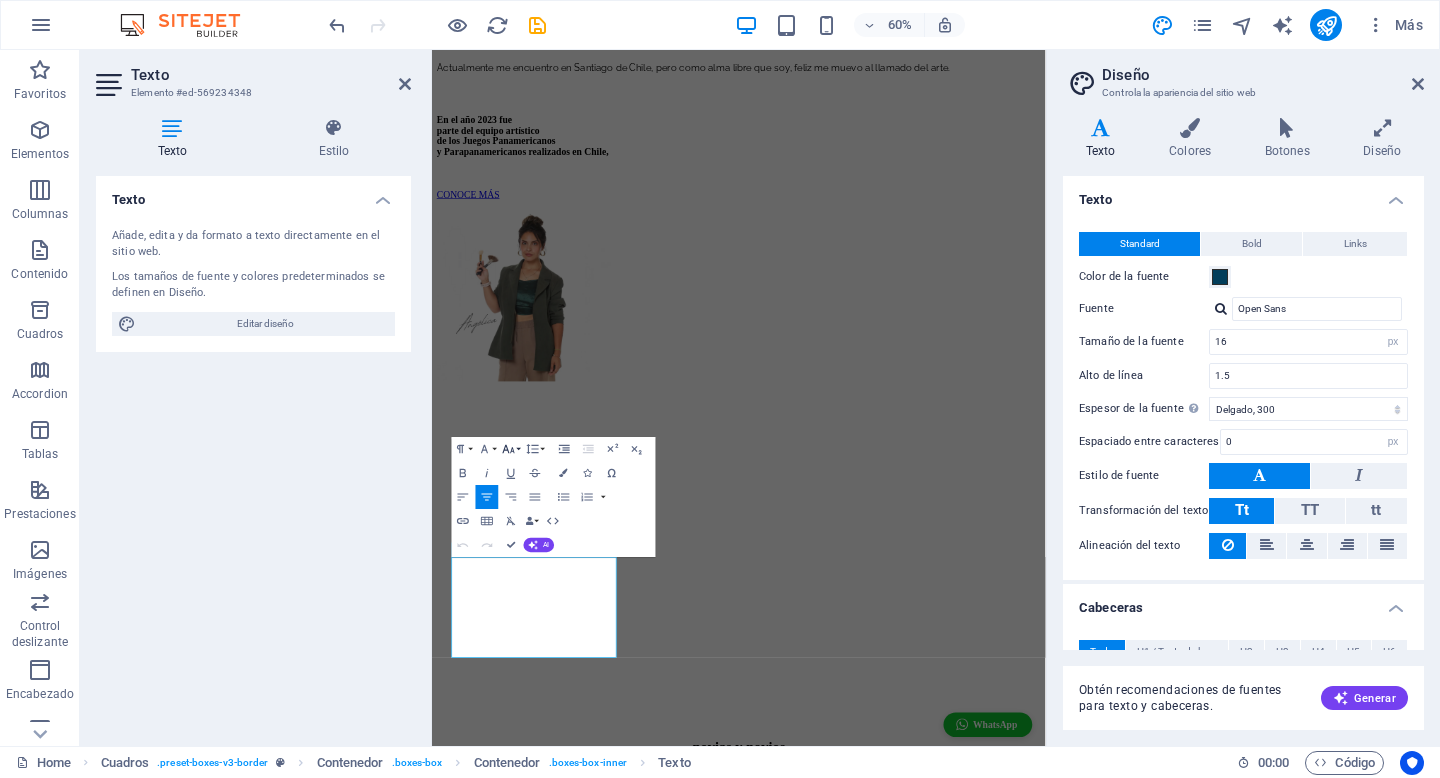 click 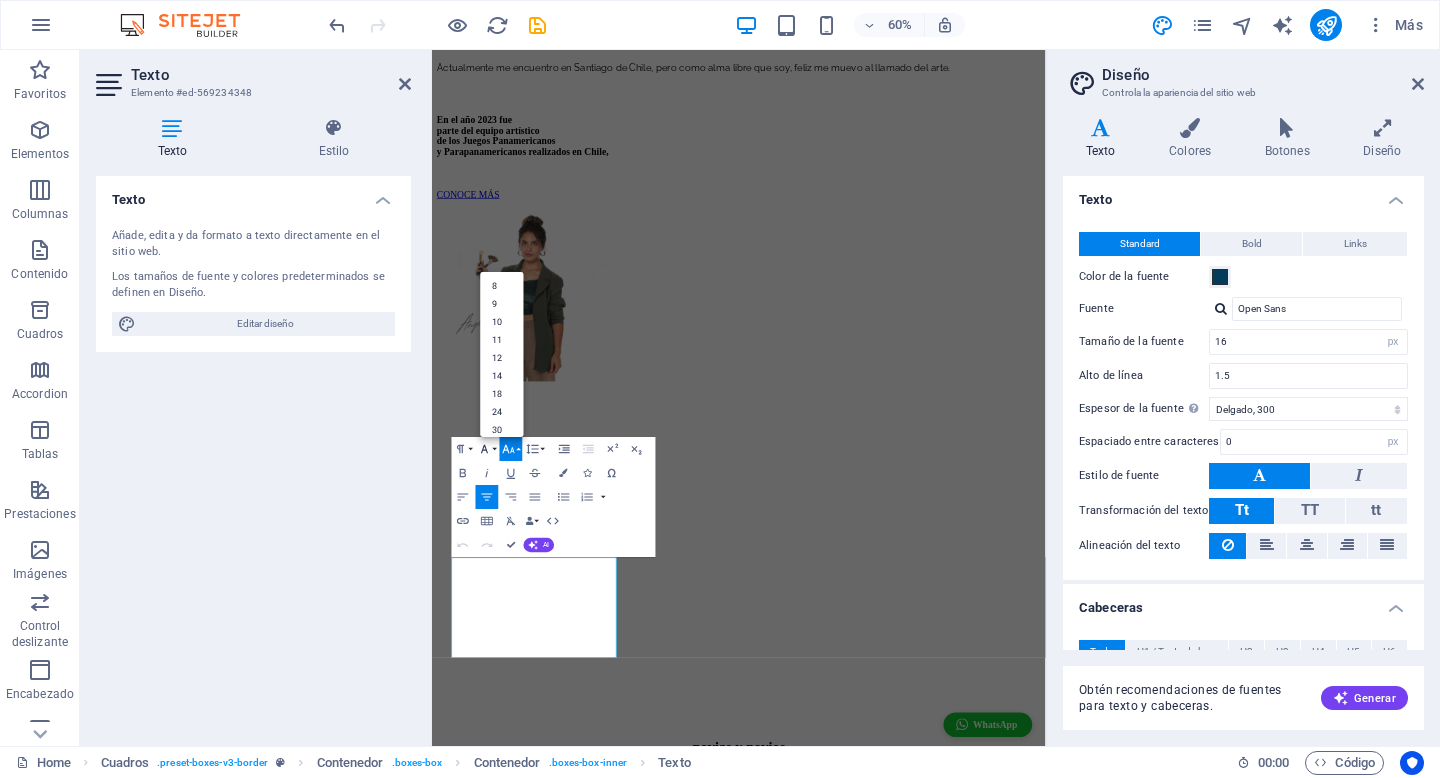 click on "Font Family" at bounding box center [487, 449] 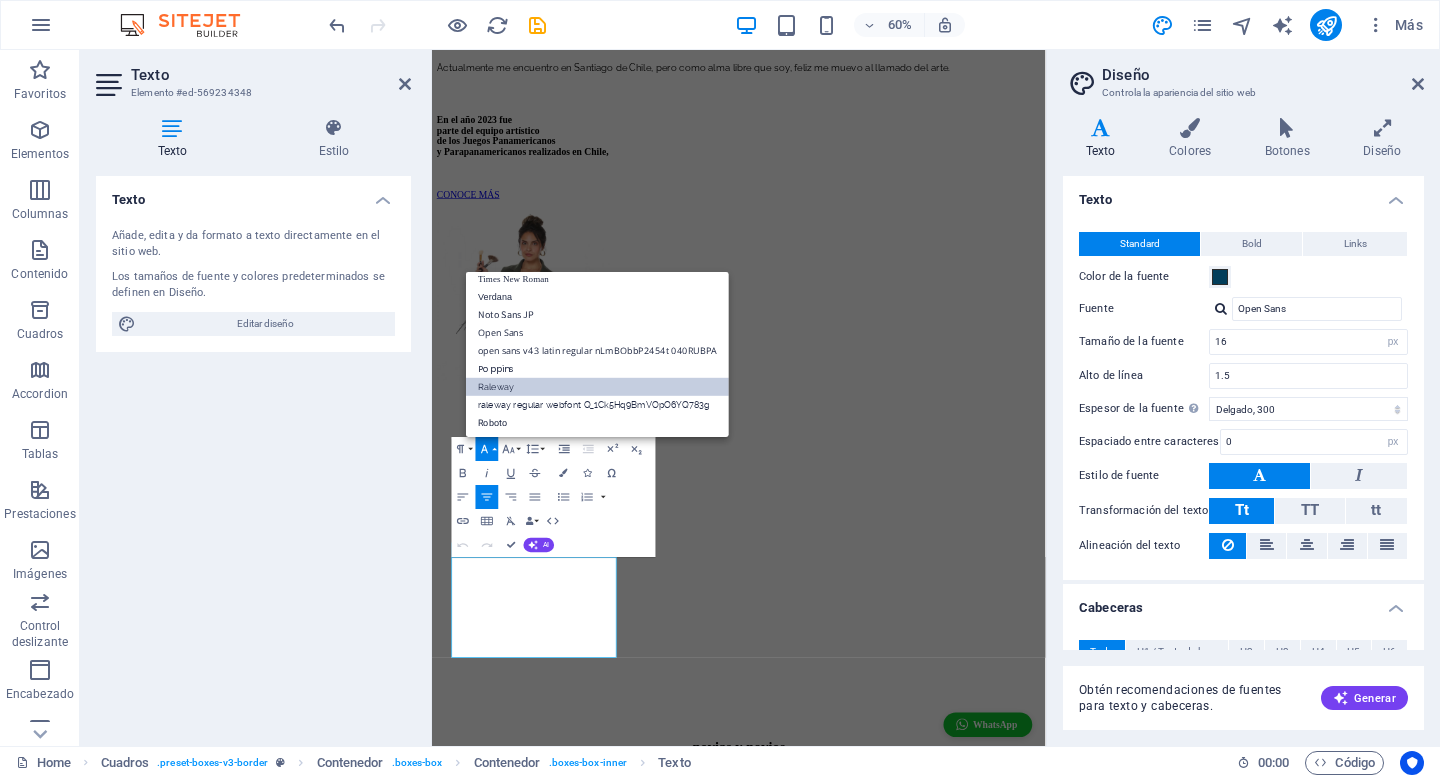 scroll, scrollTop: 131, scrollLeft: 0, axis: vertical 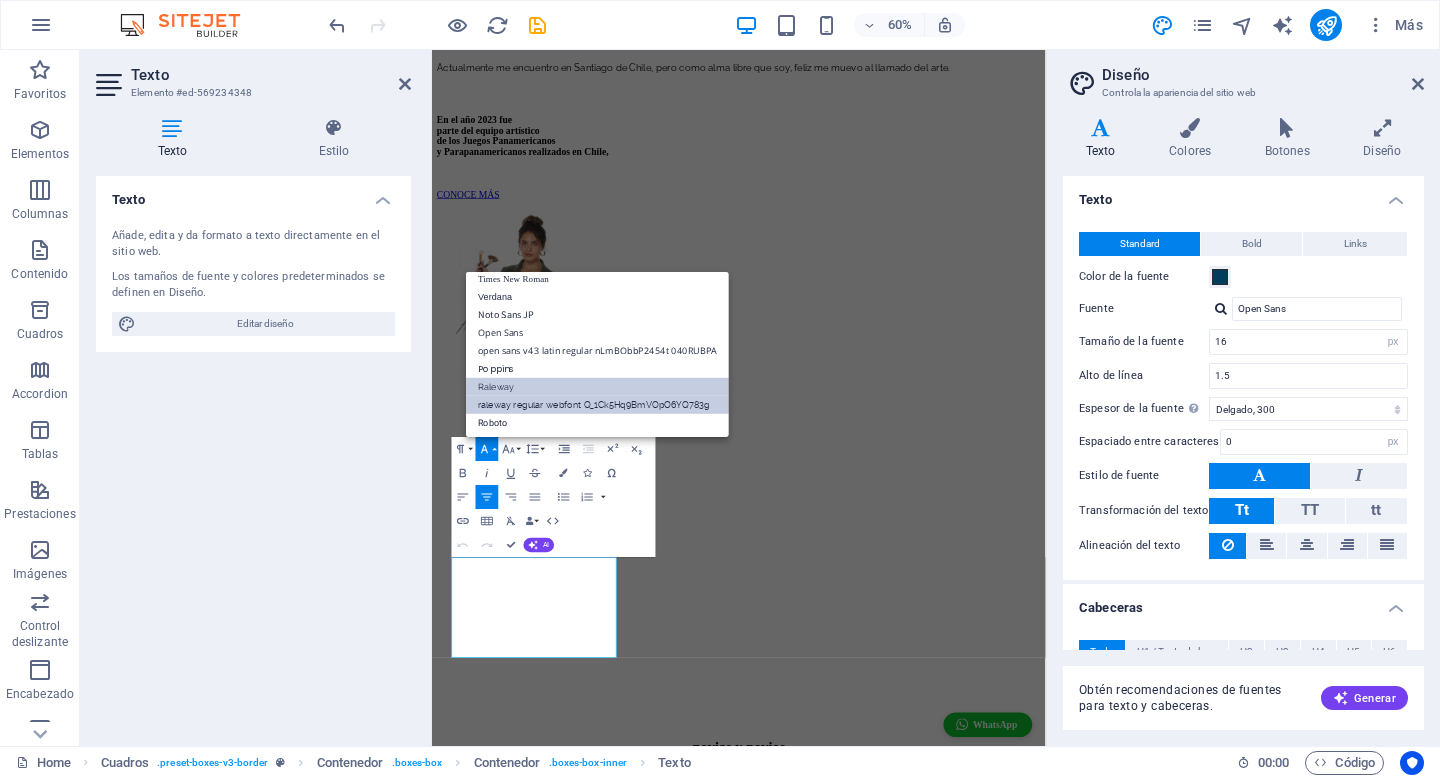 click on "raleway regular webfont Q_1Ck5Hq9BmVOpO6YQ783g" at bounding box center (597, 405) 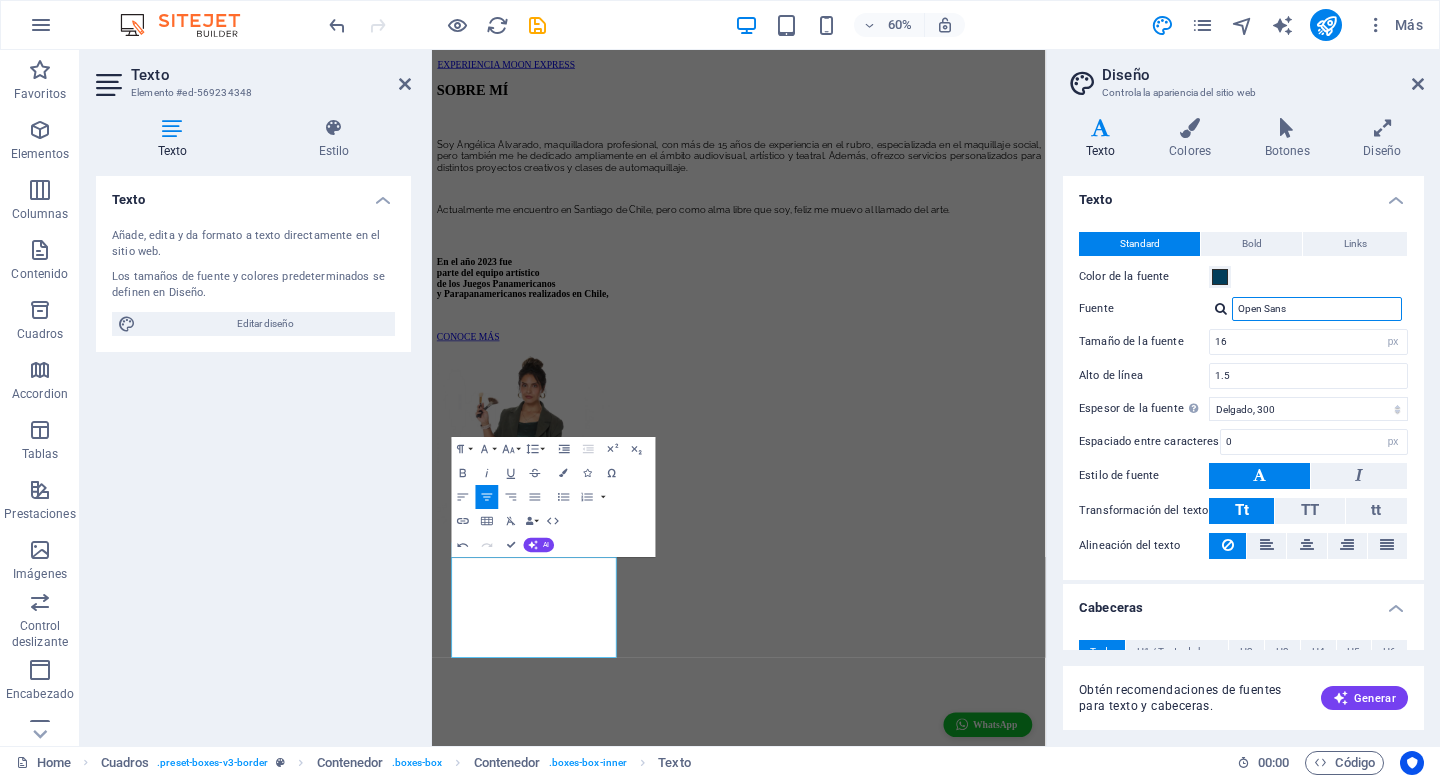 click on "Open Sans" at bounding box center (1317, 309) 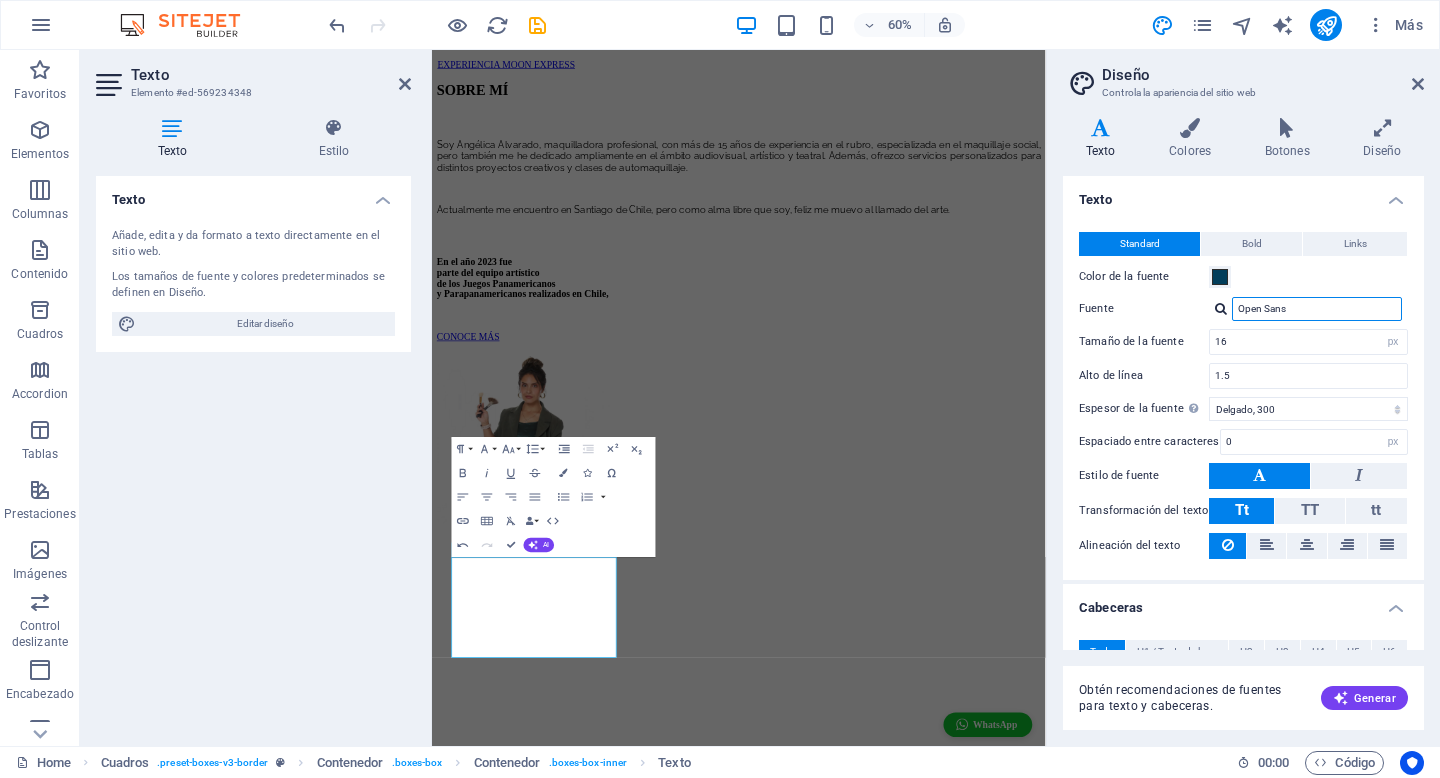 click on "Open Sans" at bounding box center [1317, 309] 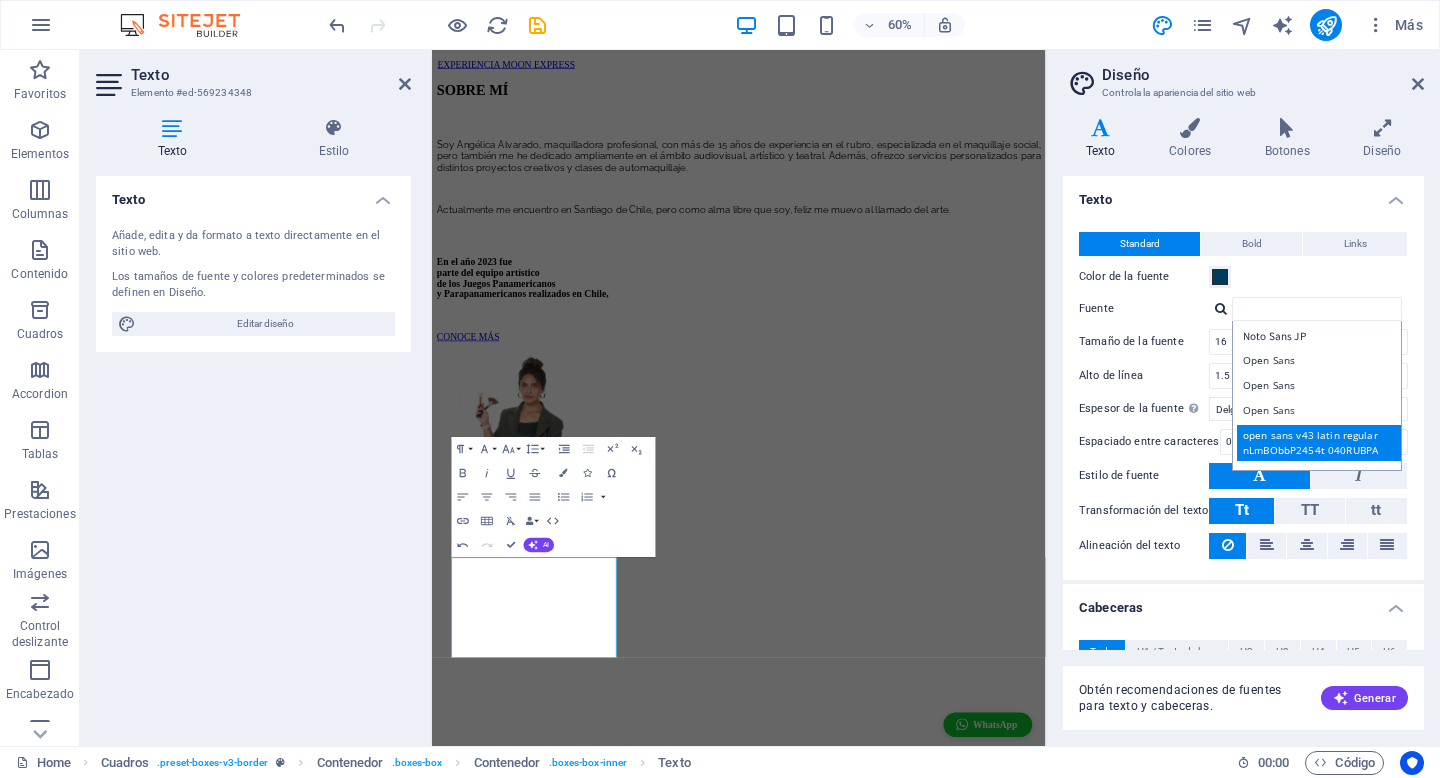 click on "open sans v43 latin regular nLmBObbP2454t 040RUBPA" at bounding box center (1321, 443) 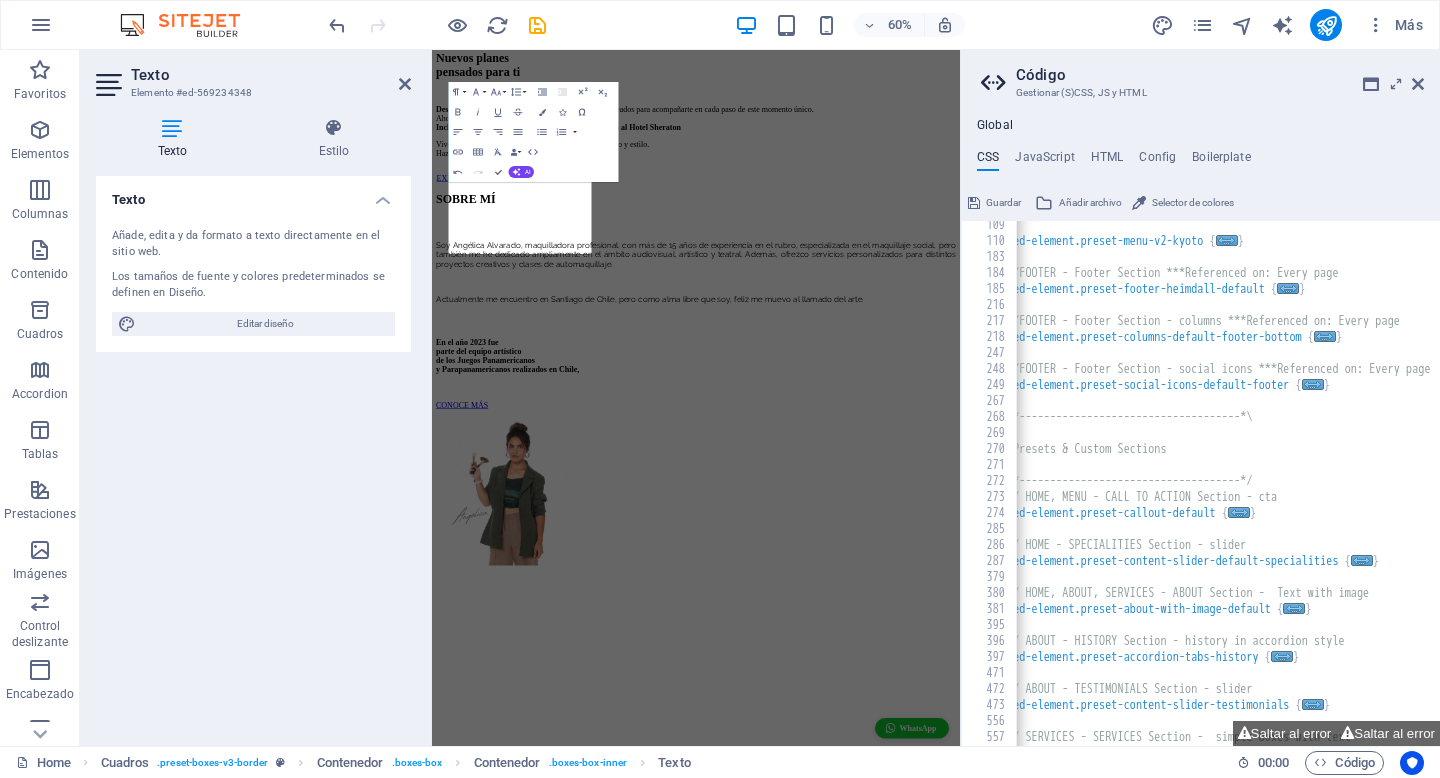 scroll, scrollTop: 3289, scrollLeft: 0, axis: vertical 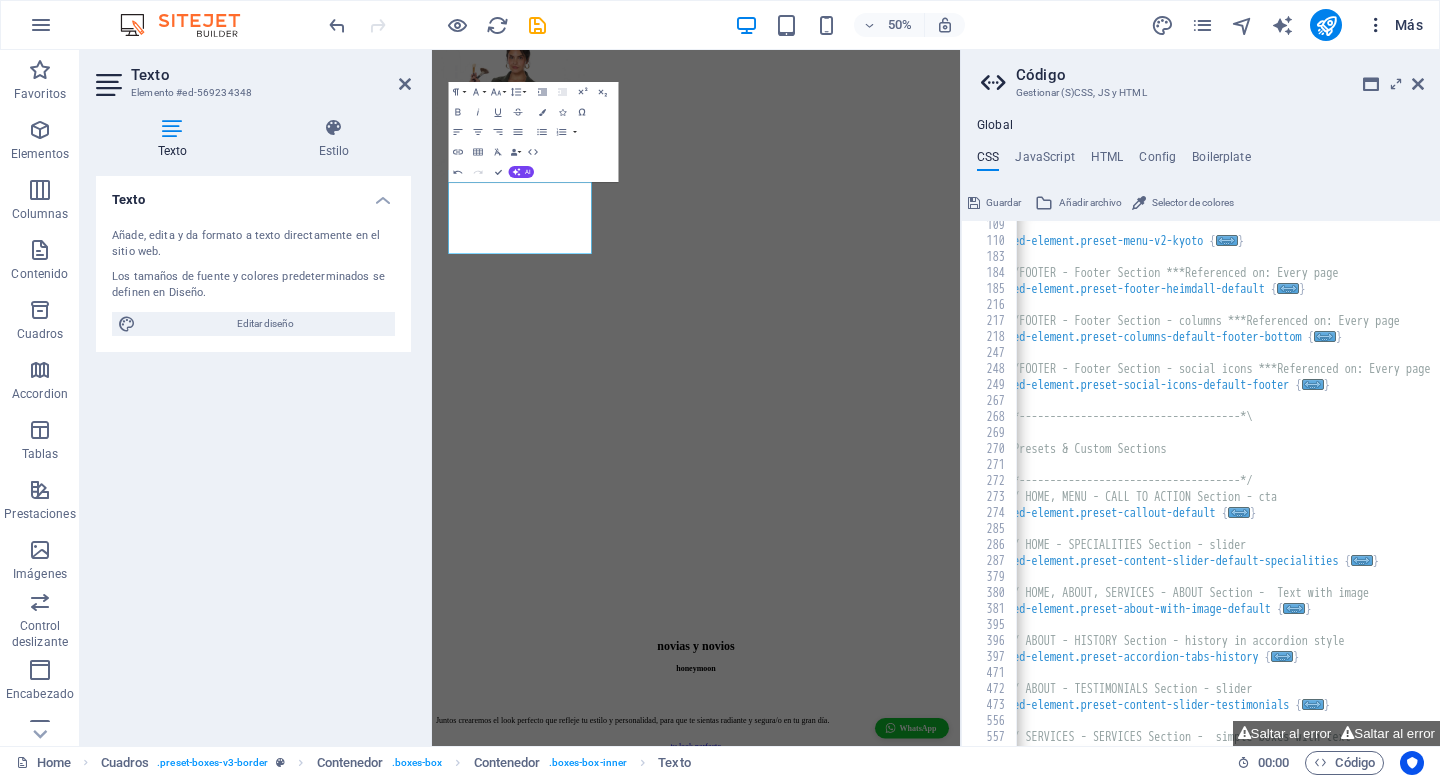 click at bounding box center [1376, 25] 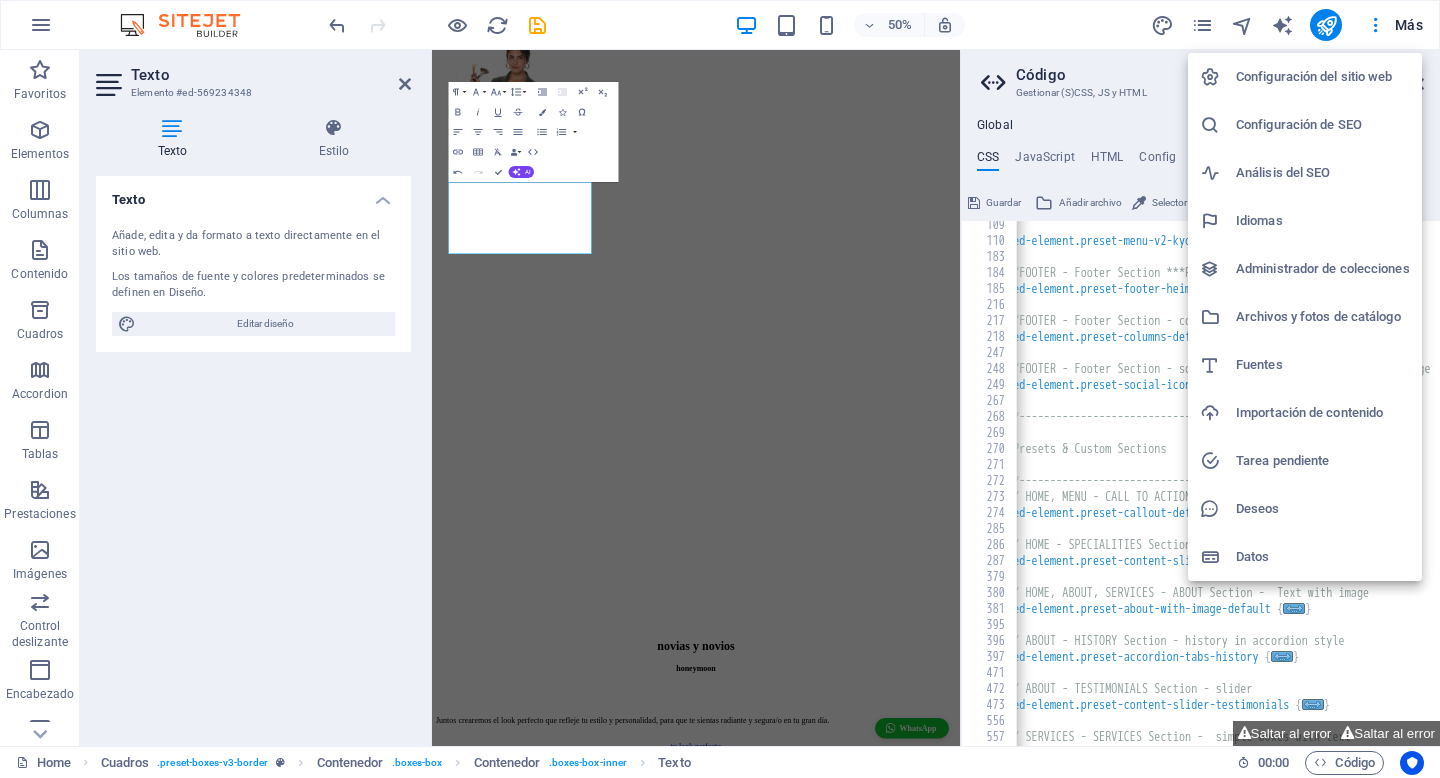 click on "Fuentes" at bounding box center [1323, 365] 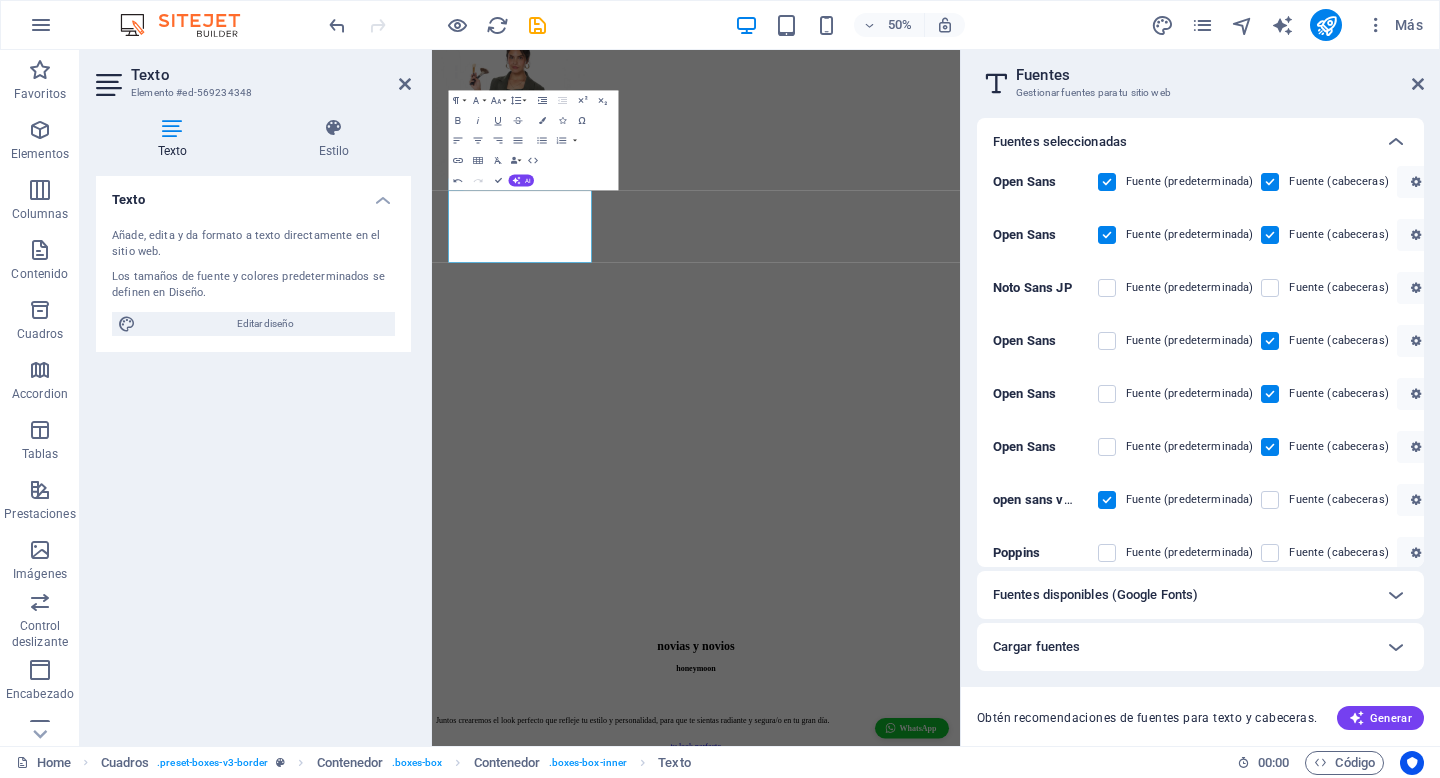 scroll, scrollTop: 3272, scrollLeft: 0, axis: vertical 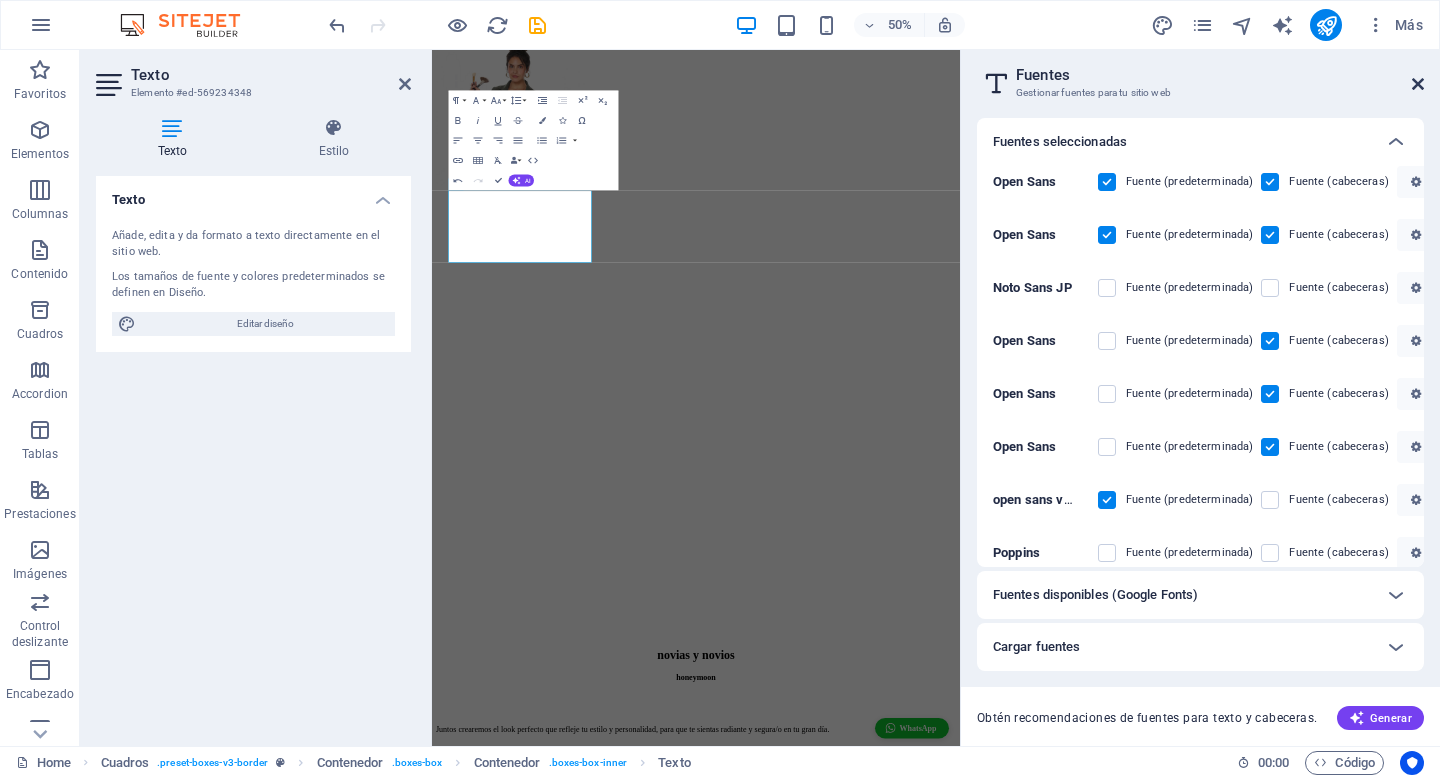 click at bounding box center (1418, 84) 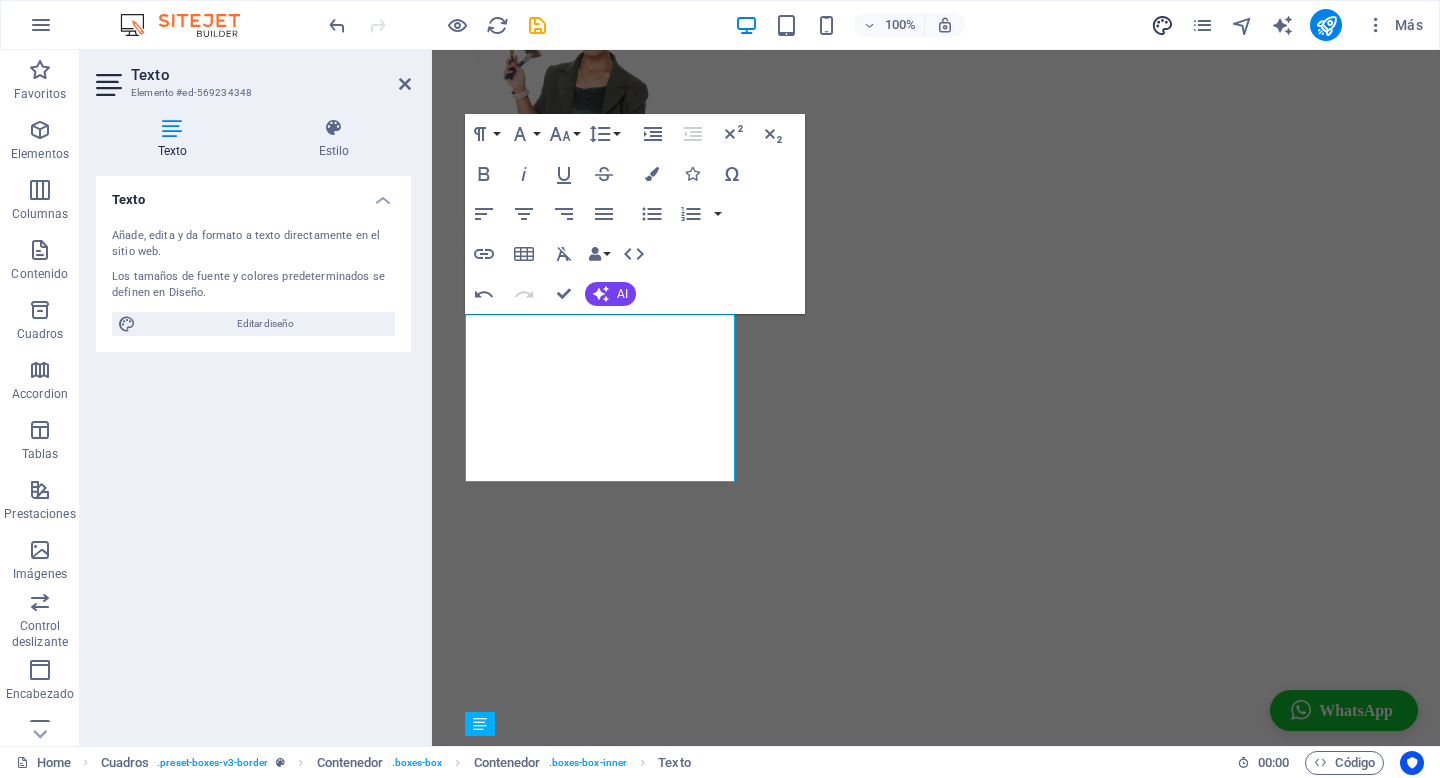 click at bounding box center [1162, 25] 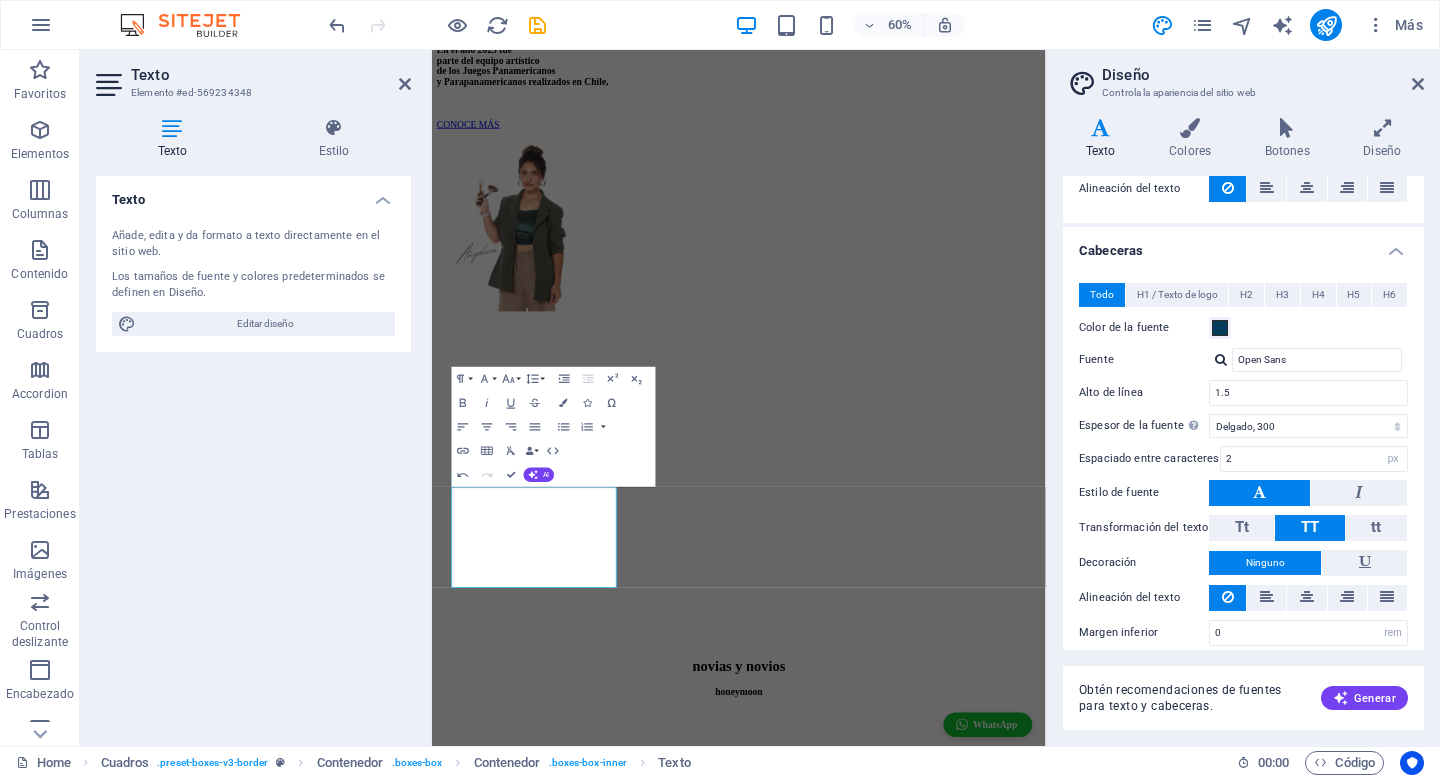 scroll, scrollTop: 369, scrollLeft: 0, axis: vertical 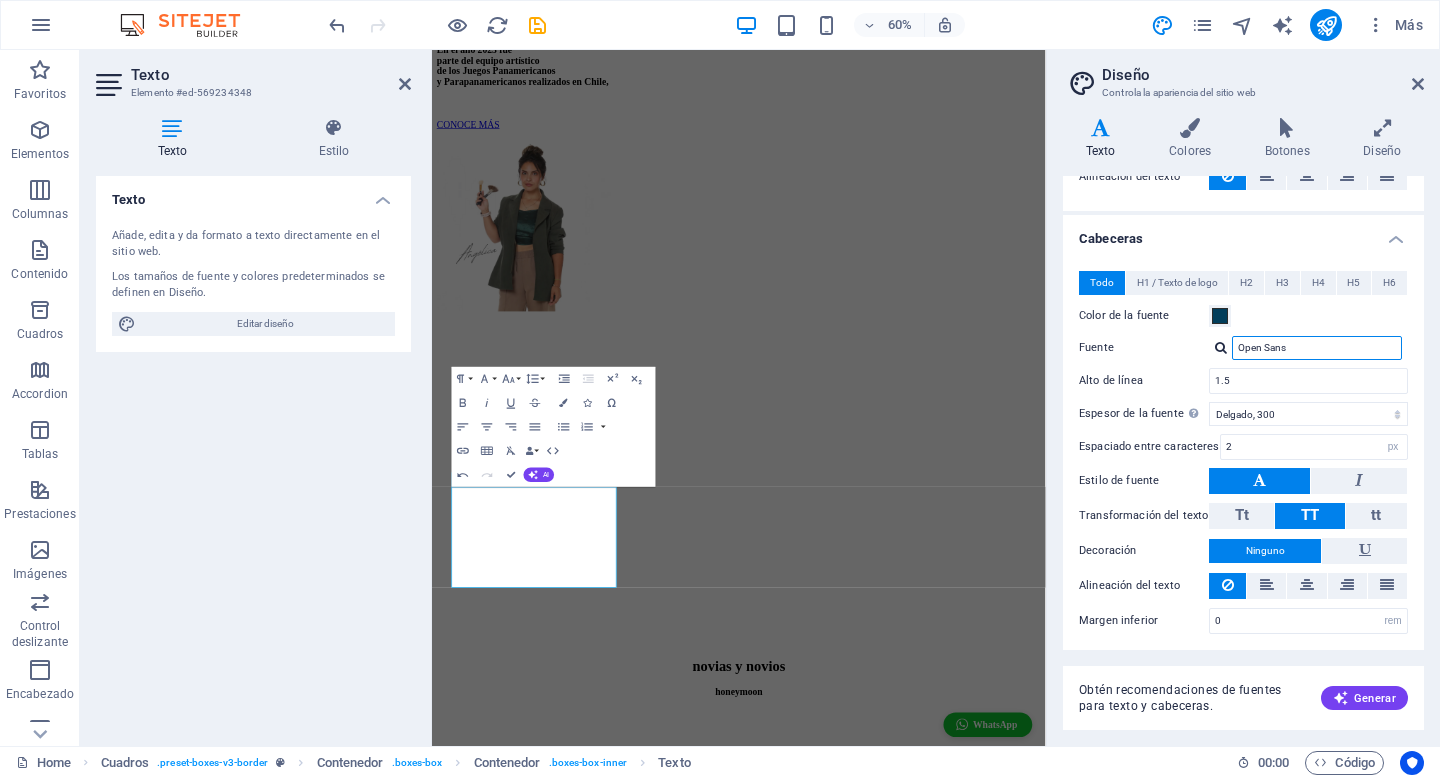 click on "Open Sans" at bounding box center [1317, 348] 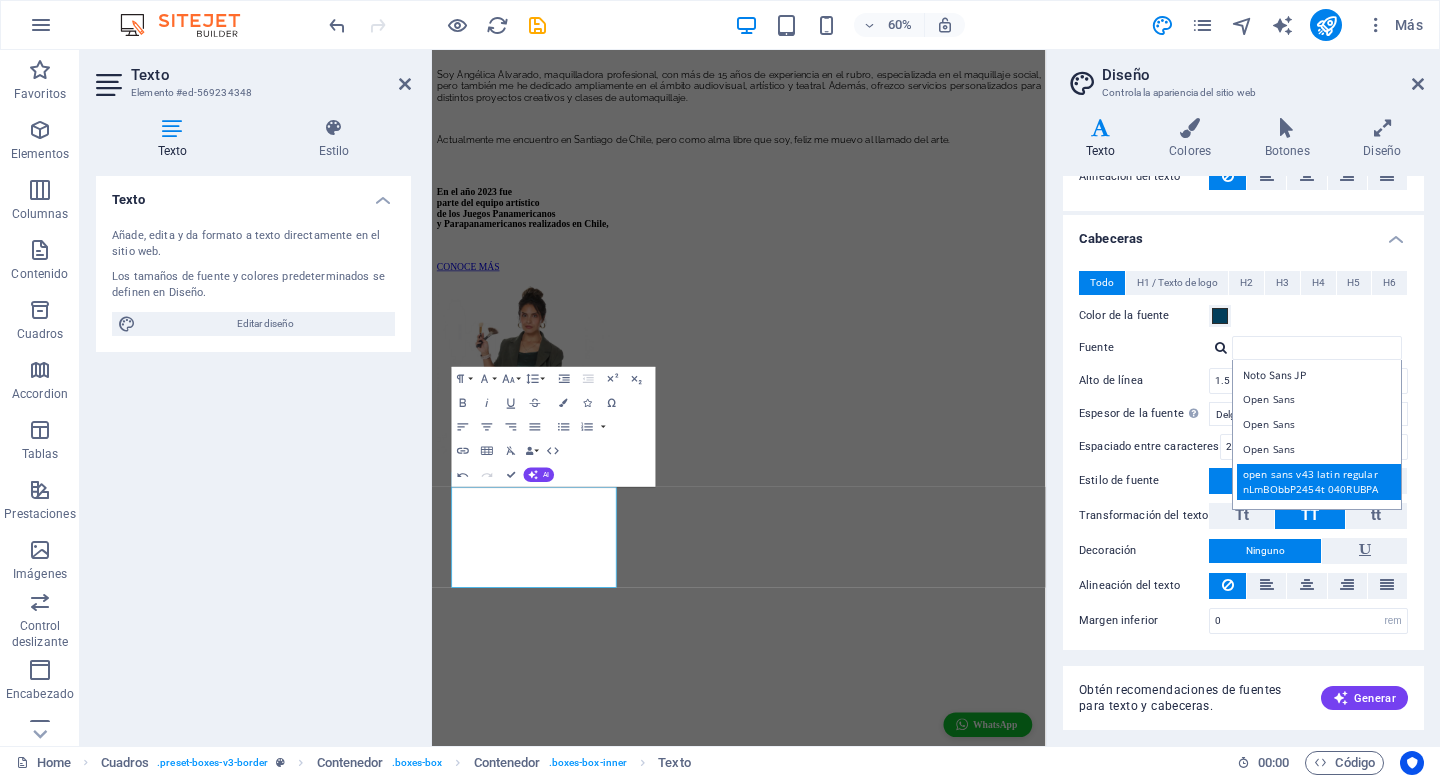 click on "open sans v43 latin regular nLmBObbP2454t 040RUBPA" at bounding box center (1321, 482) 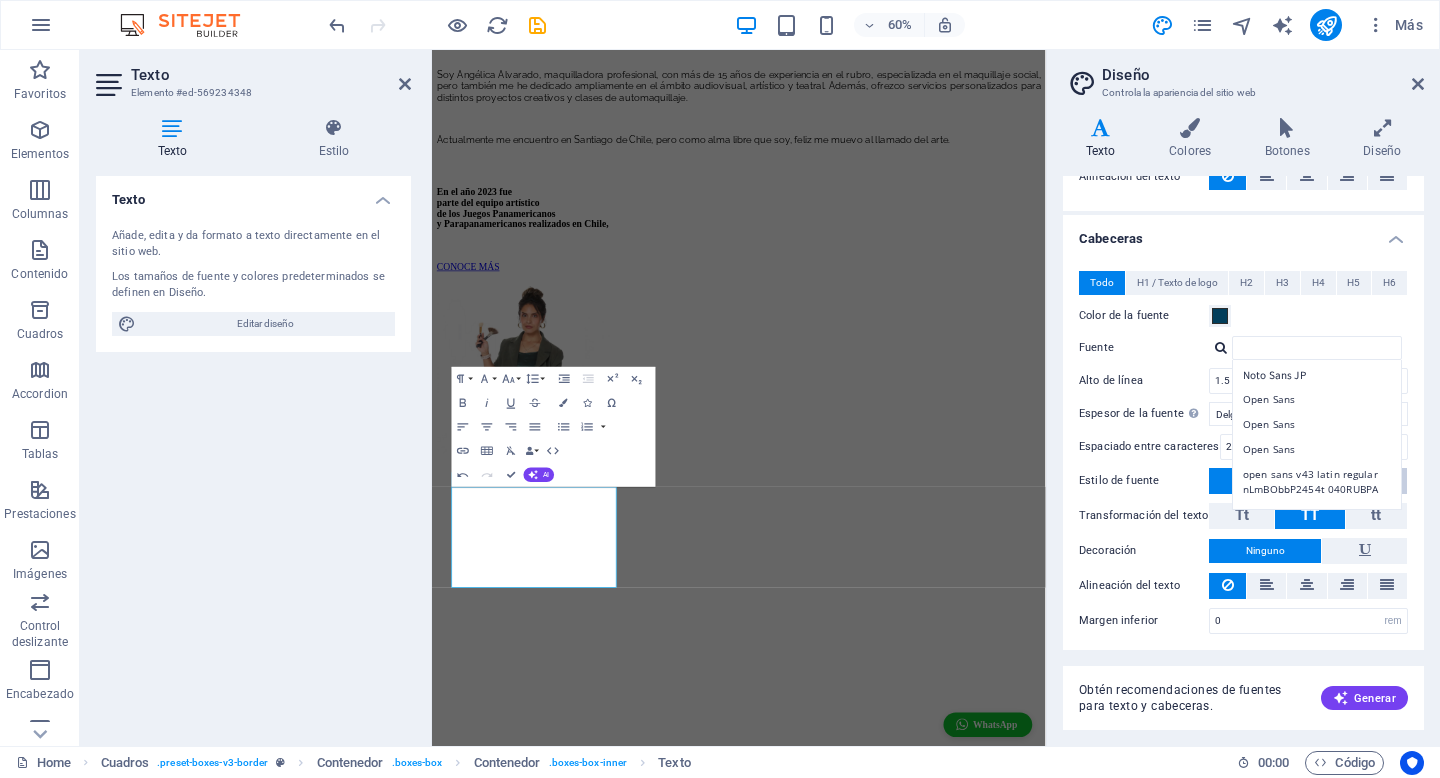 type on "open sans v43 latin regular nLmBObbP2454t 040RUBPA" 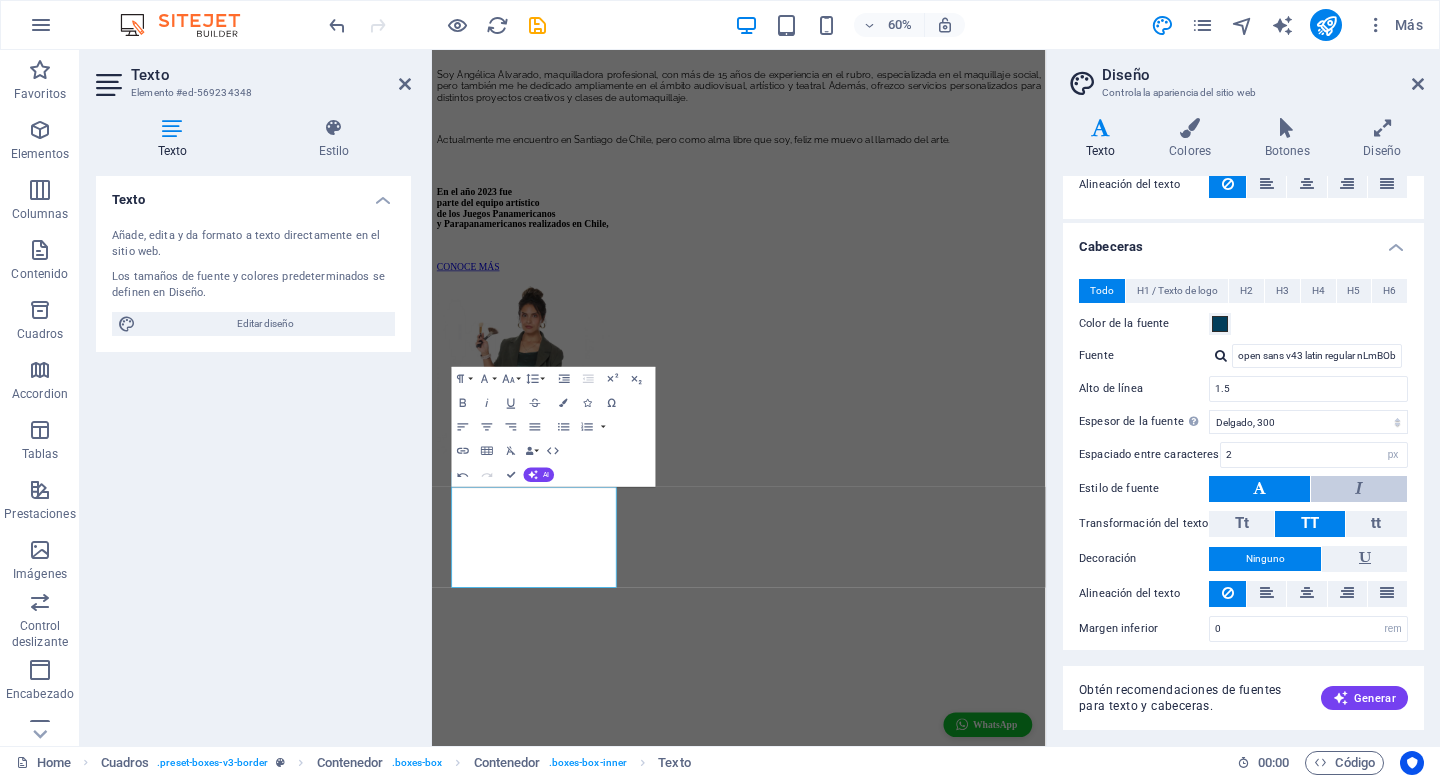 scroll, scrollTop: 300, scrollLeft: 0, axis: vertical 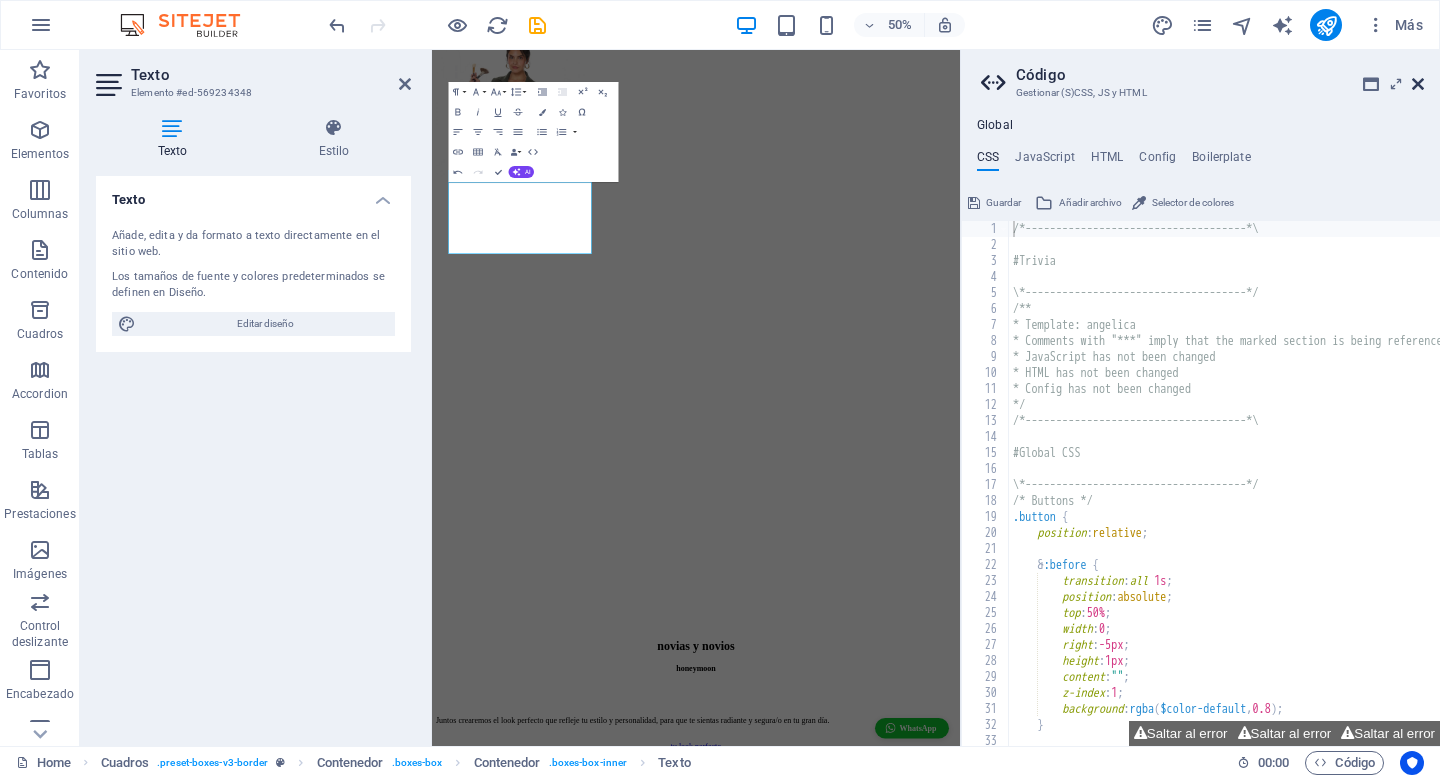 drag, startPoint x: 1418, startPoint y: 82, endPoint x: 986, endPoint y: 33, distance: 434.77005 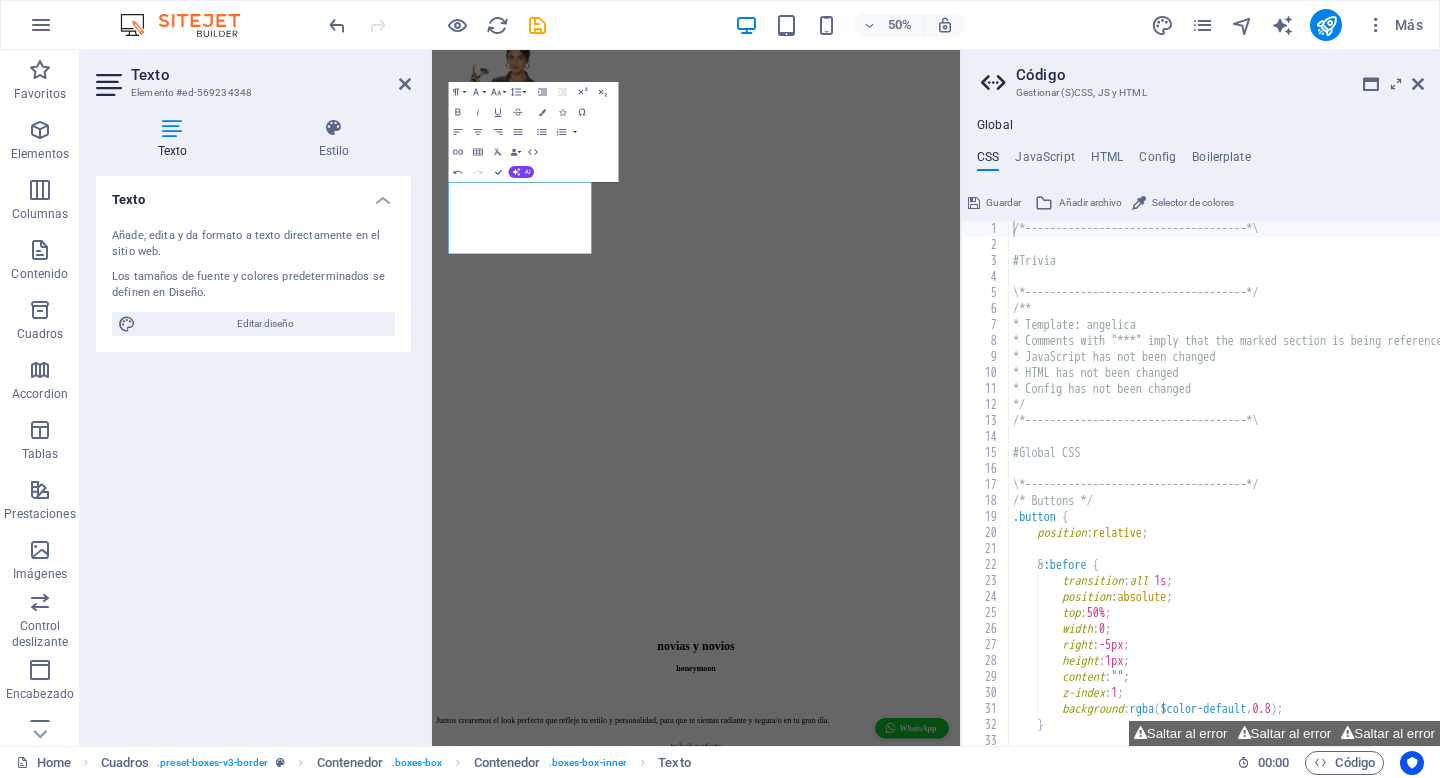 scroll, scrollTop: 2612, scrollLeft: 0, axis: vertical 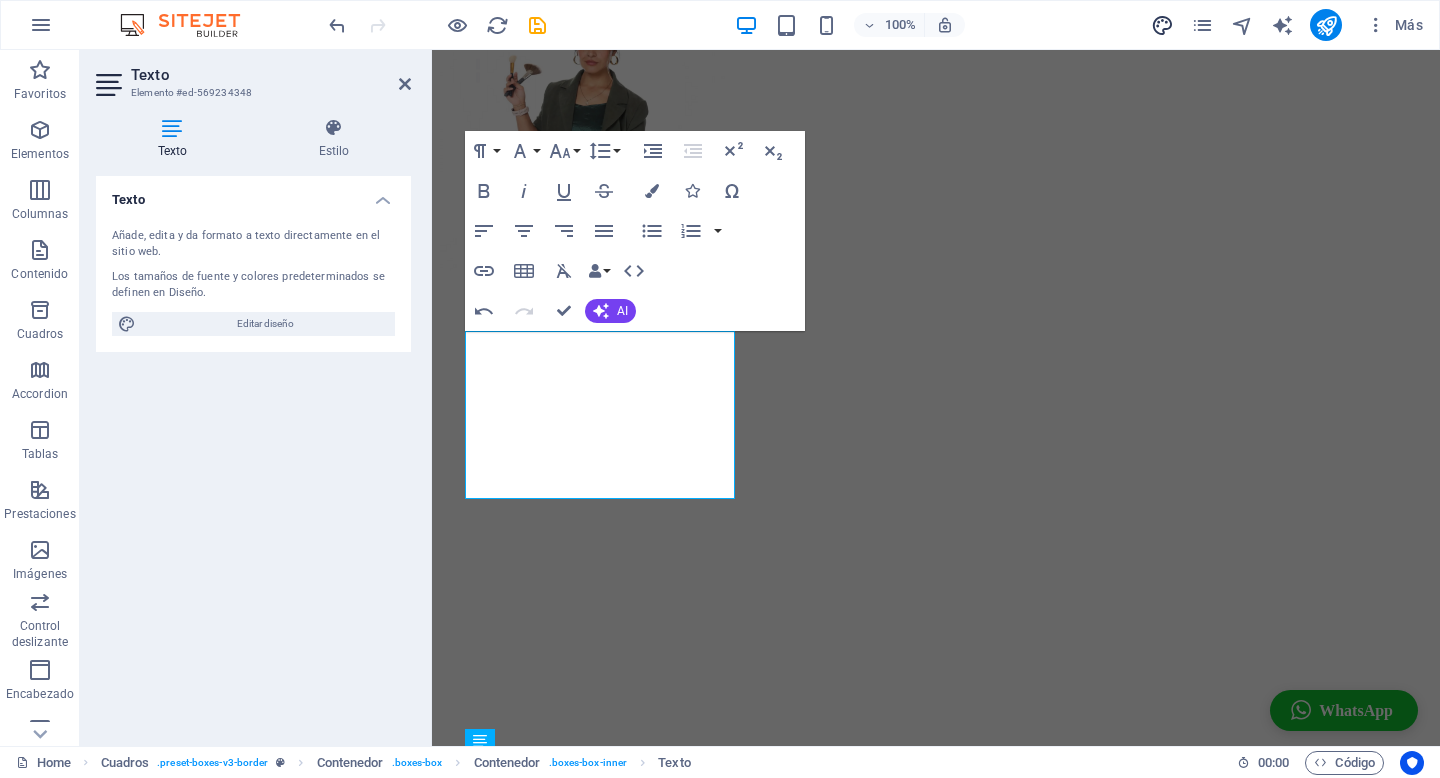 click at bounding box center [1162, 25] 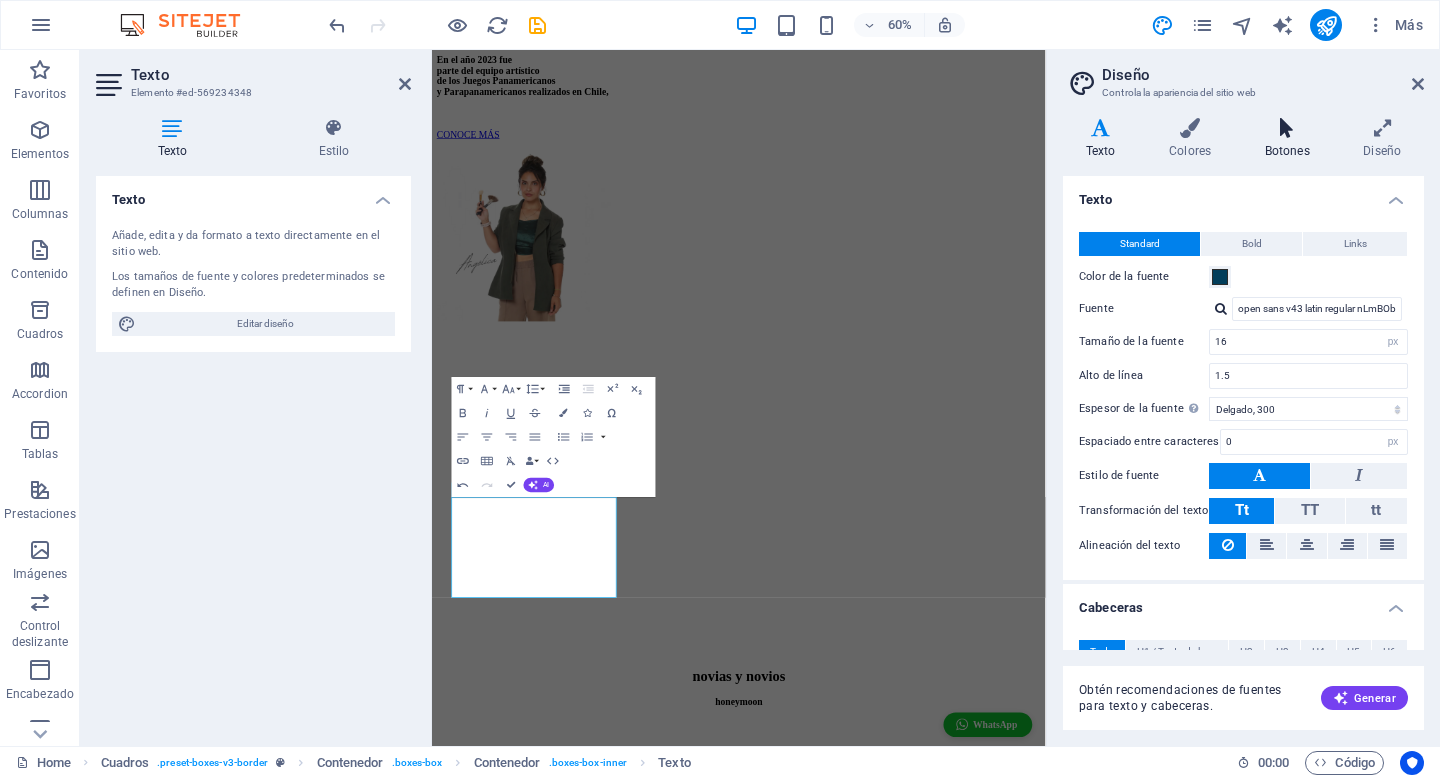 click on "Botones" at bounding box center (1291, 139) 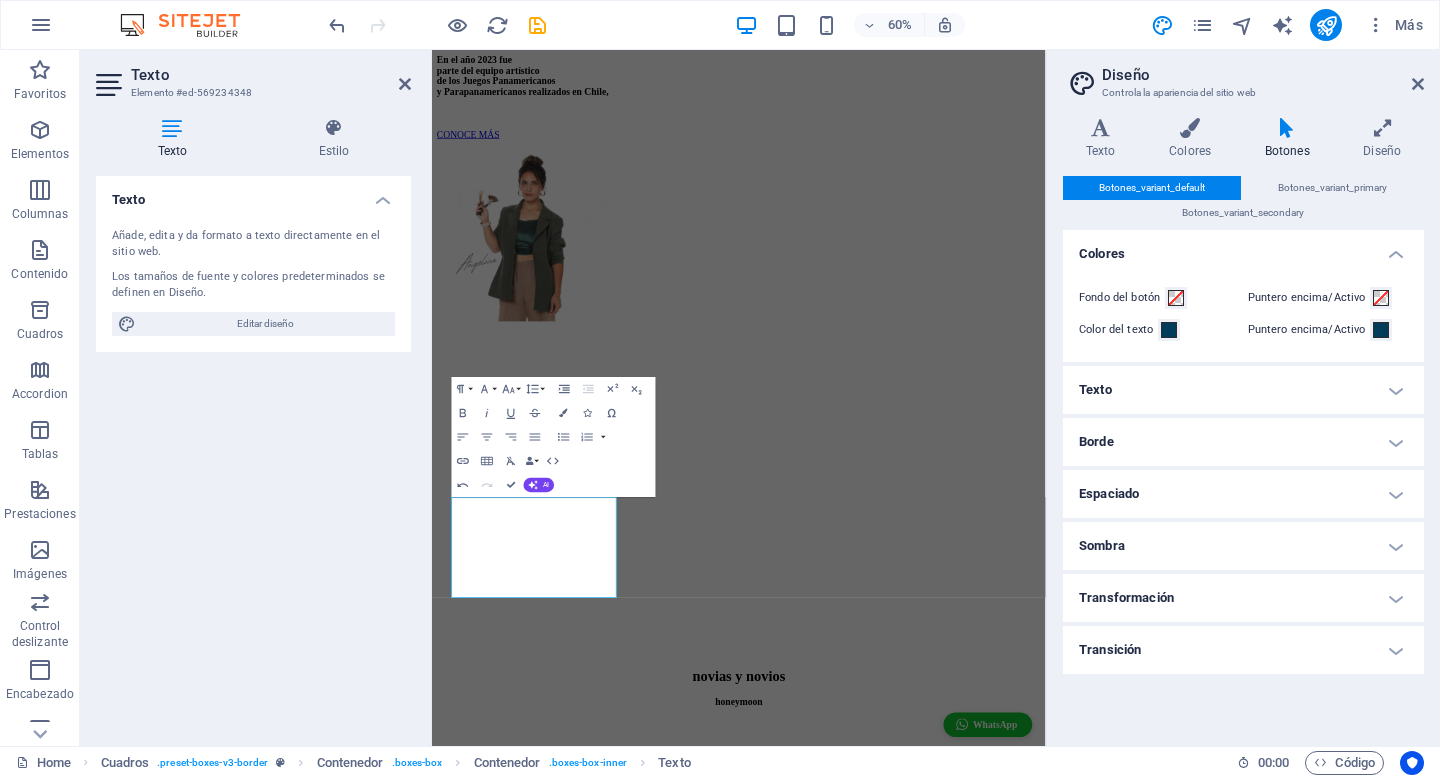 click on "Texto" at bounding box center (1243, 390) 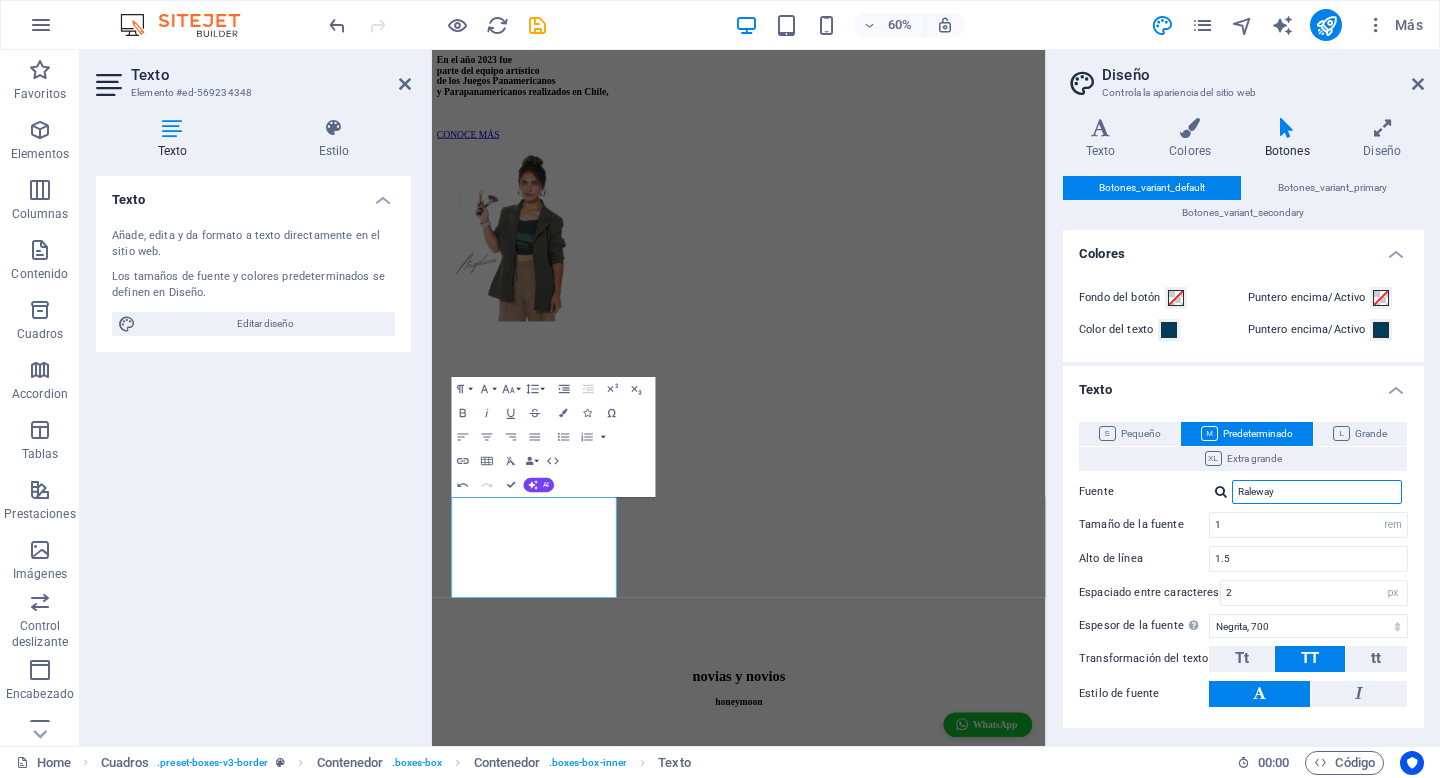 click on "Raleway" at bounding box center (1317, 492) 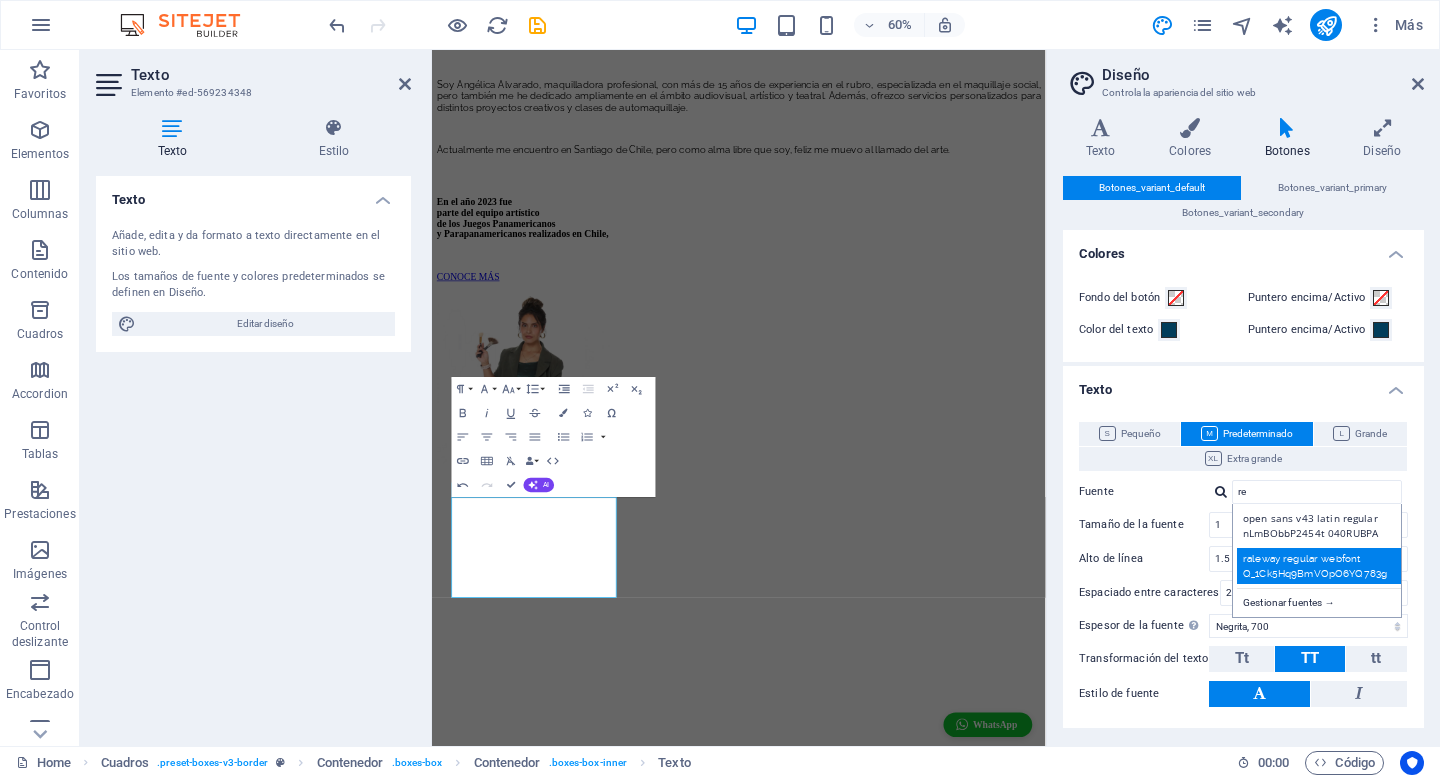 click on "raleway regular webfont Q_1Ck5Hq9BmVOpO6YQ783g" at bounding box center (1321, 566) 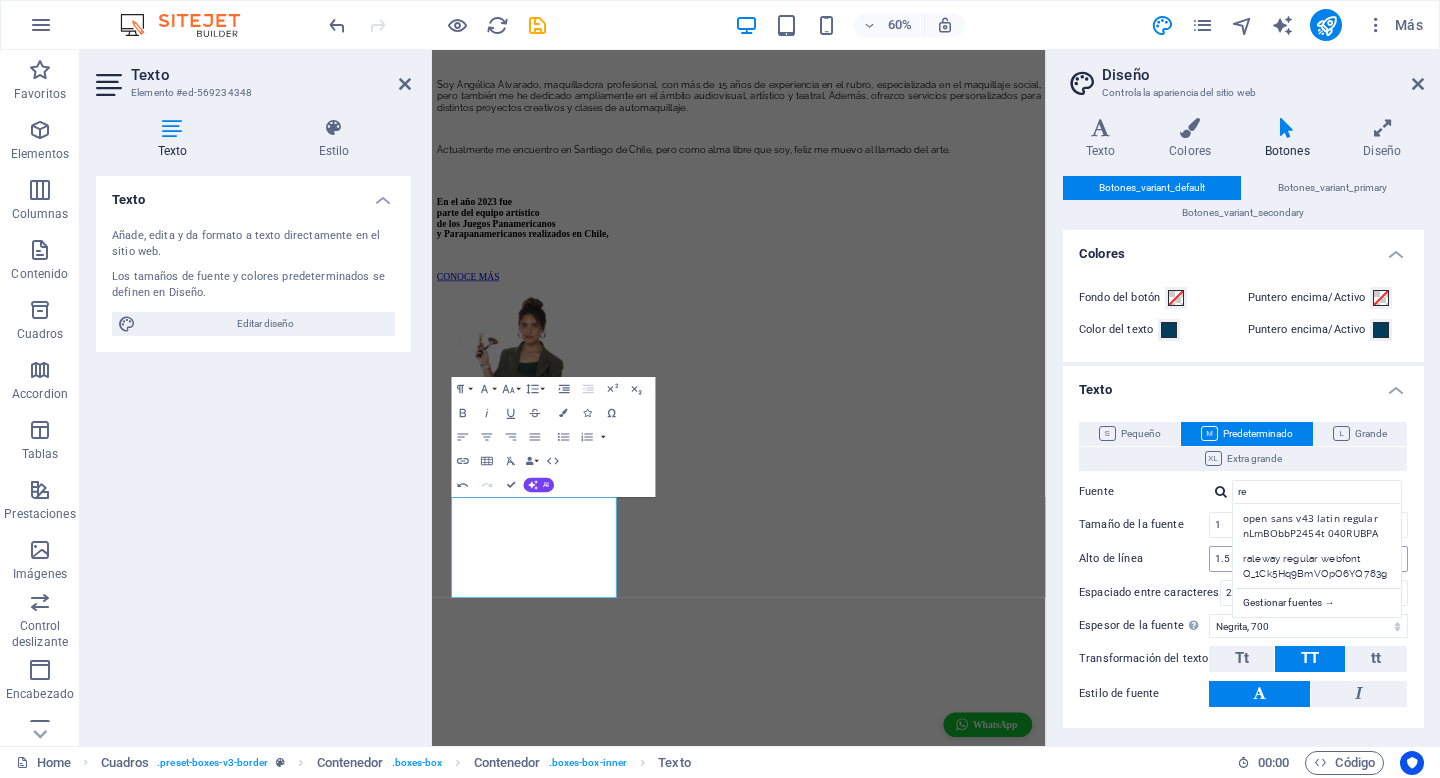 type on "raleway regular webfont Q_1Ck5Hq9BmVOpO6YQ783g" 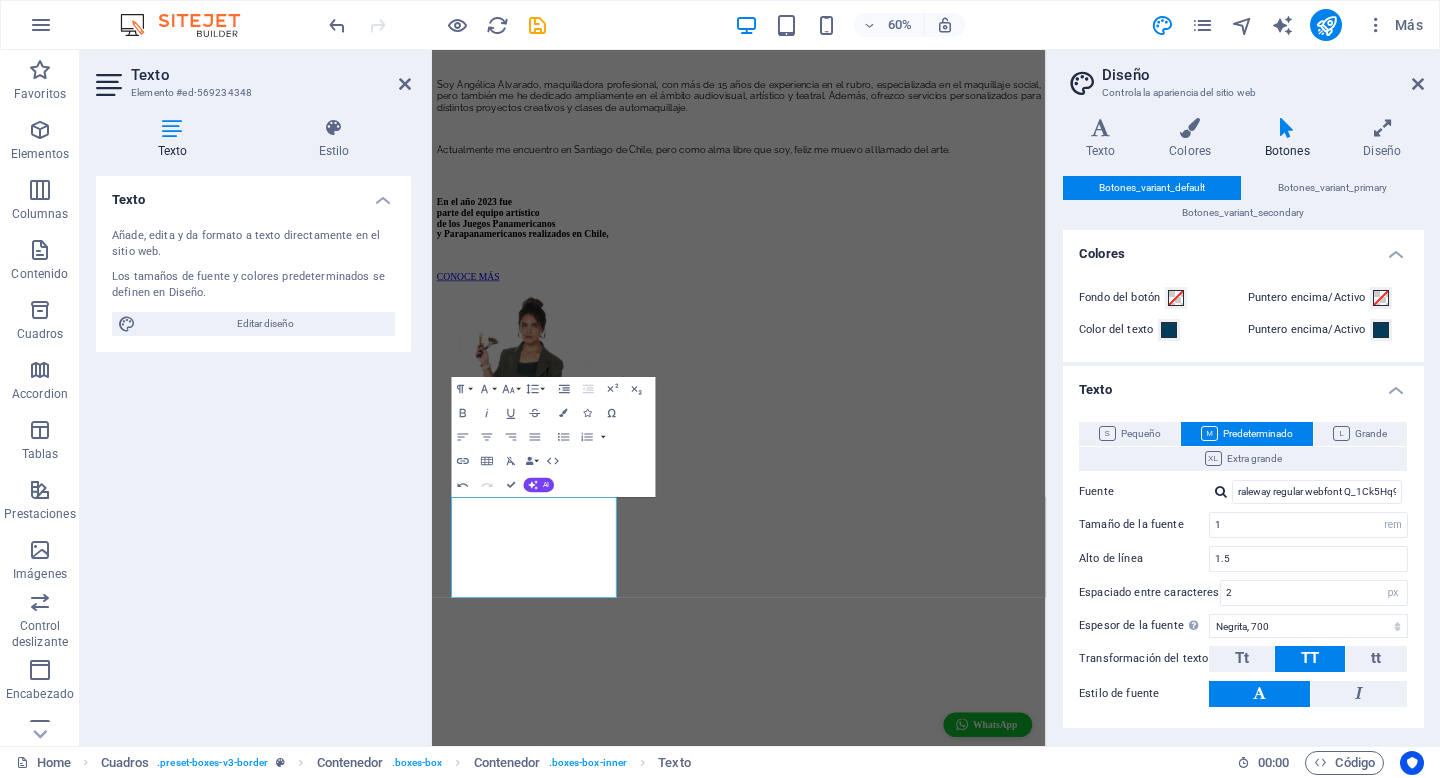 click on "Texto" at bounding box center (1243, 384) 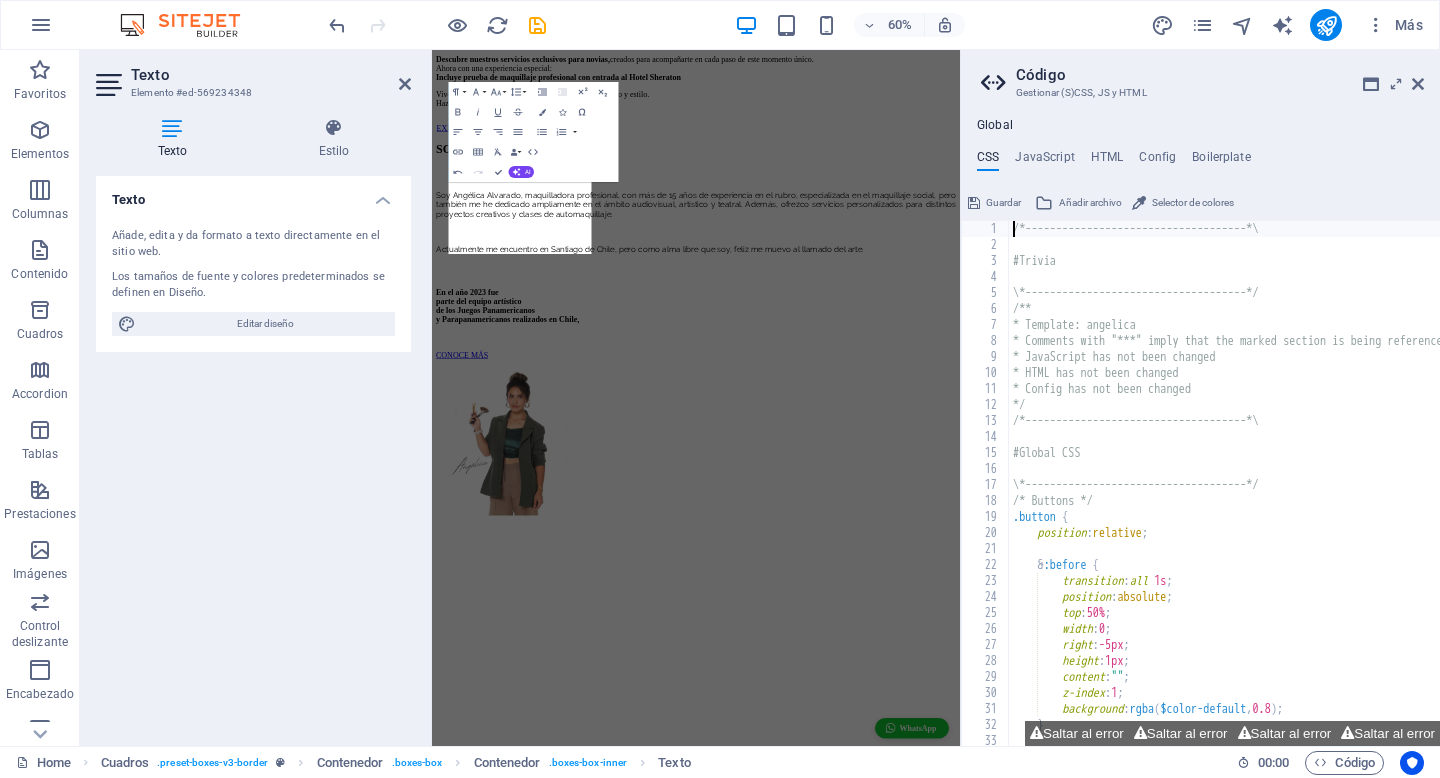 scroll, scrollTop: 3289, scrollLeft: 0, axis: vertical 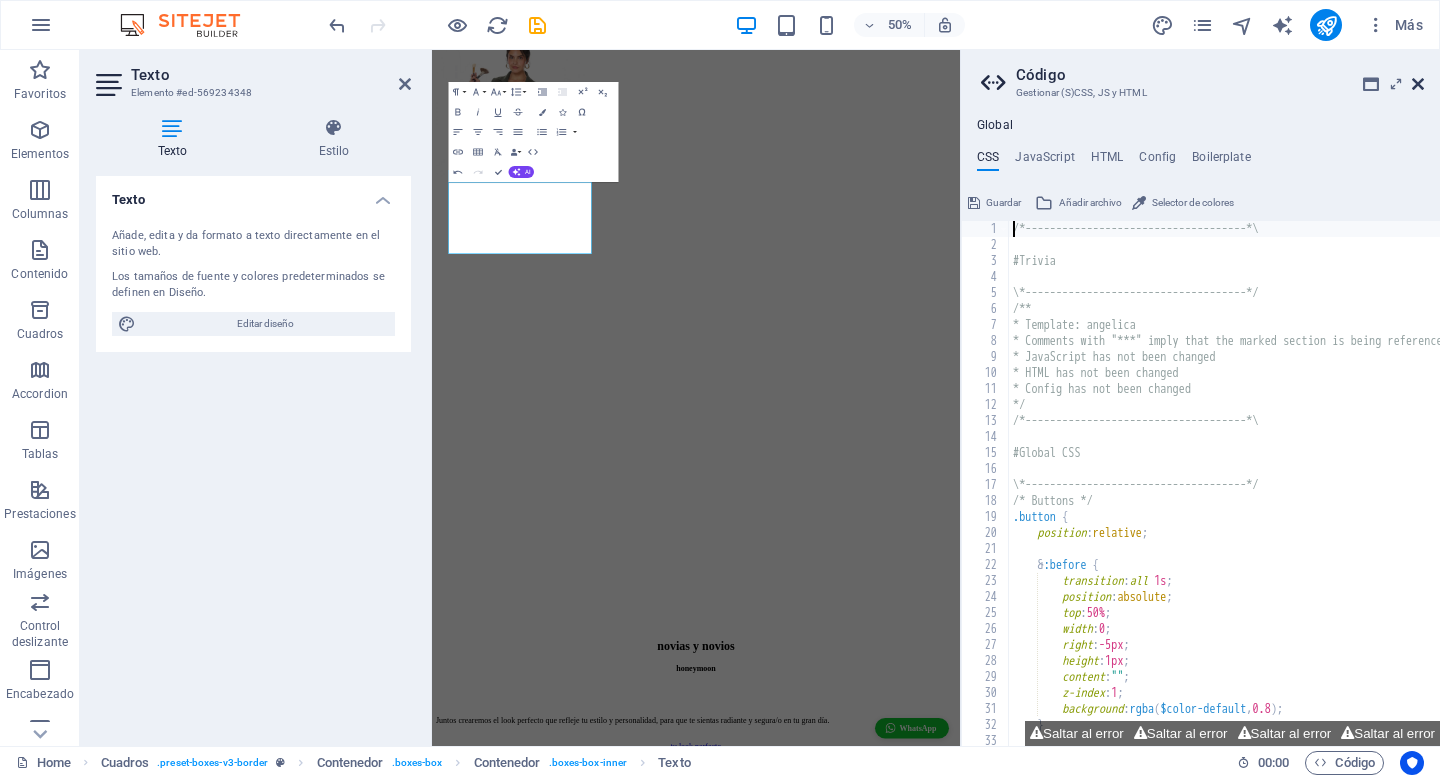 click at bounding box center (1418, 84) 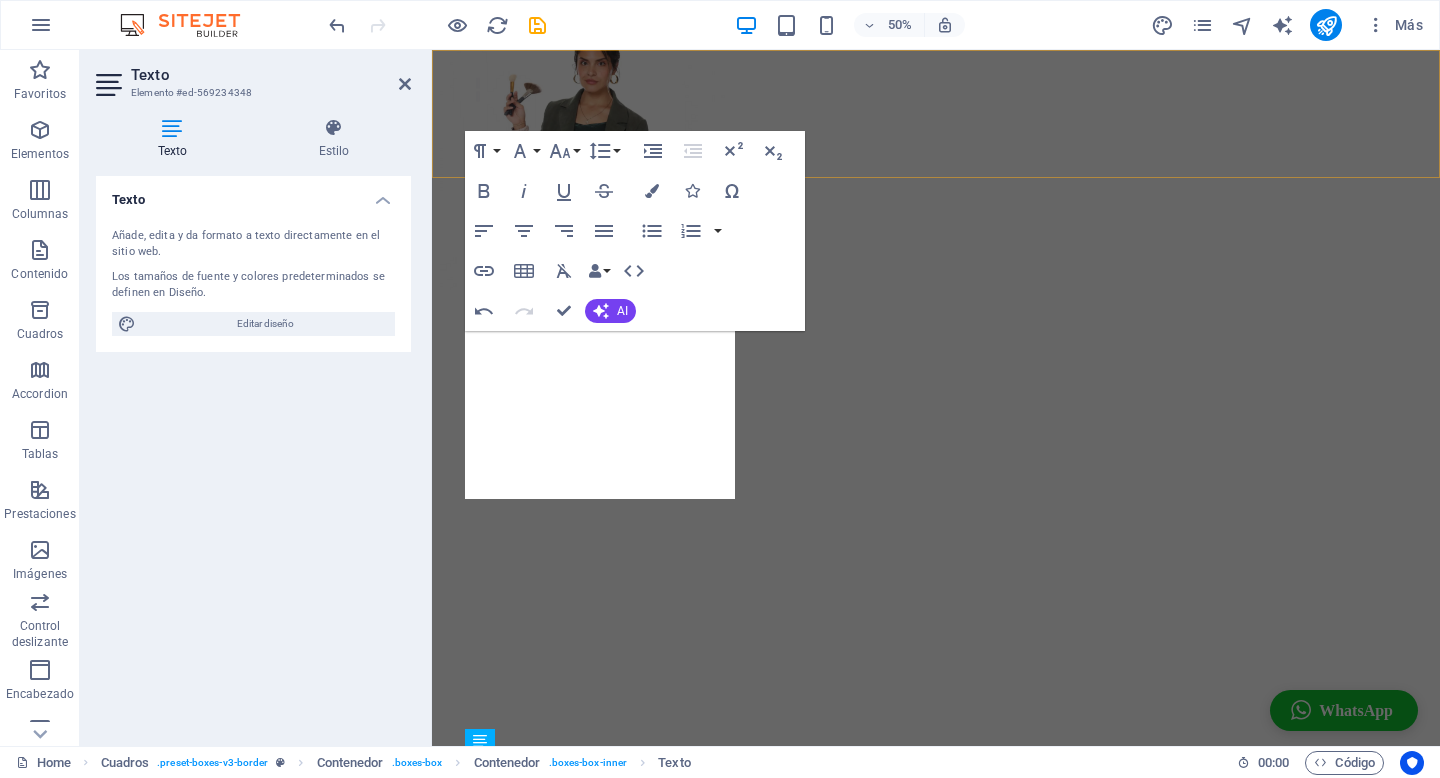 scroll, scrollTop: 2612, scrollLeft: 0, axis: vertical 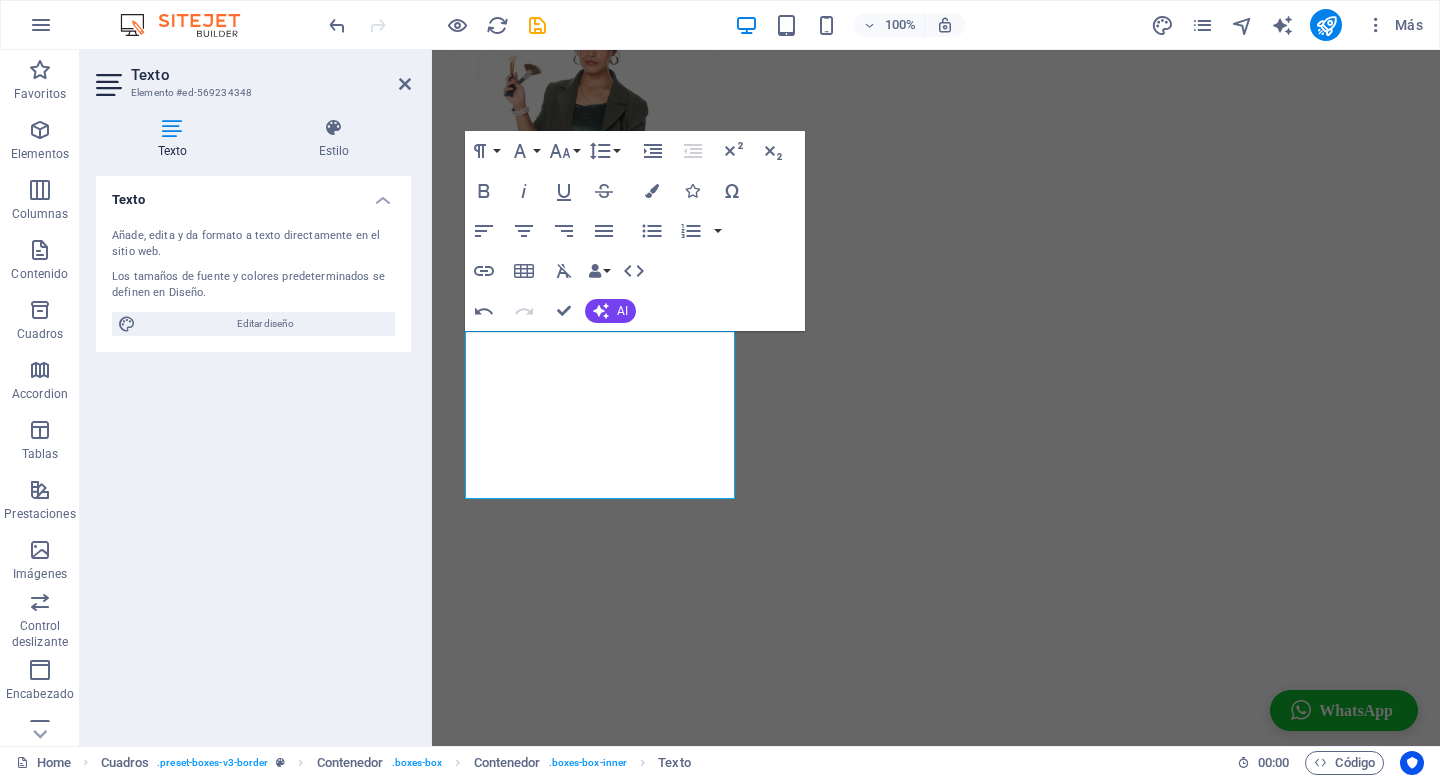 click on "Texto Añade, edita y da formato a texto directamente en el sitio web. Los tamaños de fuente y colores predeterminados se definen en Diseño. Editar diseño Alineación Alineado a la izquierda Centrado Alineado a la derecha" at bounding box center [253, 453] 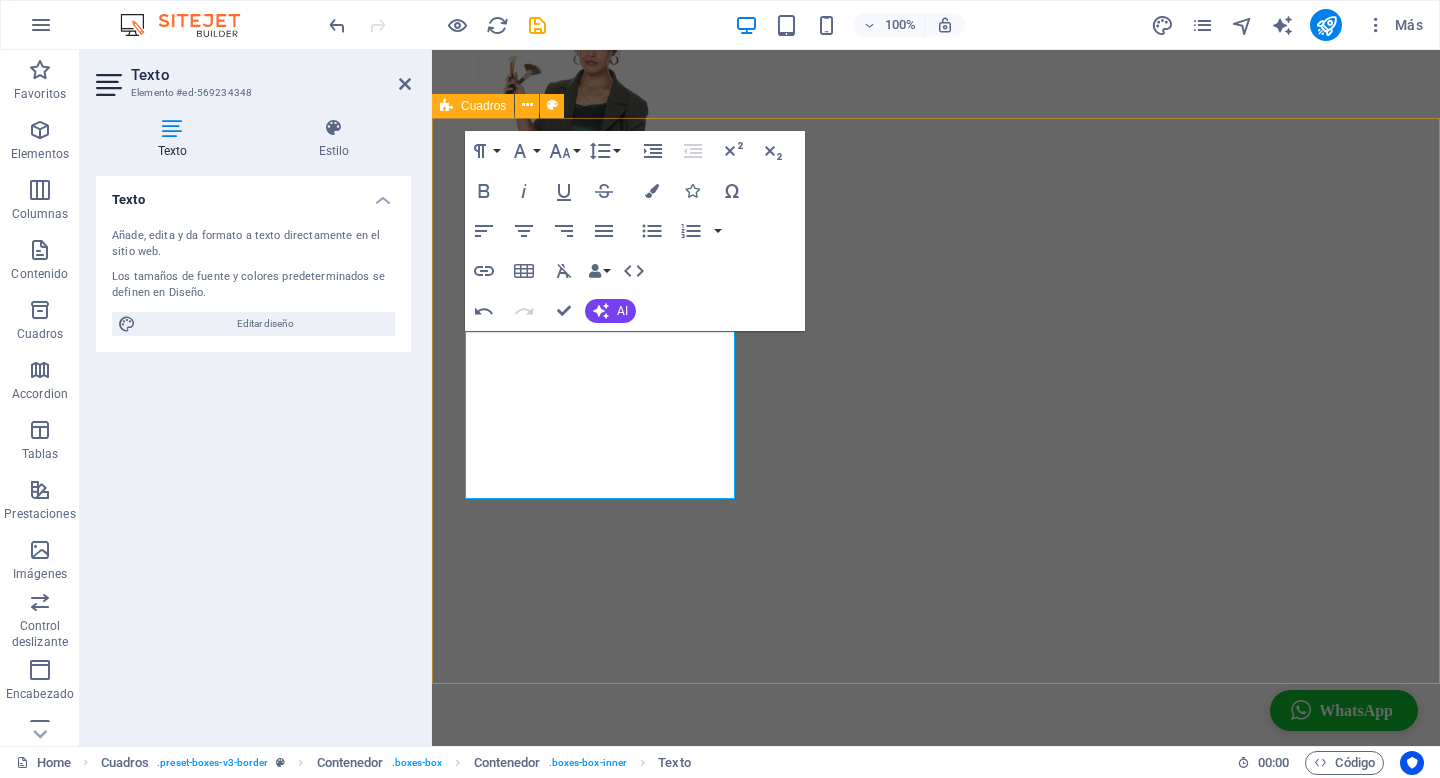 click on "pamela c. ​ El trabajo de peinado y maquillaje a domicilio, excelente. Usó maquillaje de calidad, que no me produjo nada de alergias y que además me duró durante todo el evento. Sin duda la llamaré cuando la necesite. ANITA M. Hola, fue una MUY buena experiencia! El resultado fue todo lo que esperé! Angélica es muy dedicada y profesional. Además de trabajar con buenos productos tiene mucho talento y disposición para lograr un resultado ideal. La recomiendo al 100%. Pedí servicio de maquillaje y peinado y ambos fueron maravillosos  🥰 MARCELA M. Me gusta mucho su trabajo. muy puntual, prolija, buena disposición y amable; maquilla y peina estupendo. La volvería a contactar de todas maneras." at bounding box center (936, 2678) 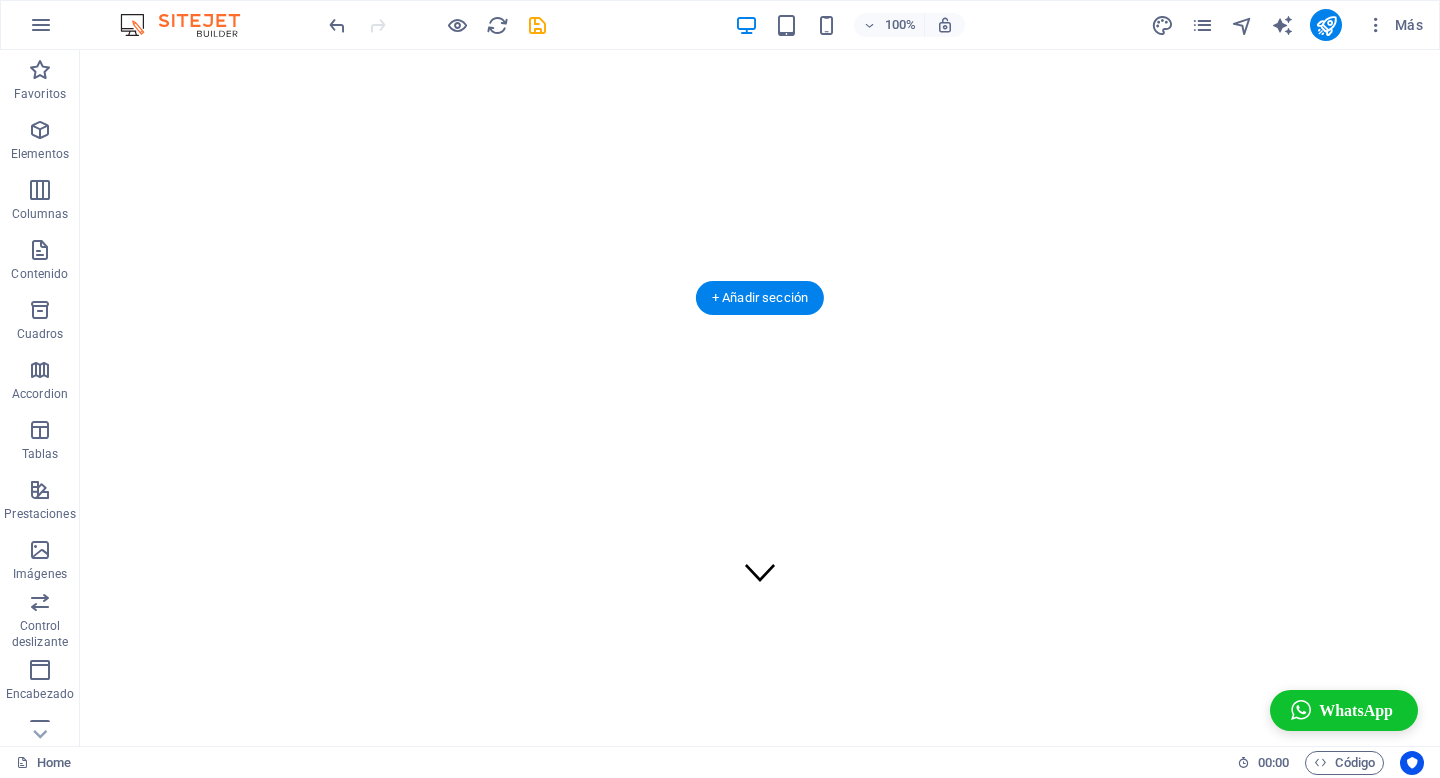 scroll, scrollTop: 0, scrollLeft: 0, axis: both 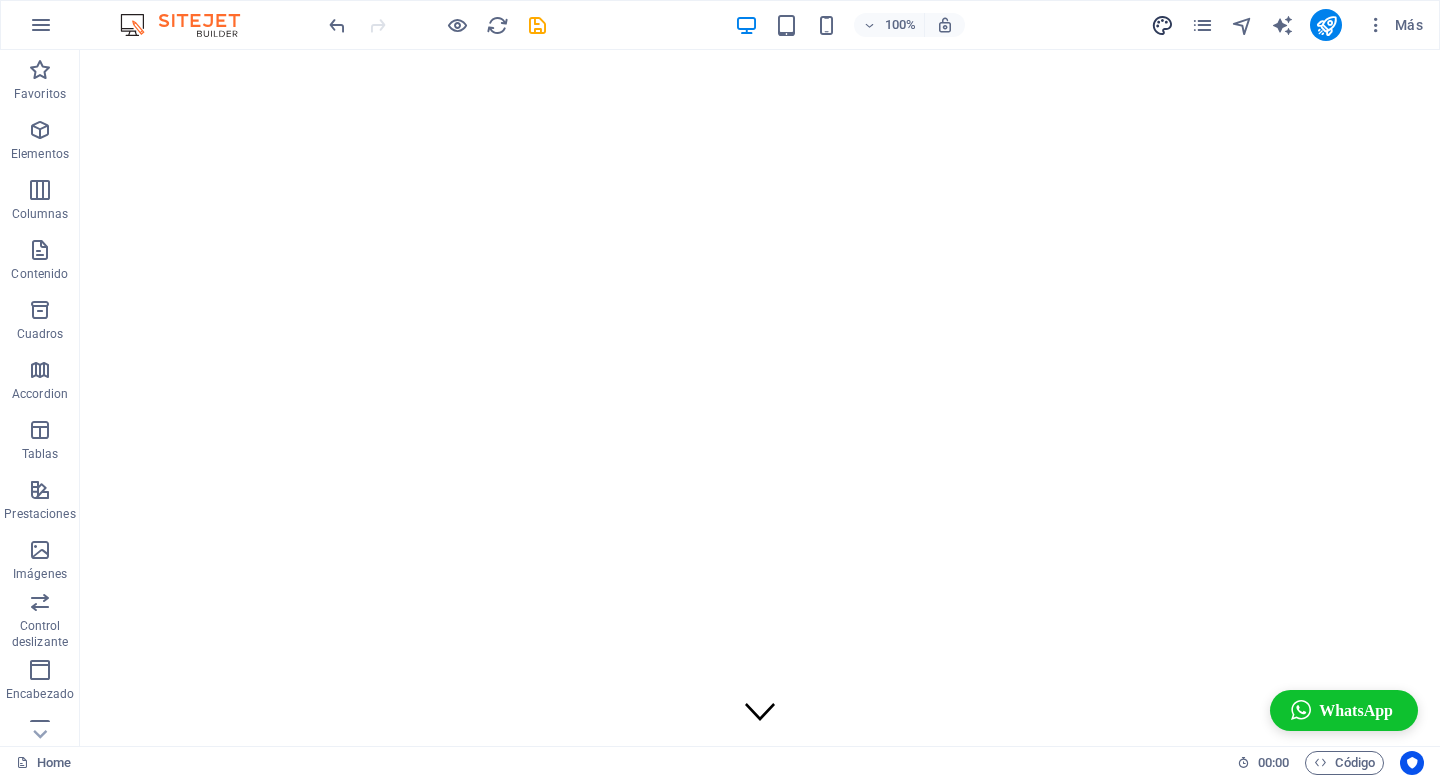 click at bounding box center (1162, 25) 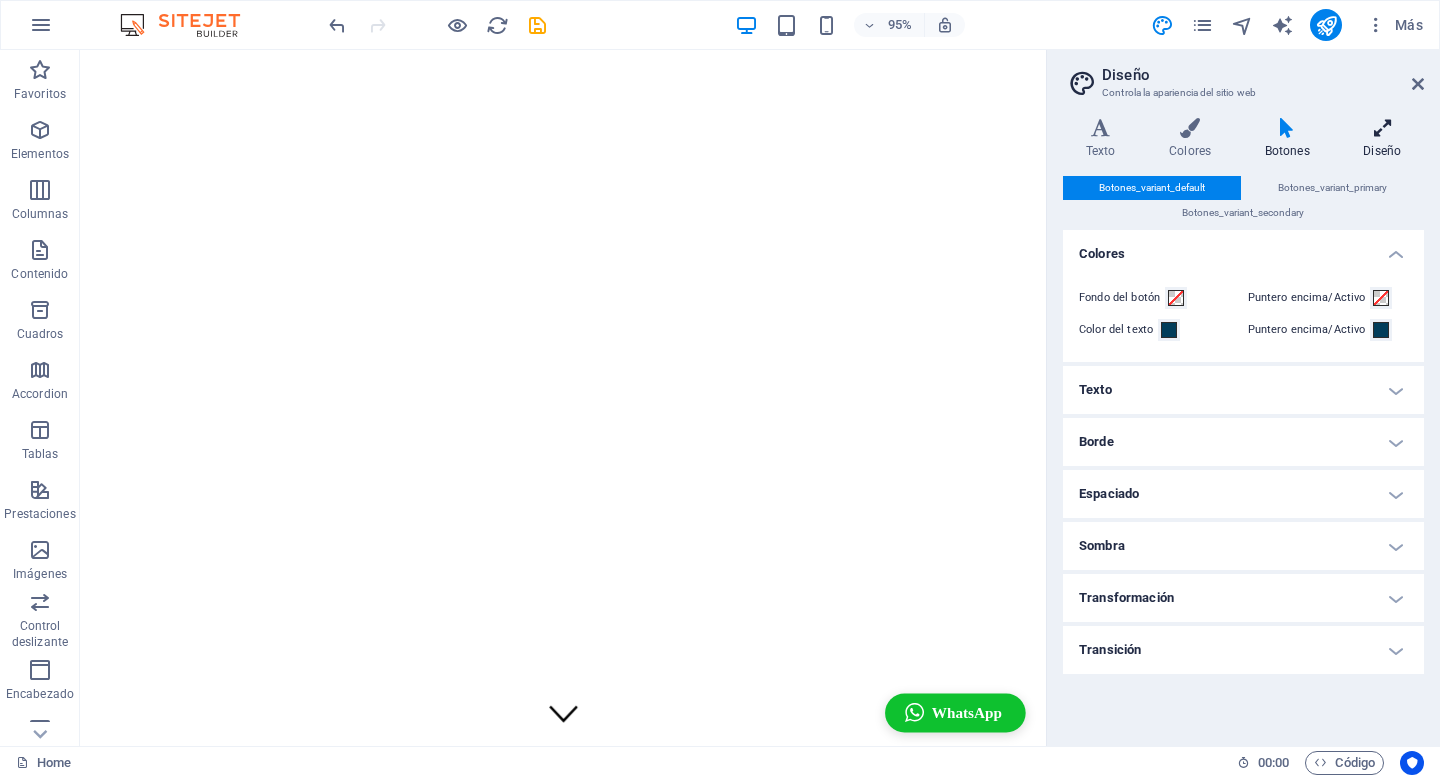 click on "Diseño" at bounding box center (1382, 139) 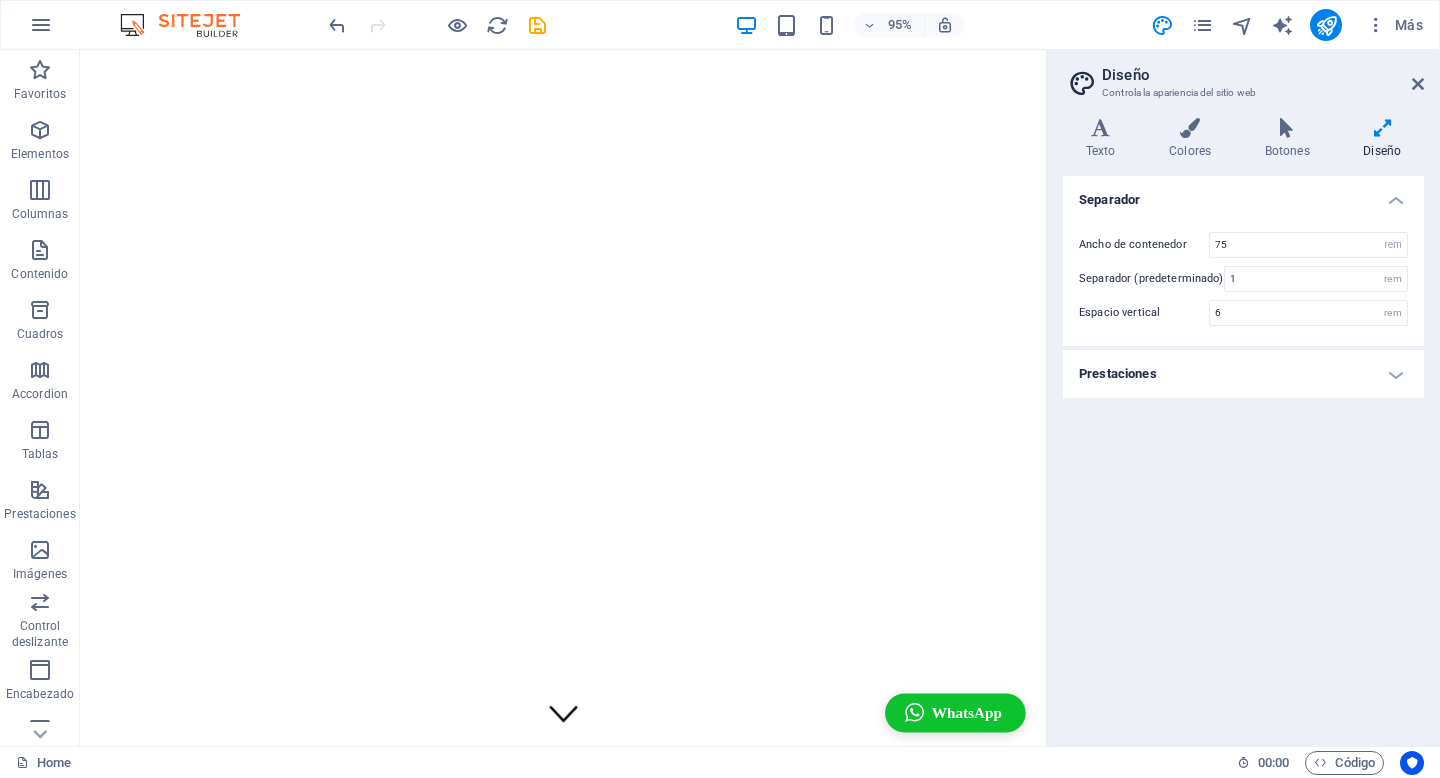 click on "Prestaciones" at bounding box center (1243, 374) 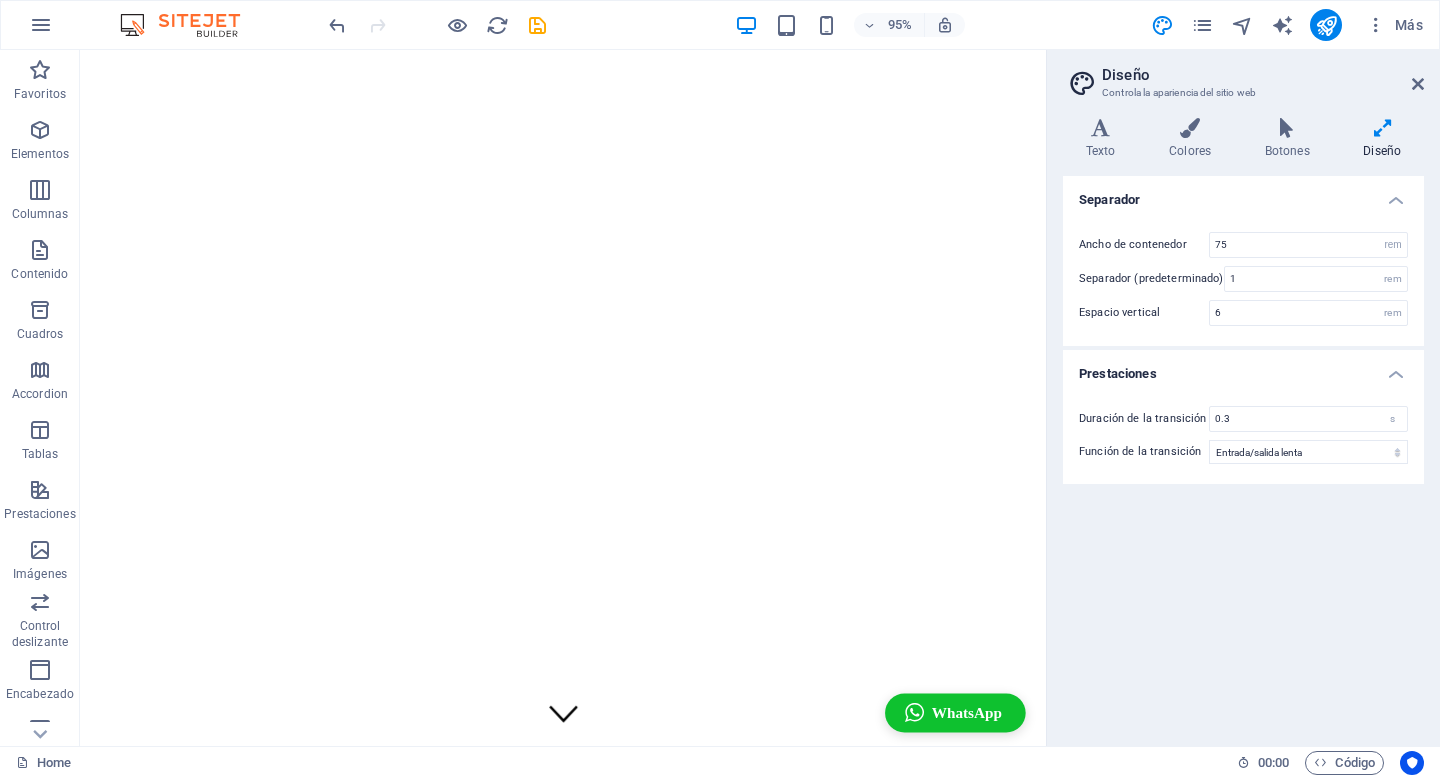 click on "Variantes  Texto  Colores  Botones  Diseño Texto Standard Bold Links Color de la fuente Fuente open sans v43 latin regular nLmBObbP2454t 040RUBPA Gestionar fuentes → Tamaño de la fuente 16 rem px Alto de línea 1.5 Espesor de la fuente Para mostrar el espesor de la fuente correctamente, puede que deba activarse.  Gestionar fuentes Fino, 100 Extra delgado, 200 Delgado, 300 Normal, 400 Medio, 500 Seminegrita, 600 Negrita, 700 Extra negrita, 800 Negro, 900 Espaciado entre caracteres 0 rem px Estilo de fuente Transformación del texto Tt TT tt Alineación del texto Espesor de la fuente Para mostrar el espesor de la fuente correctamente, puede que deba activarse.  Gestionar fuentes Fino, 100 Extra delgado, 200 Delgado, 300 Normal, 400 Medio, 500 Seminegrita, 600 Negrita, 700 Extra negrita, 800 Negro, 900 Default Hover / Active Color de la fuente Color de la fuente Decoración Ninguno Decoración Ninguno Duración de la transición 0.3 s Función de la transición Lentitud Entrada lenta Salida lenta Lineal Todo" at bounding box center (1243, 424) 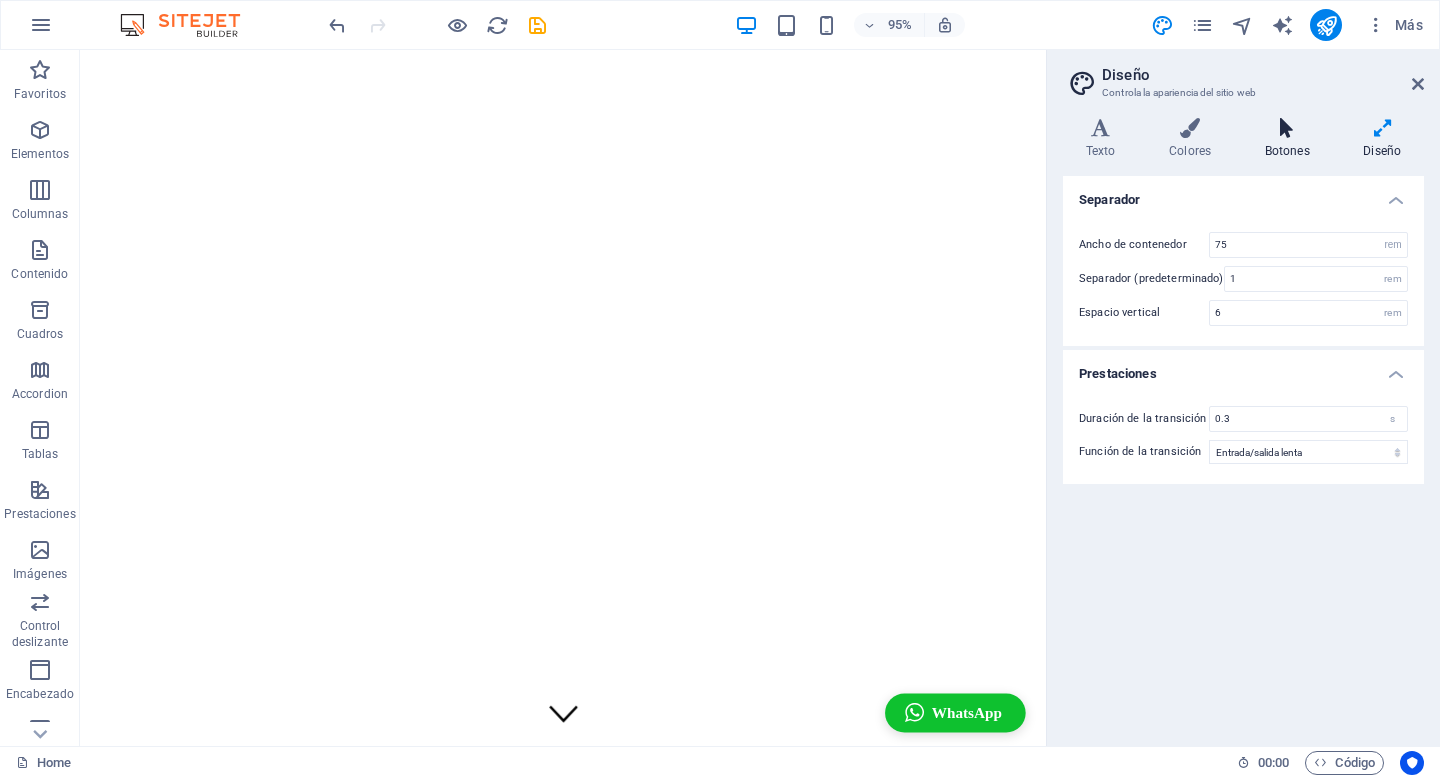click on "Botones" at bounding box center (1291, 139) 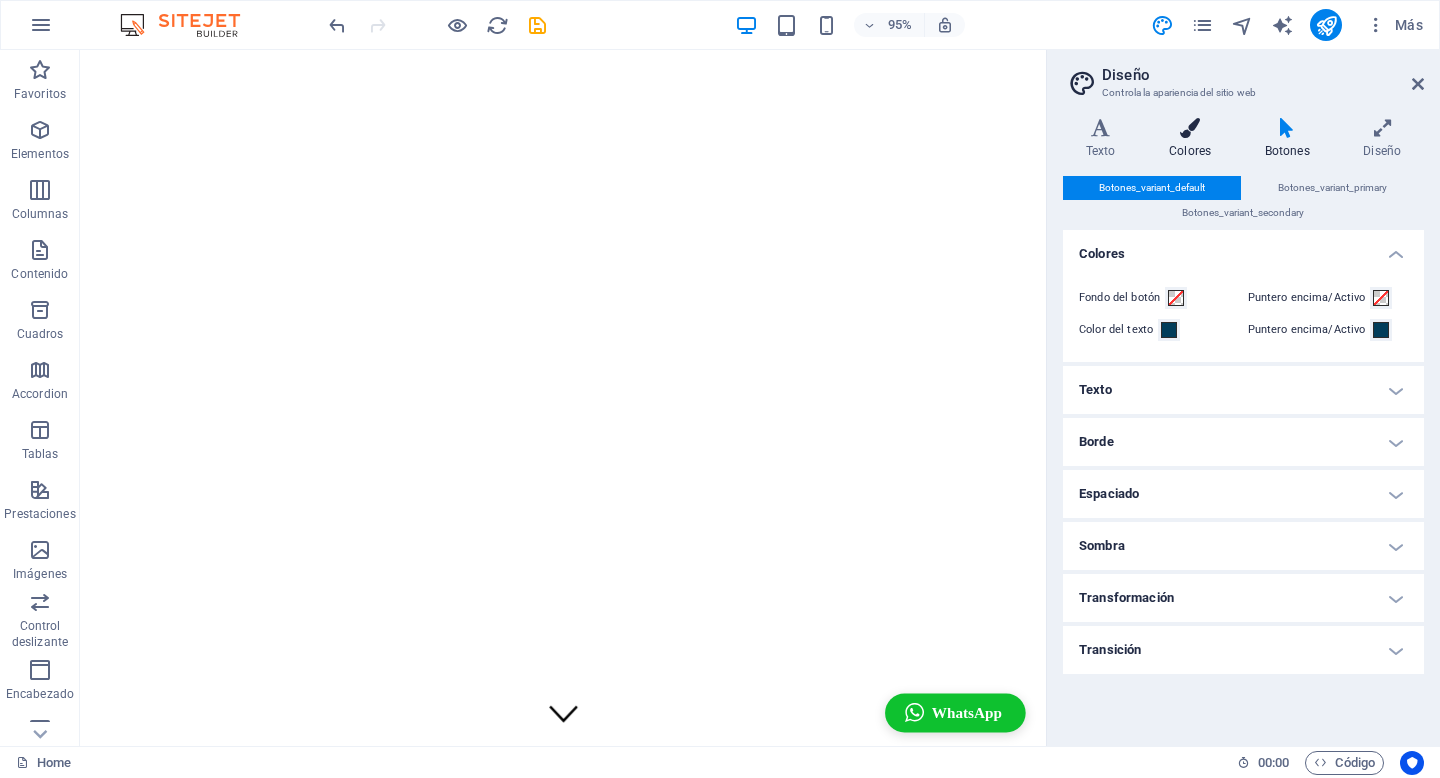 click at bounding box center [1190, 128] 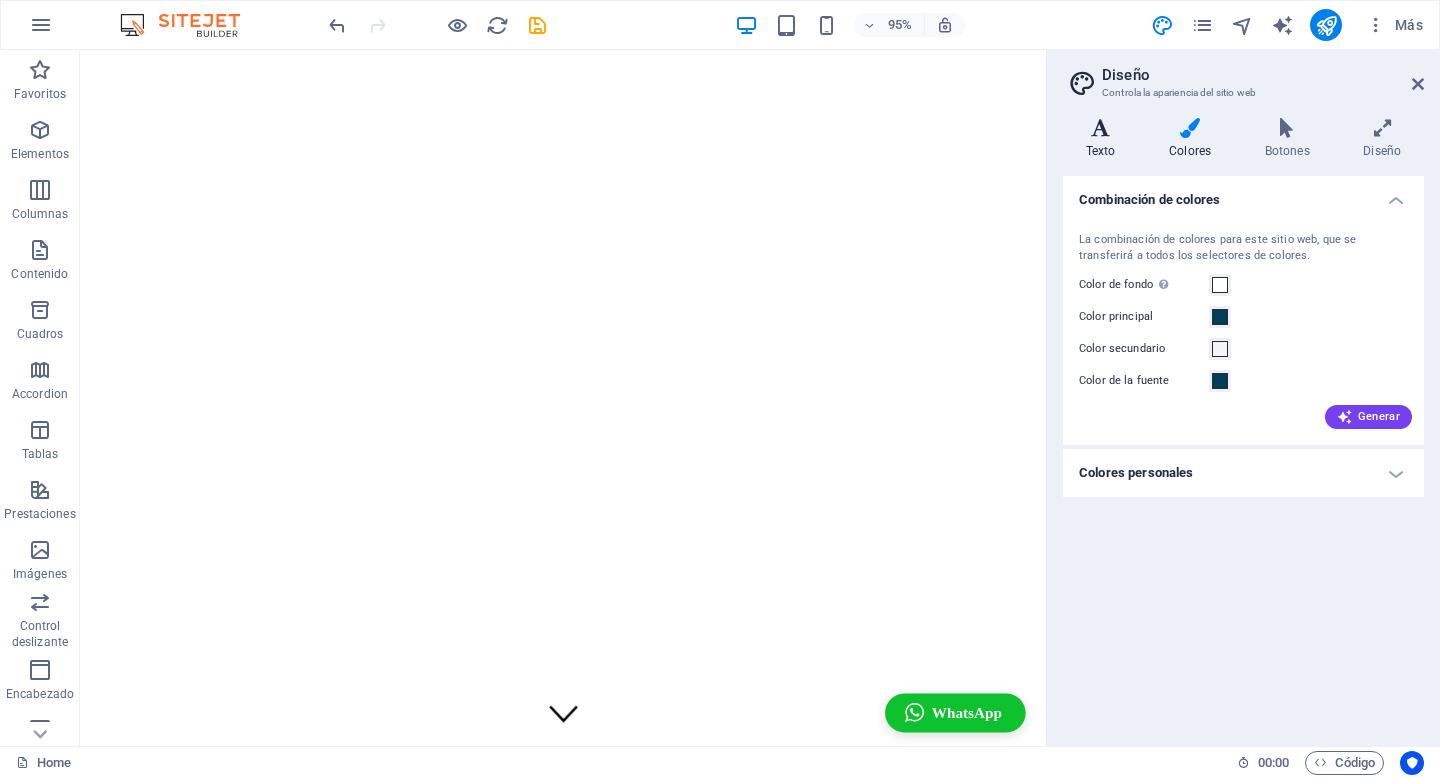 click at bounding box center (1100, 128) 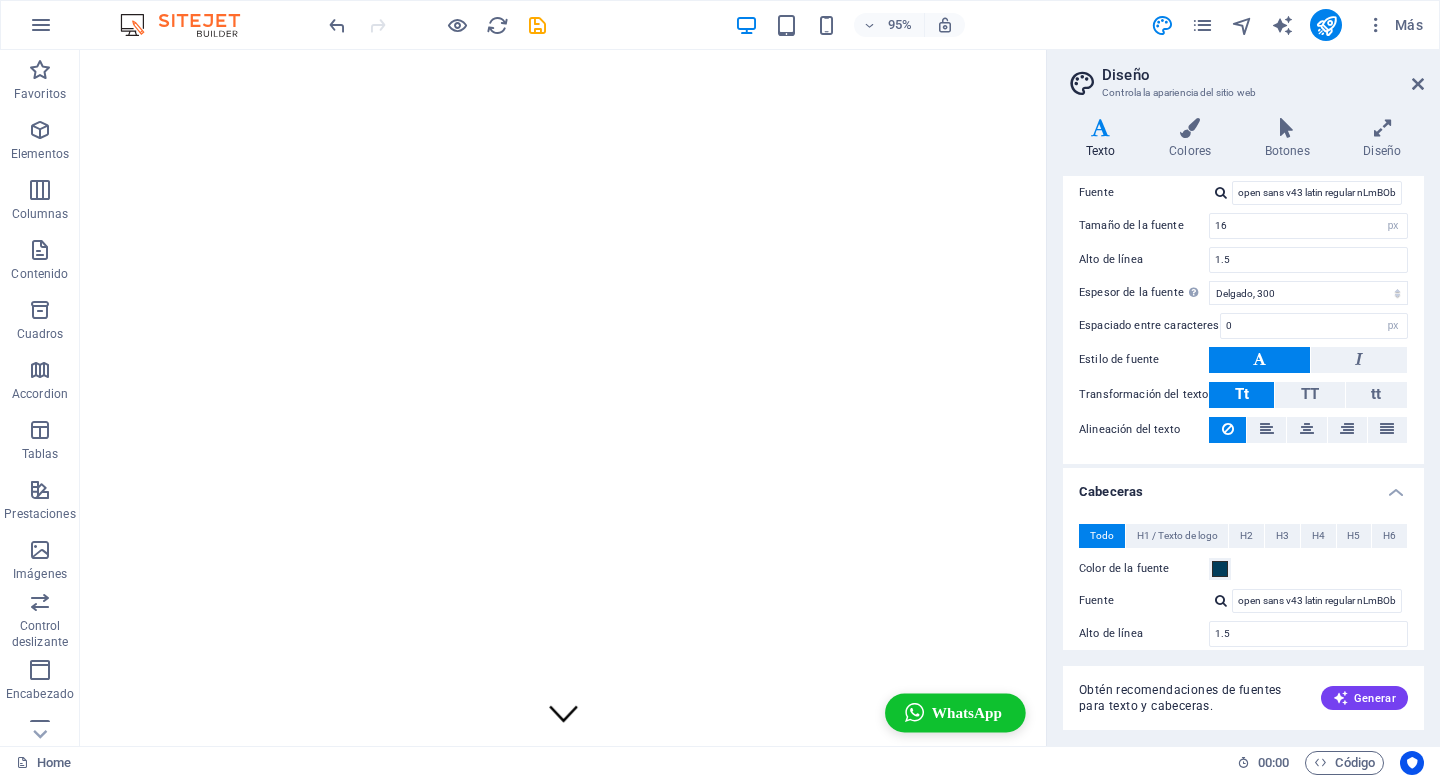 scroll, scrollTop: 0, scrollLeft: 0, axis: both 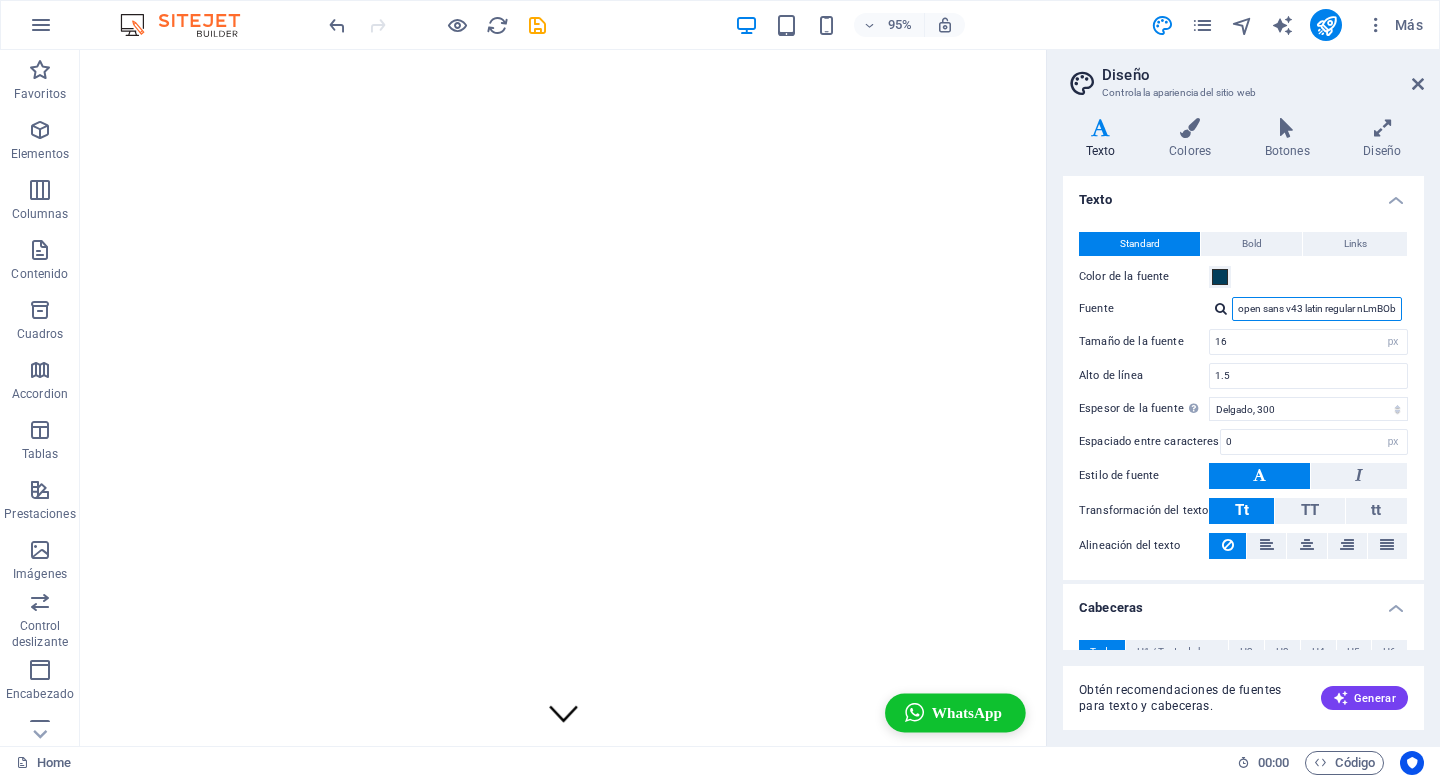 click on "open sans v43 latin regular nLmBObbP2454t 040RUBPA" at bounding box center [1317, 309] 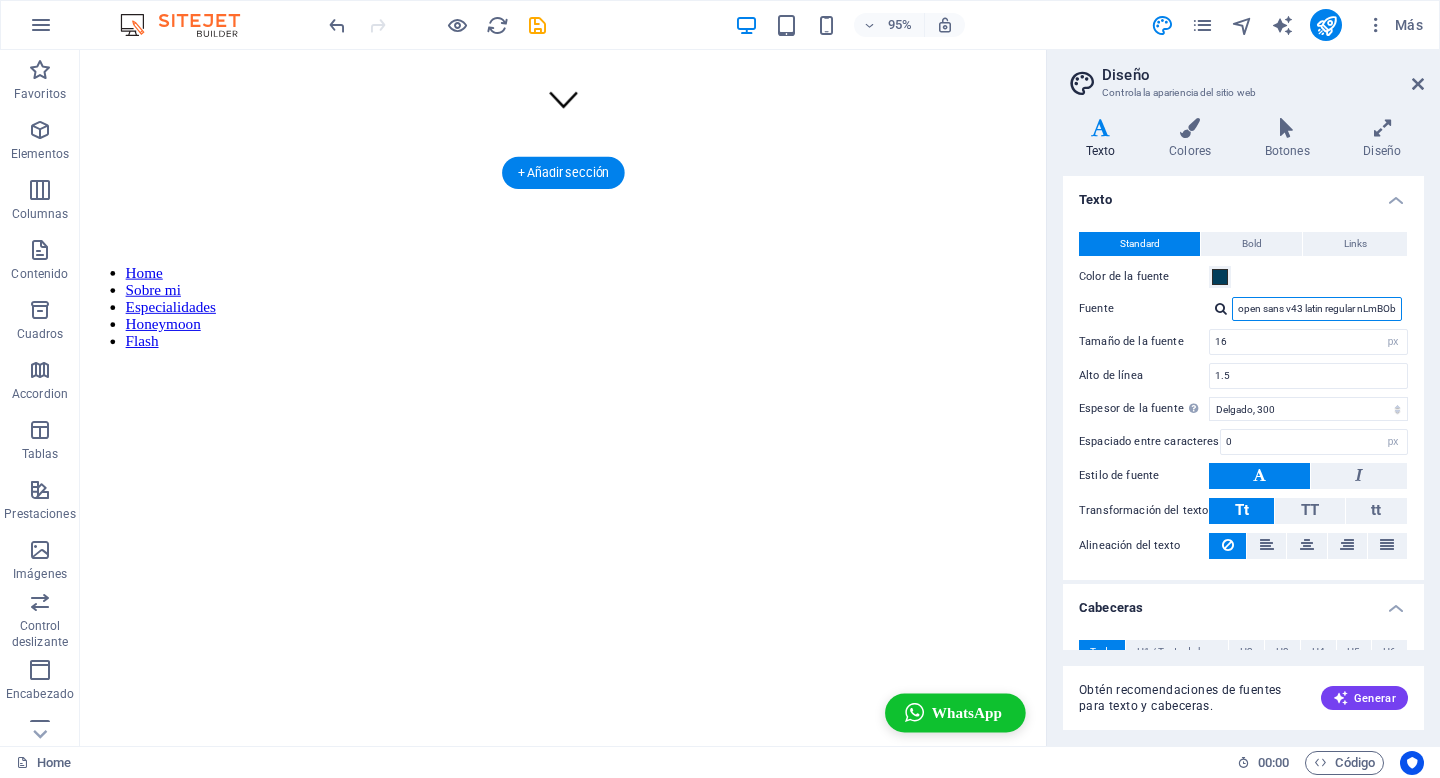 scroll, scrollTop: 664, scrollLeft: 0, axis: vertical 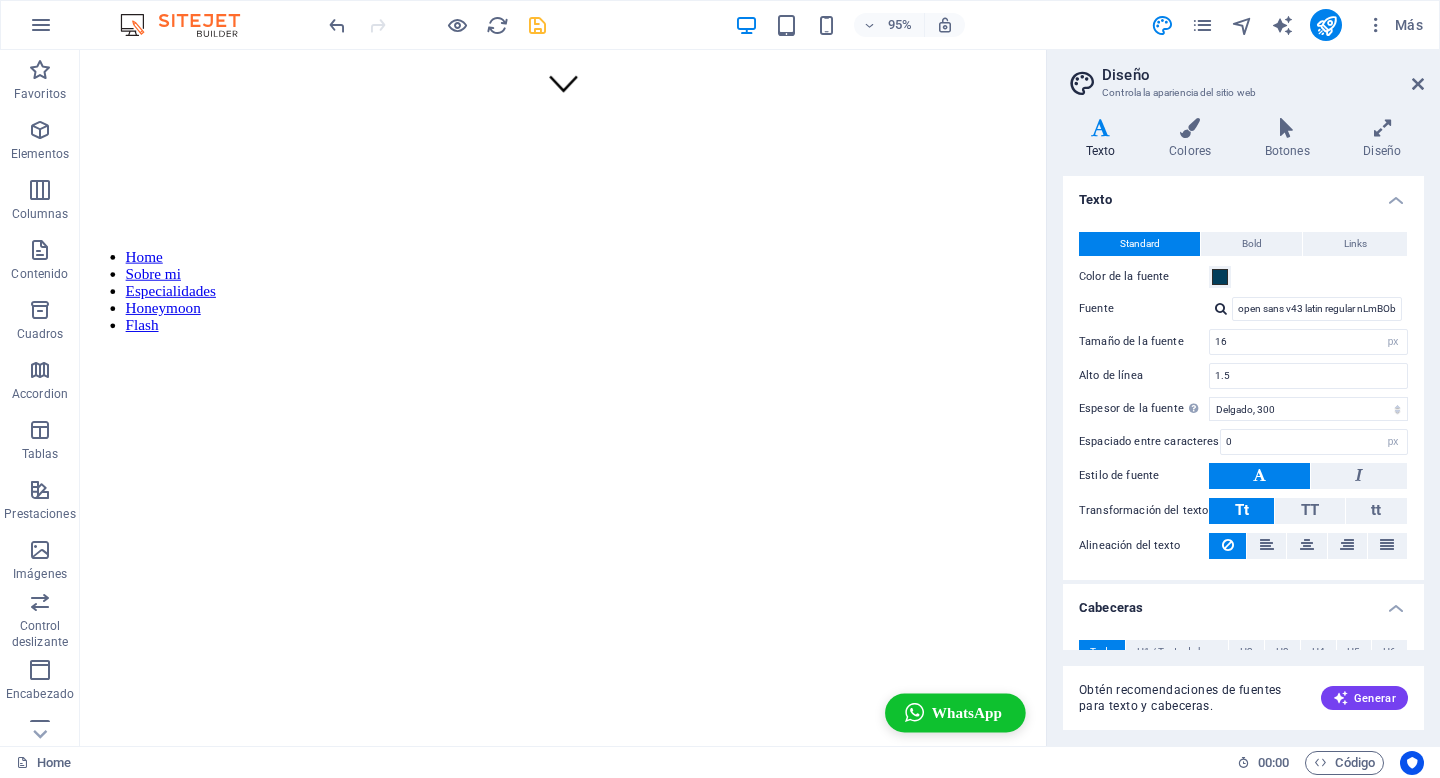 click at bounding box center (537, 25) 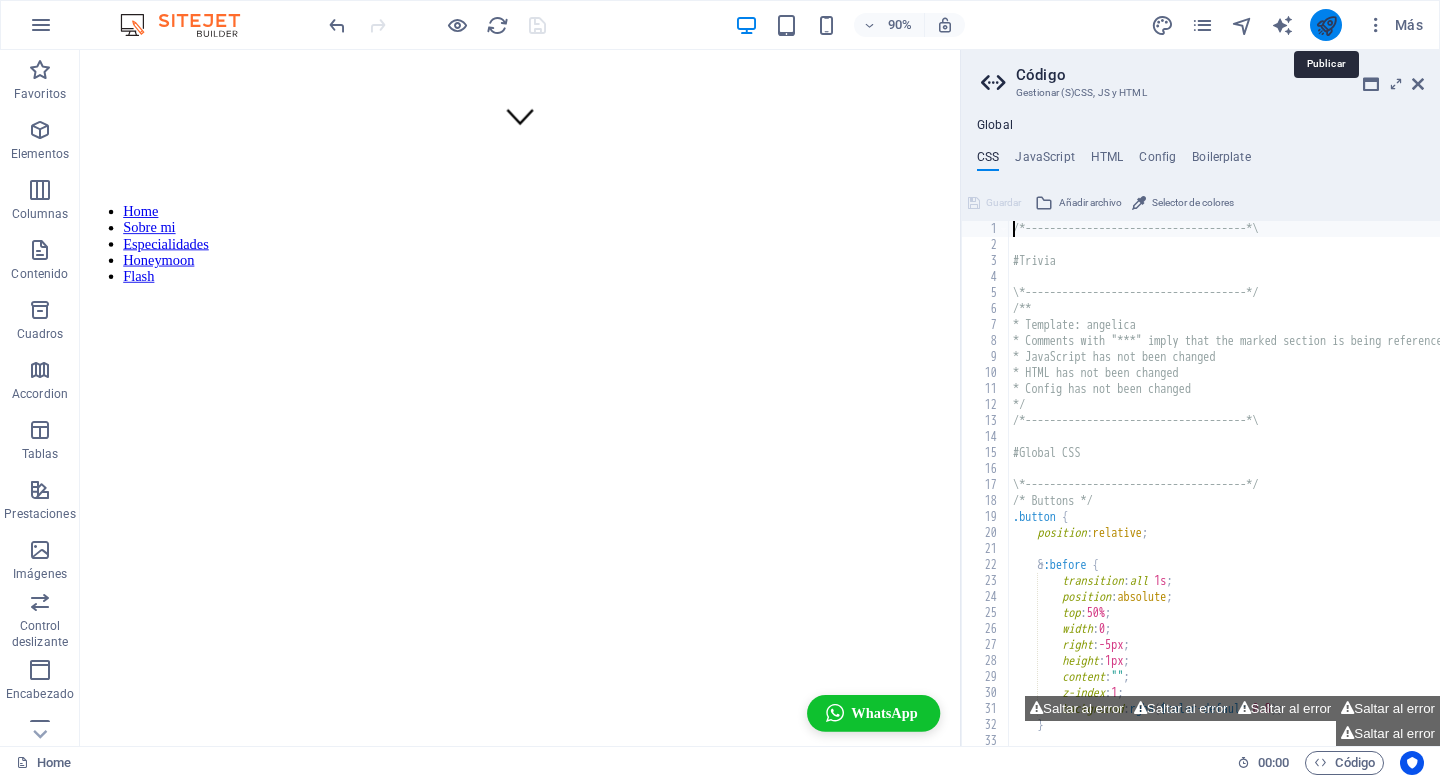 click at bounding box center [1326, 25] 